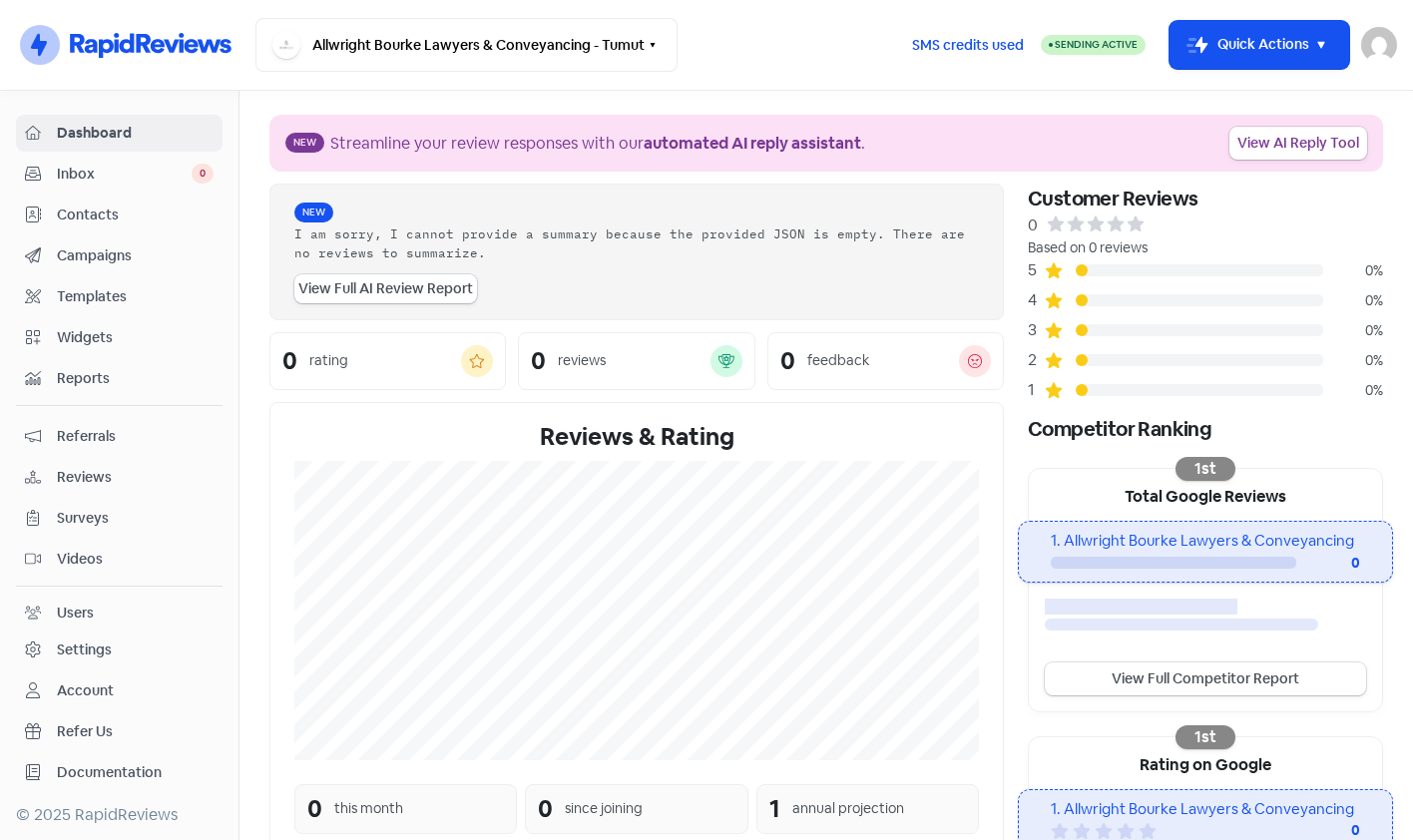 scroll, scrollTop: 0, scrollLeft: 0, axis: both 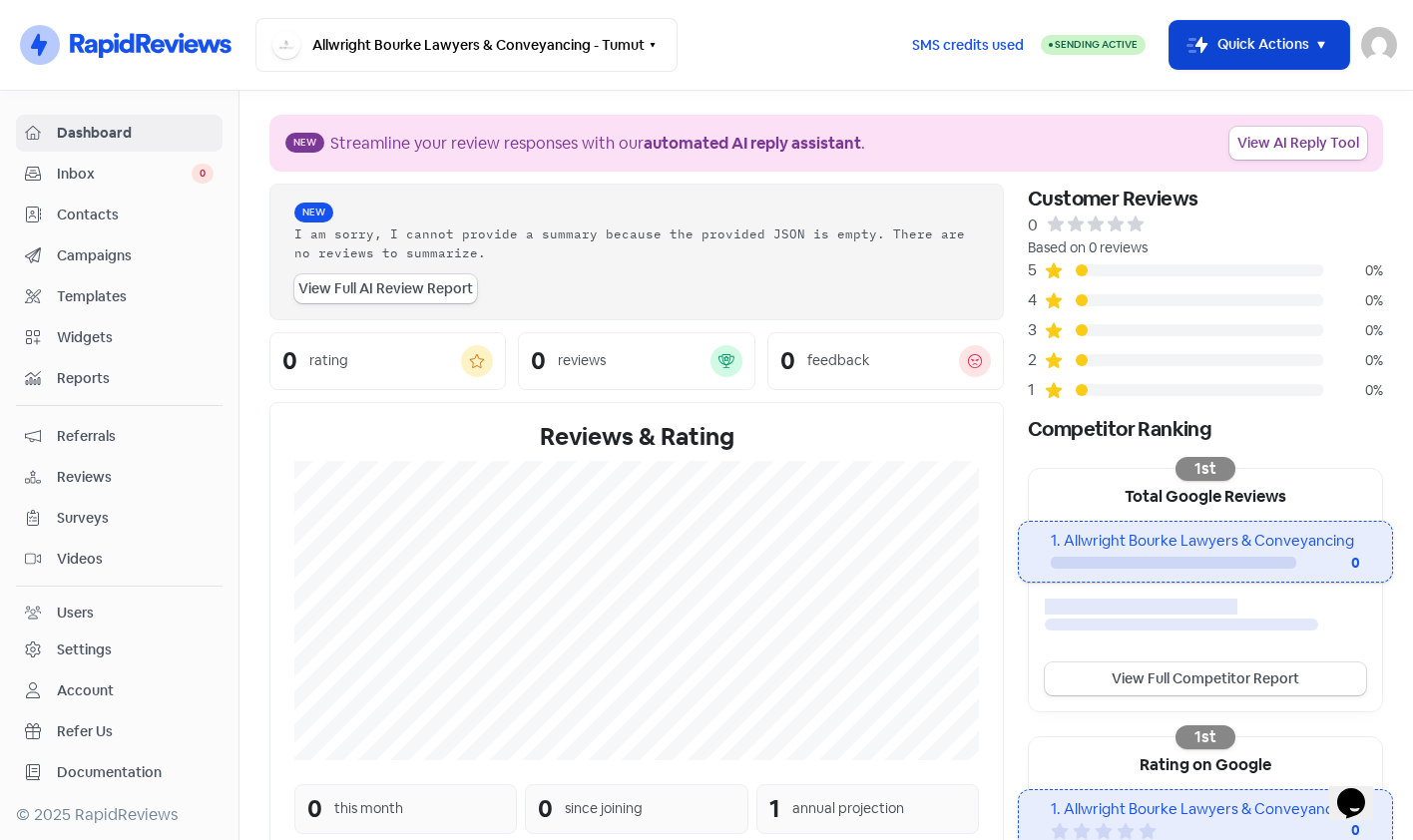click on "Icon For Thunder-move  Quick Actions" at bounding box center (1259, 45) 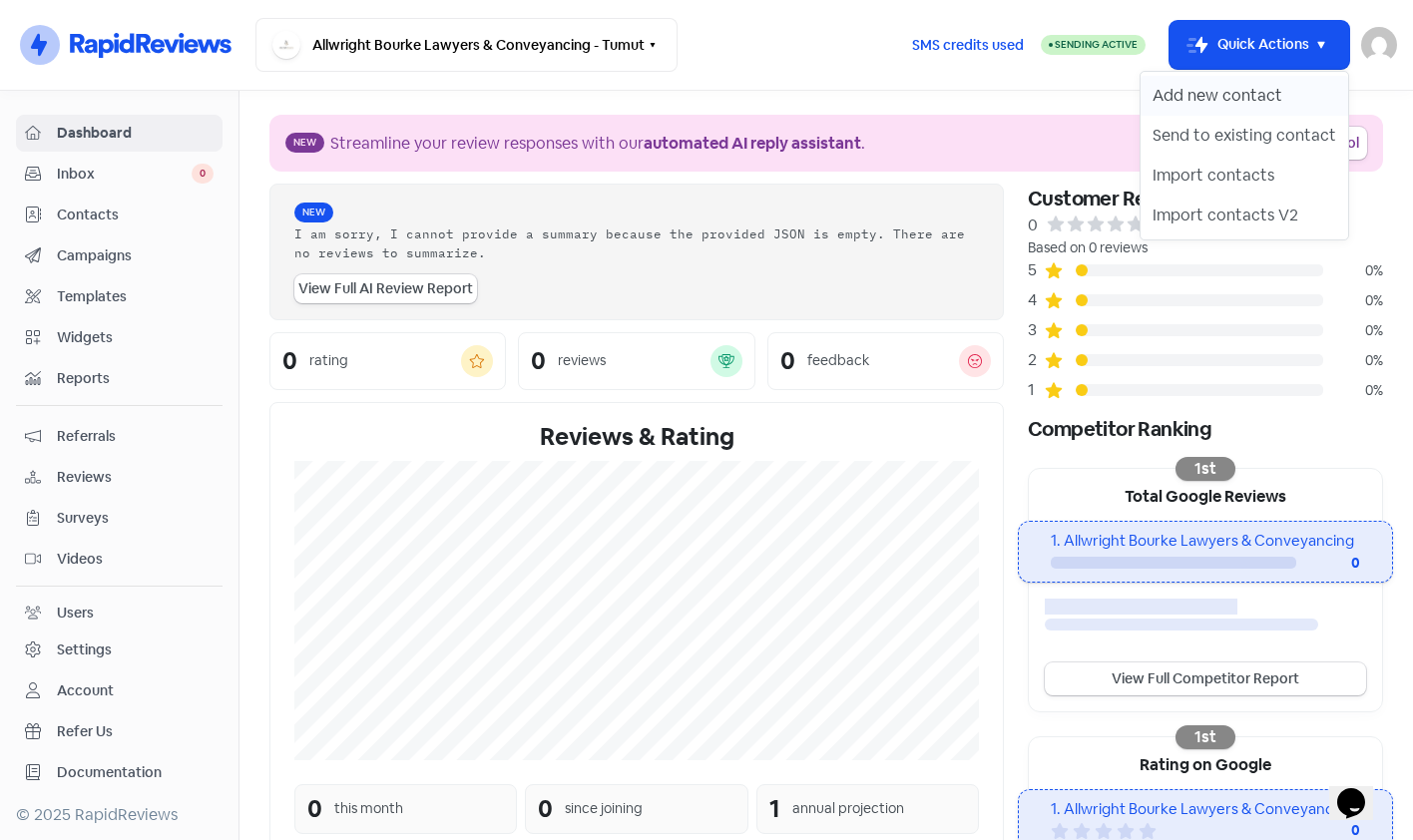 click on "Add new contact" at bounding box center [1244, 96] 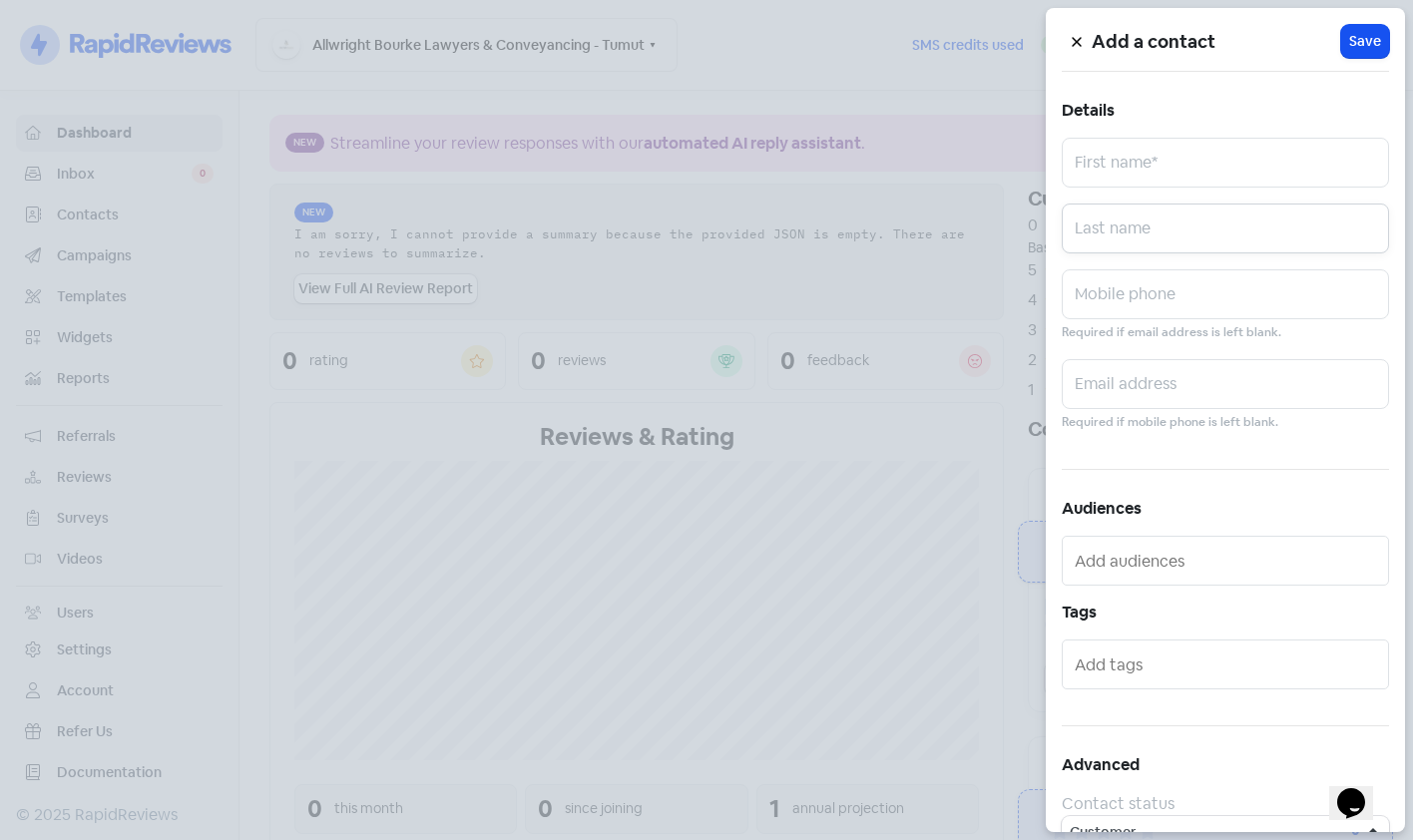 click at bounding box center (1225, 228) 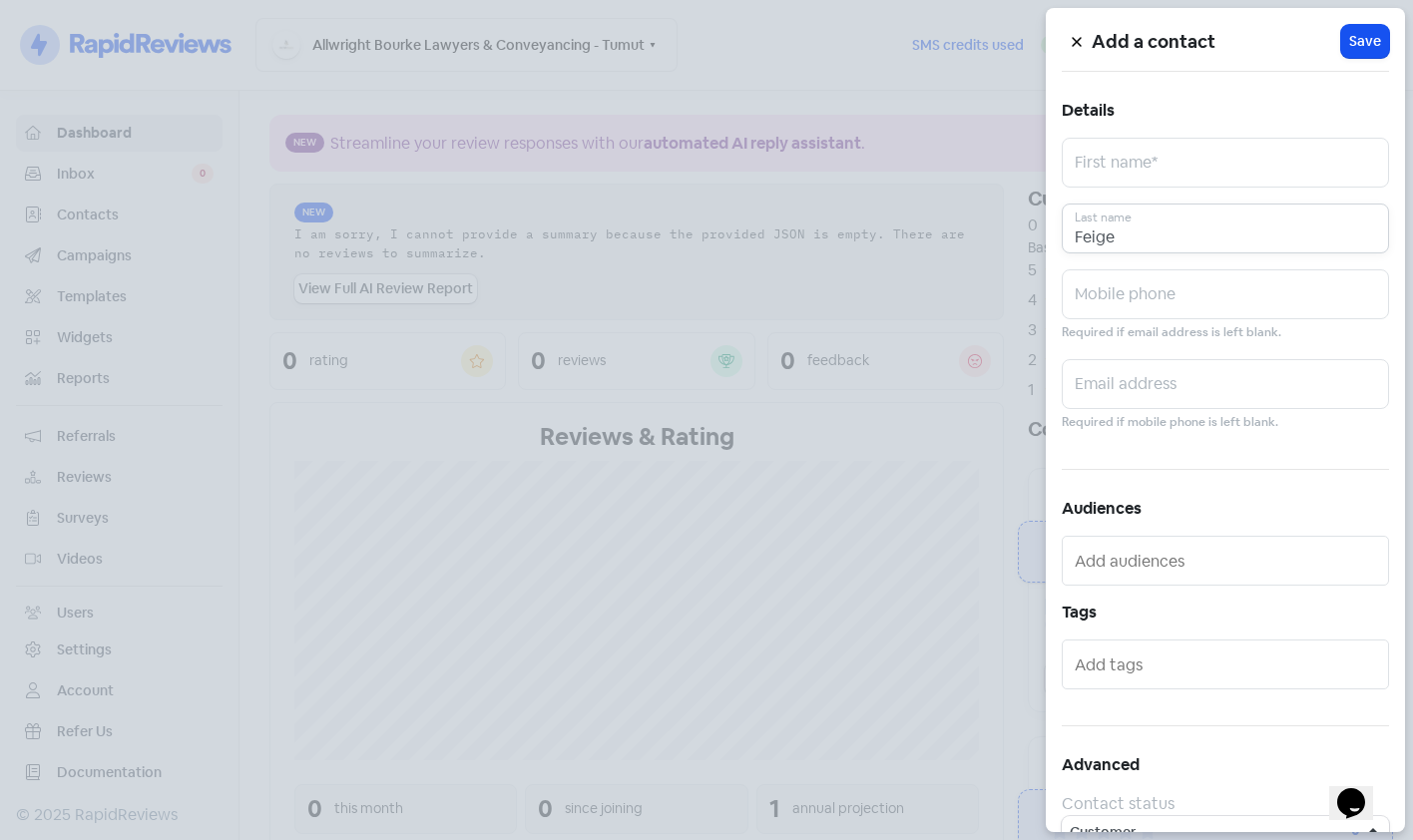type on "Feige" 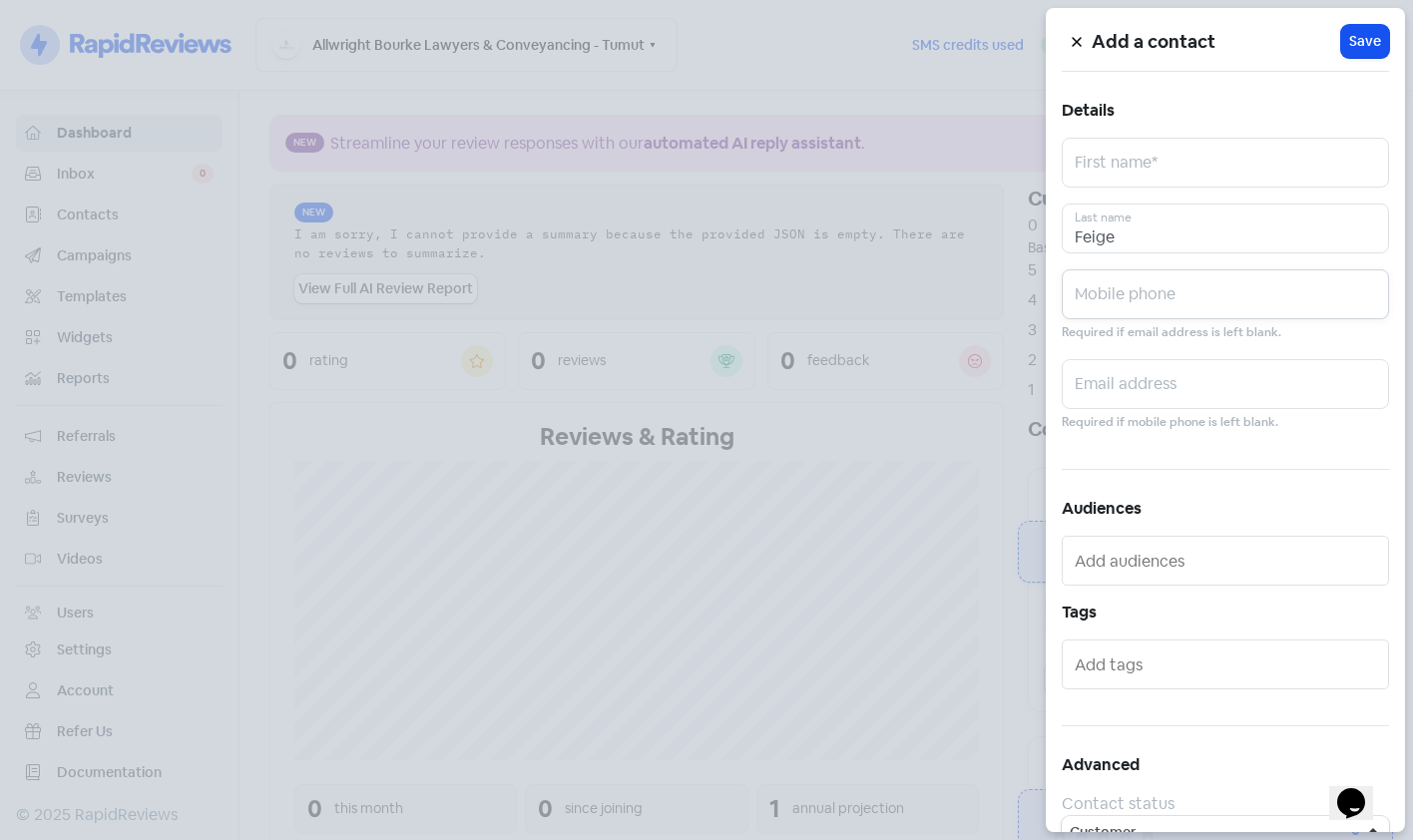 click at bounding box center [1225, 294] 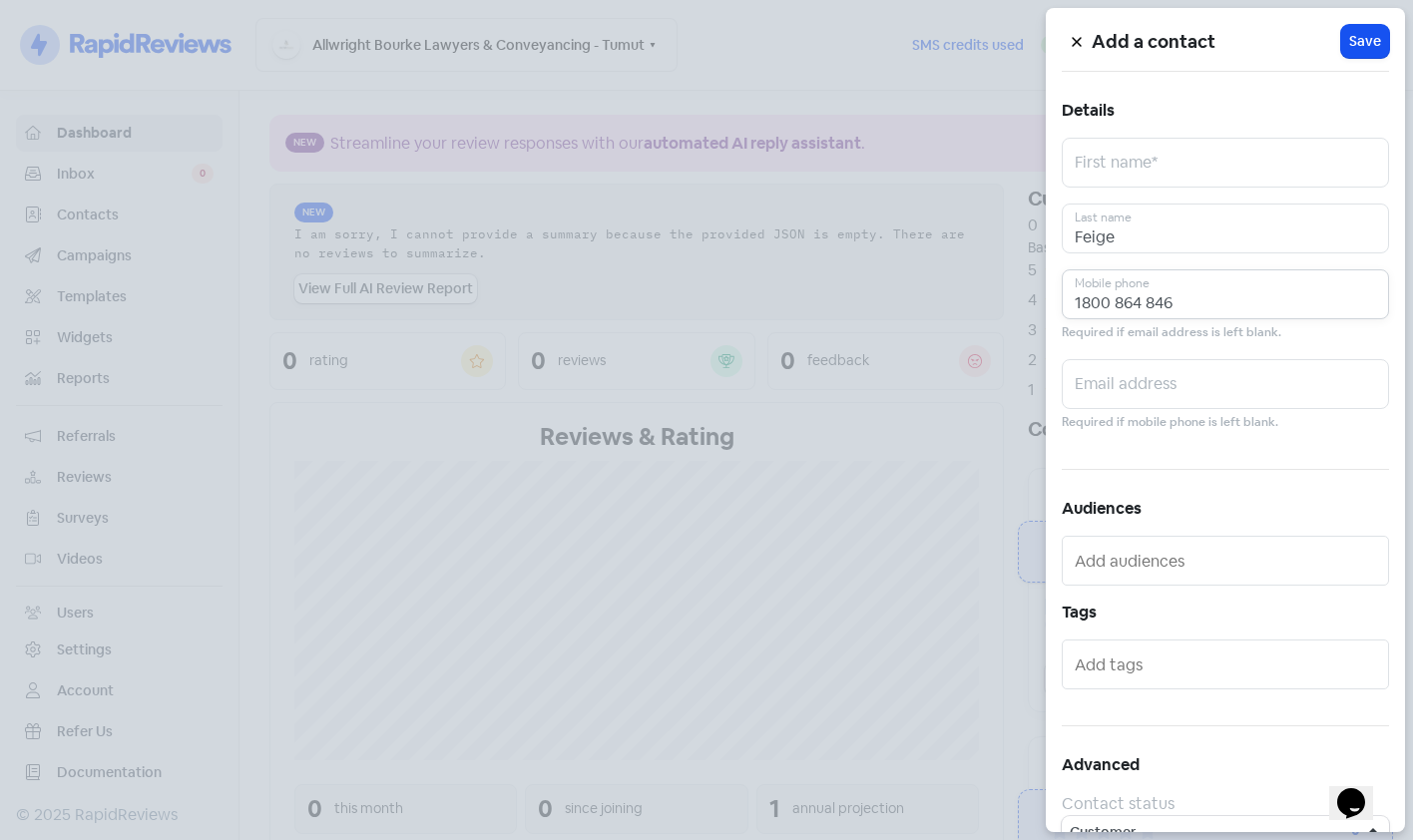 type on "1800 864 846" 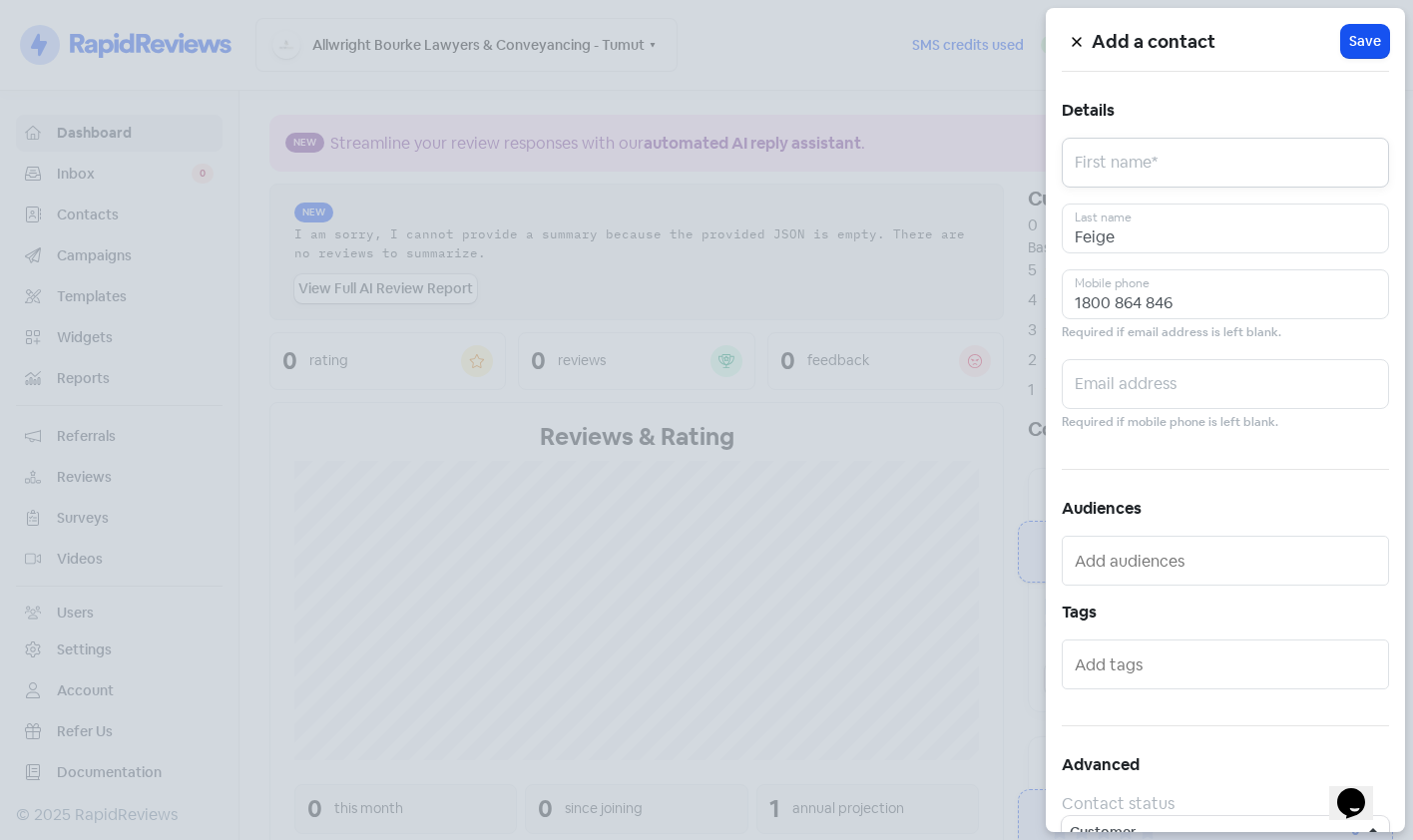 click at bounding box center [1225, 163] 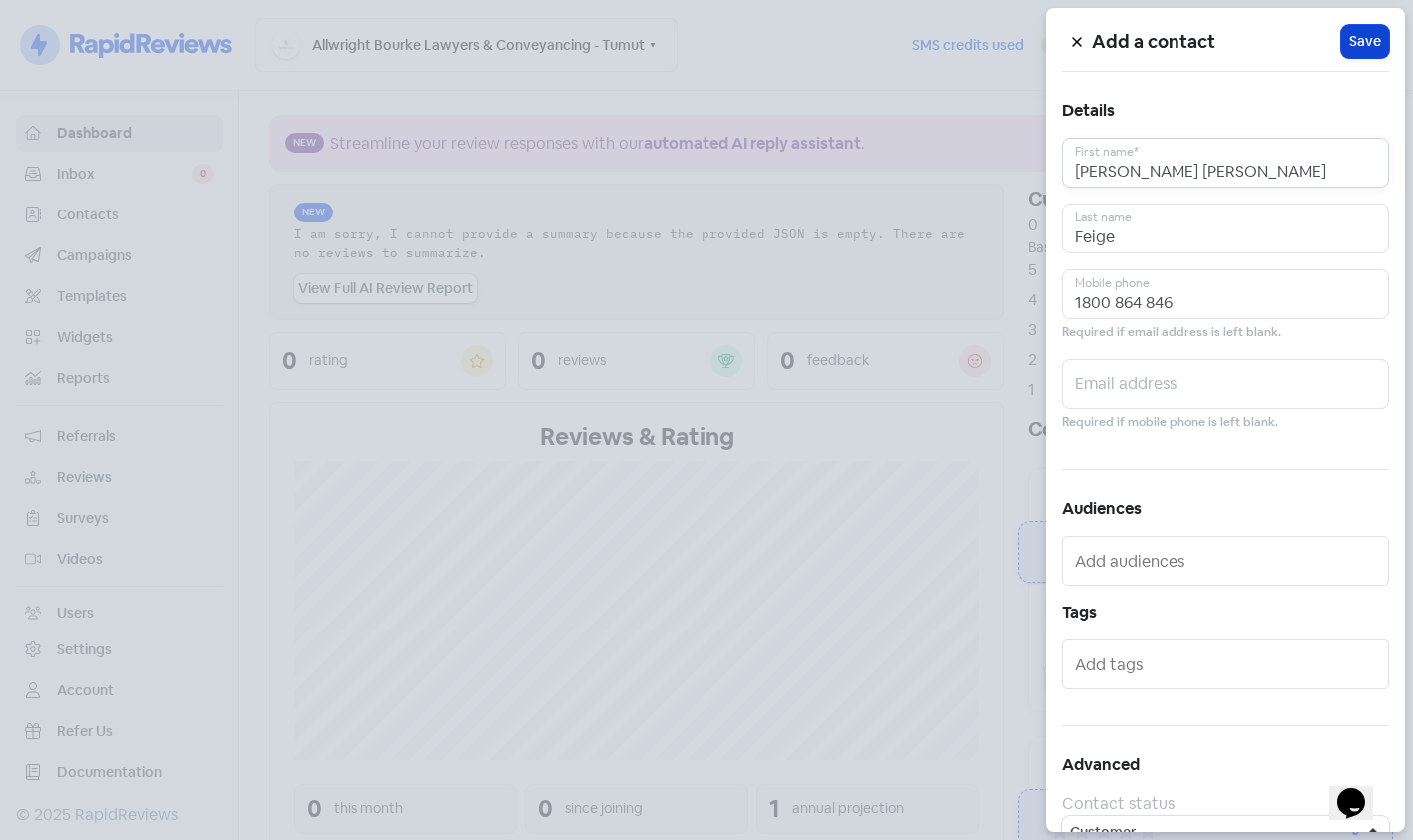 type on "[PERSON_NAME] [PERSON_NAME]" 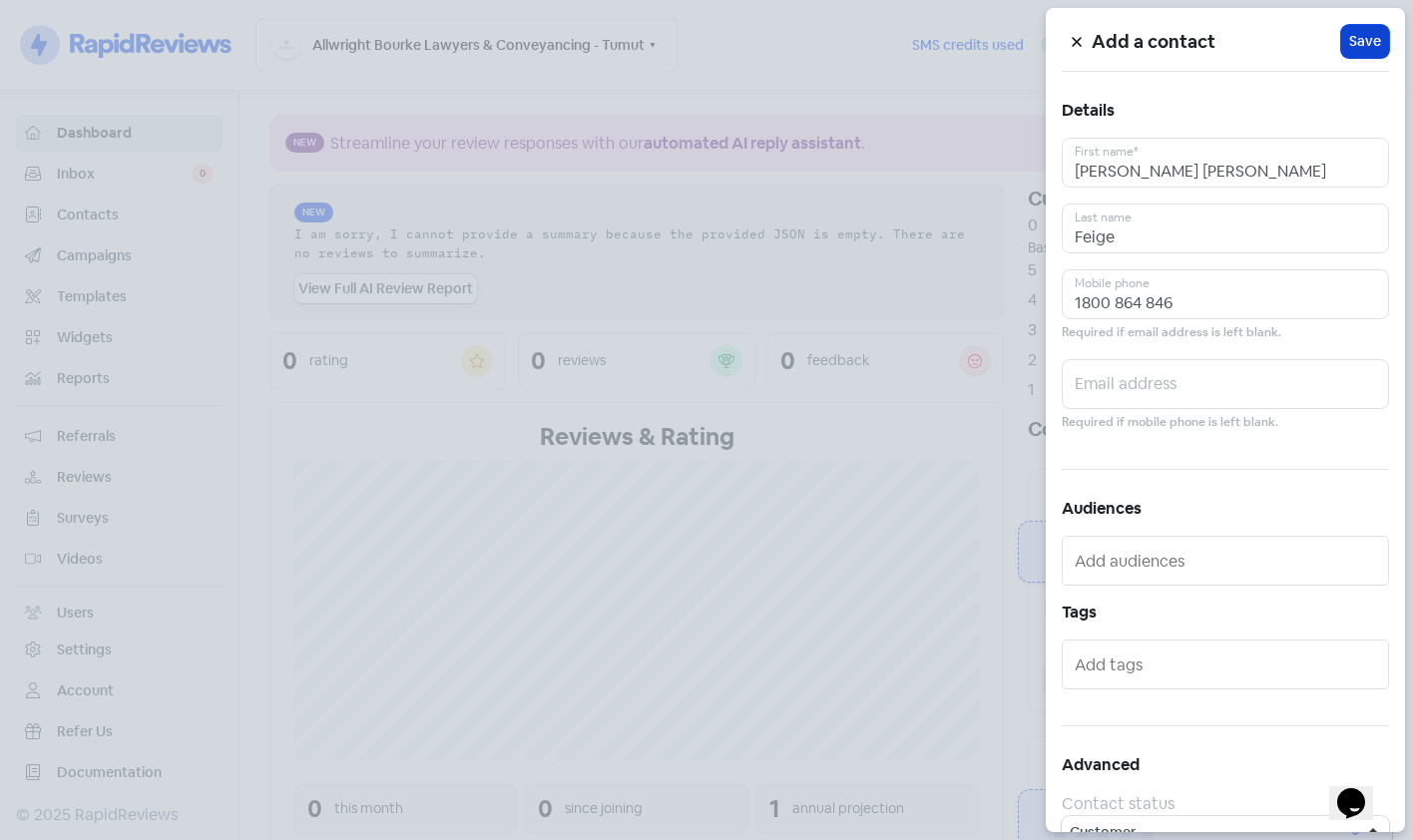 click on "Icon For Loading Save" at bounding box center (1365, 41) 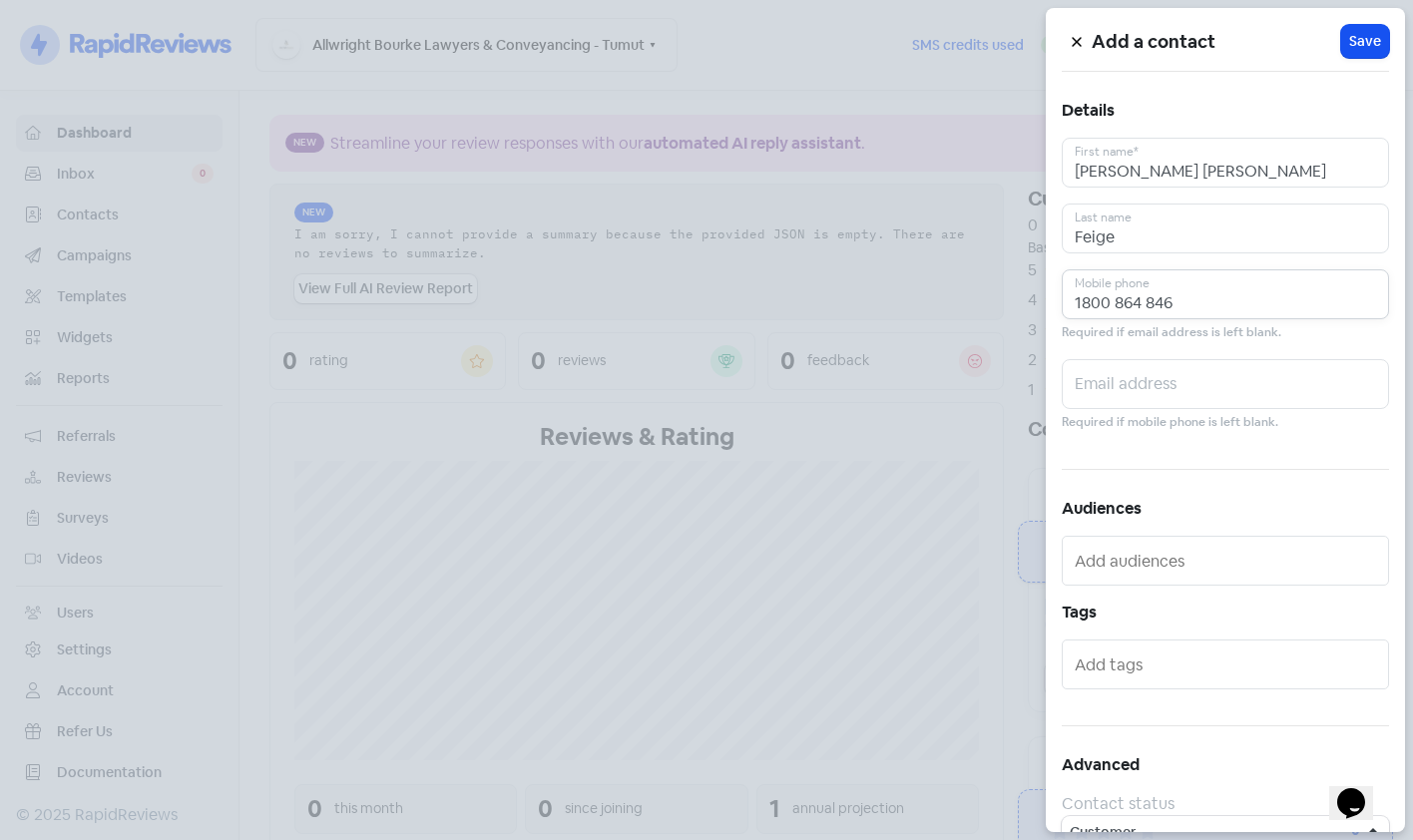 click on "1800 864 846" at bounding box center [1225, 294] 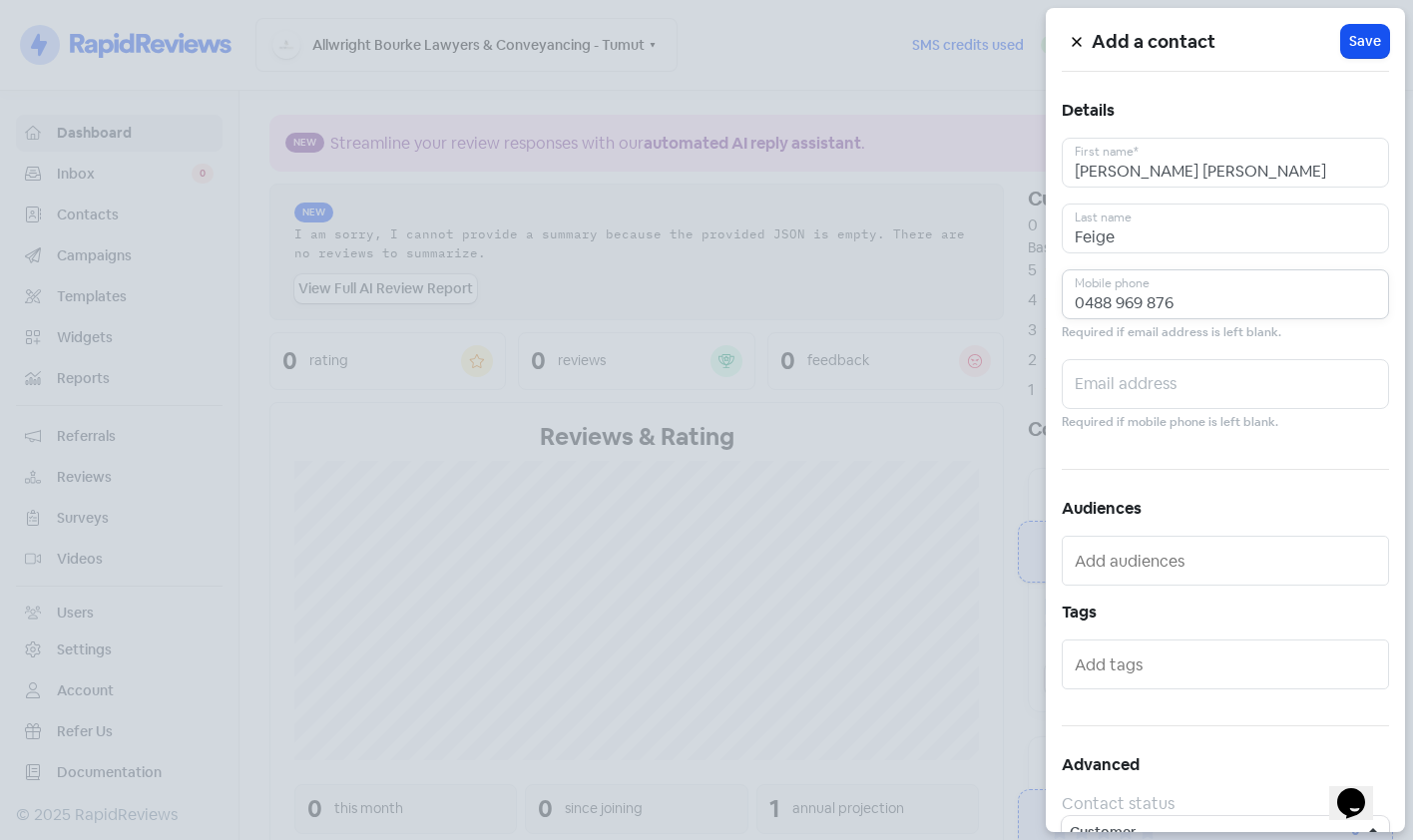 type on "0488 969 876" 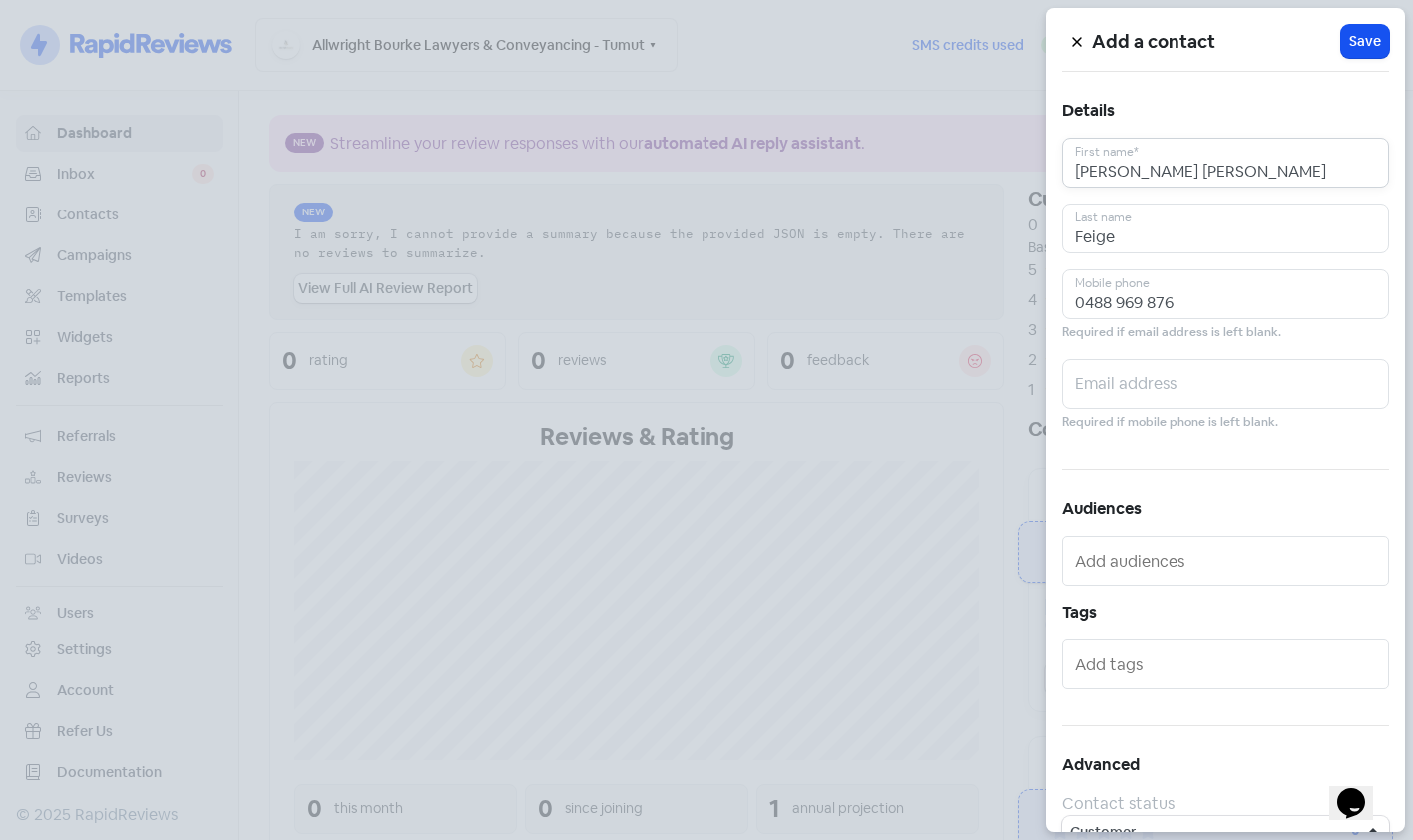 click on "[PERSON_NAME] [PERSON_NAME]" at bounding box center [1225, 163] 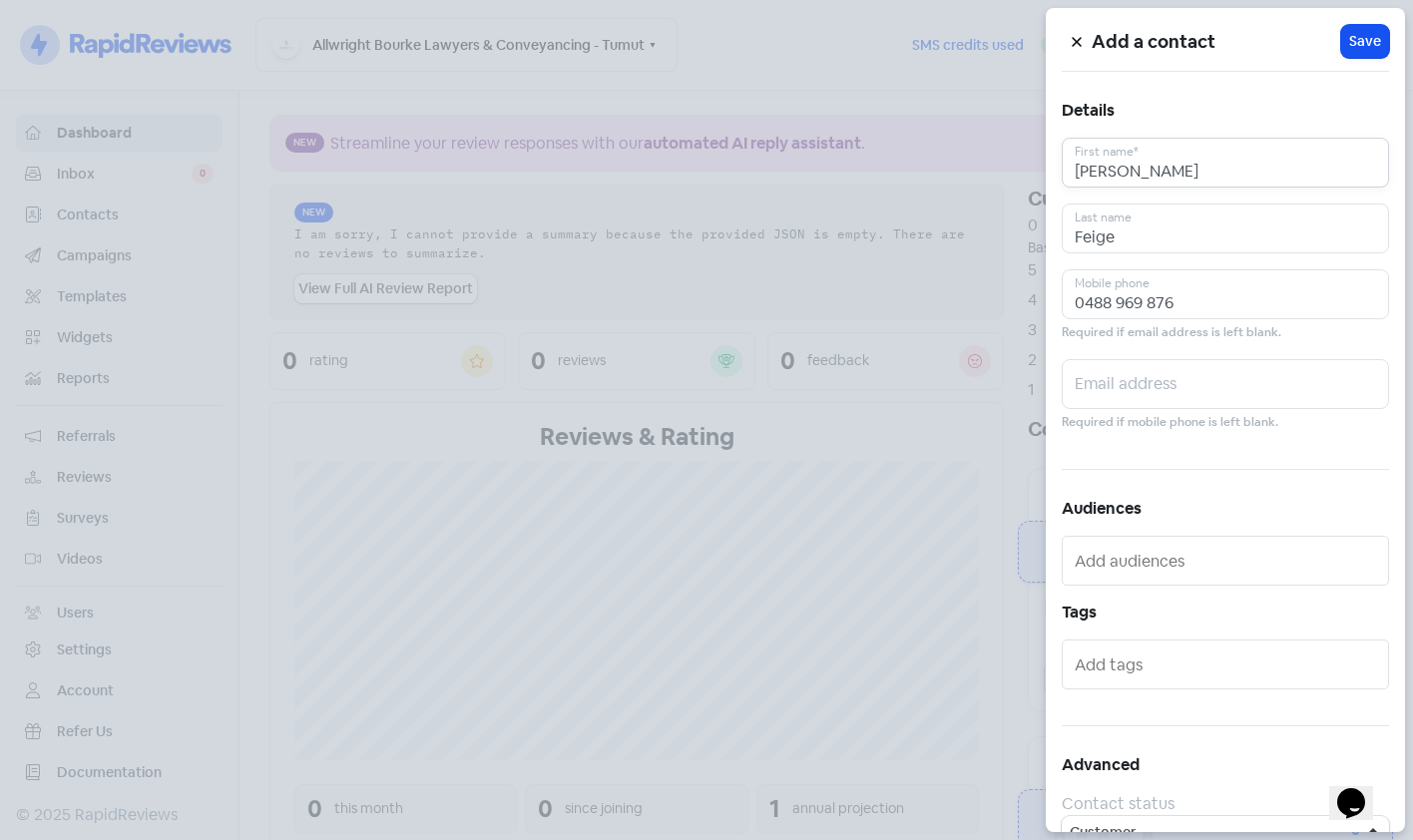 type on "[PERSON_NAME]" 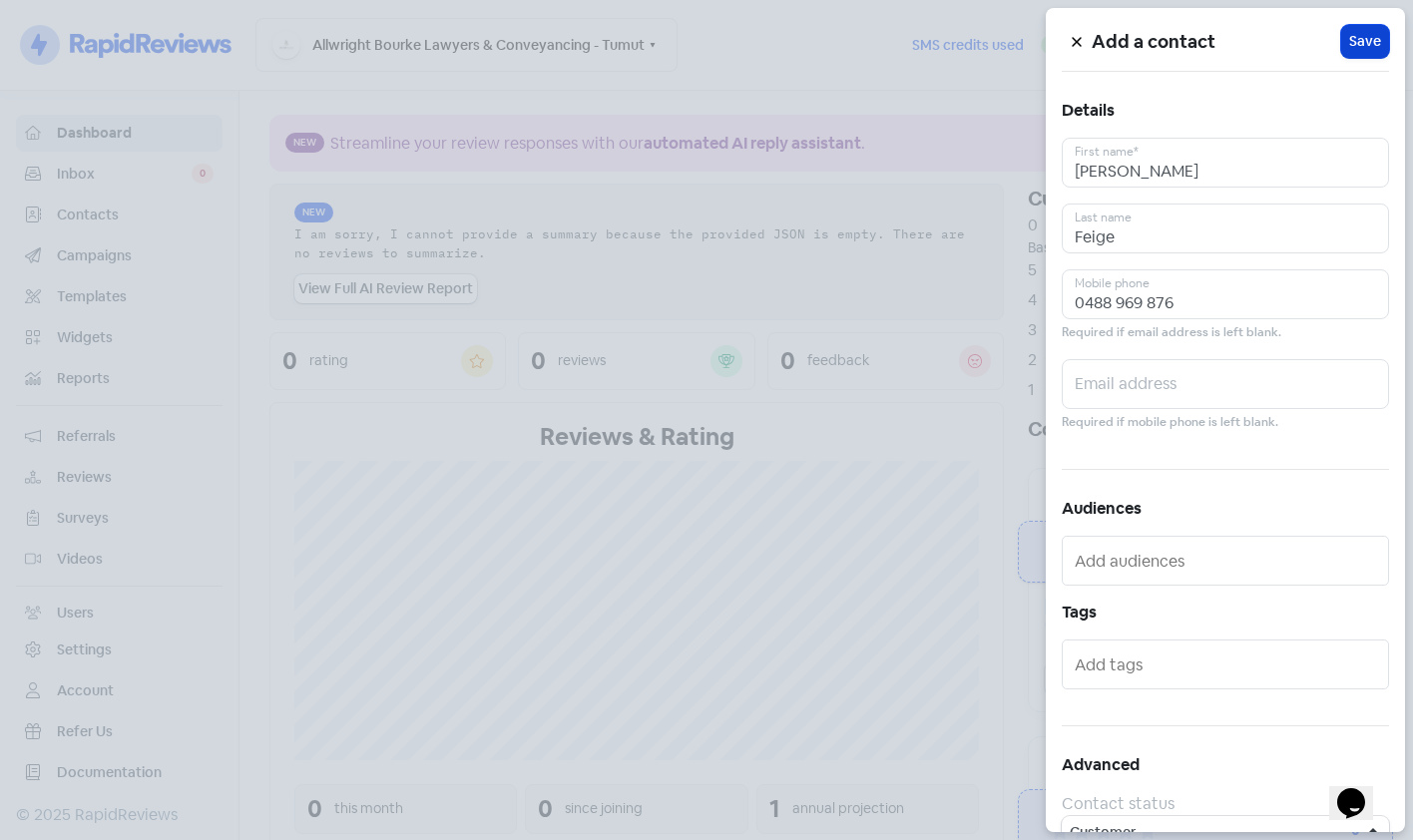 click on "Save" at bounding box center [1365, 41] 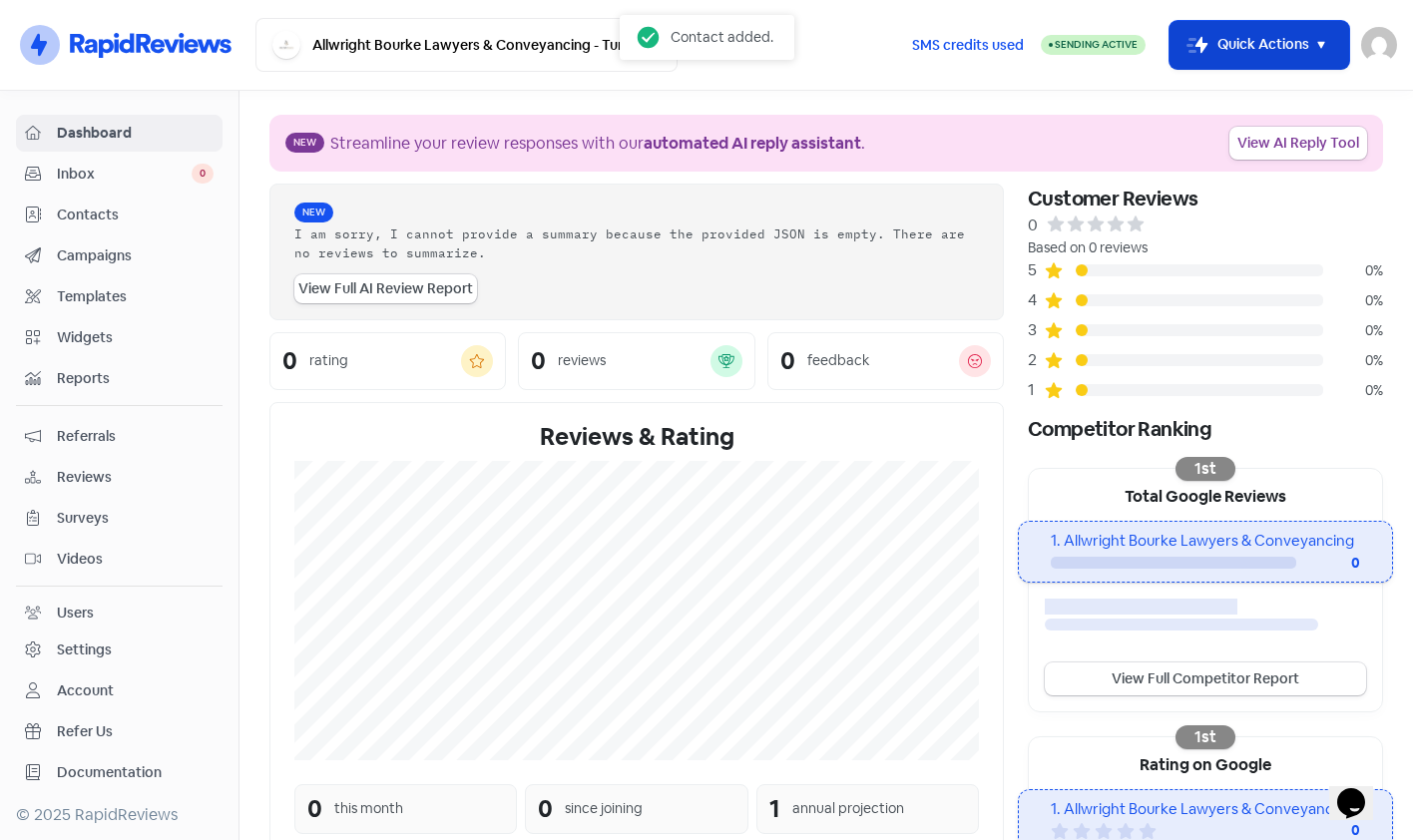 click on "Icon For Thunder-move  Quick Actions" at bounding box center [1259, 45] 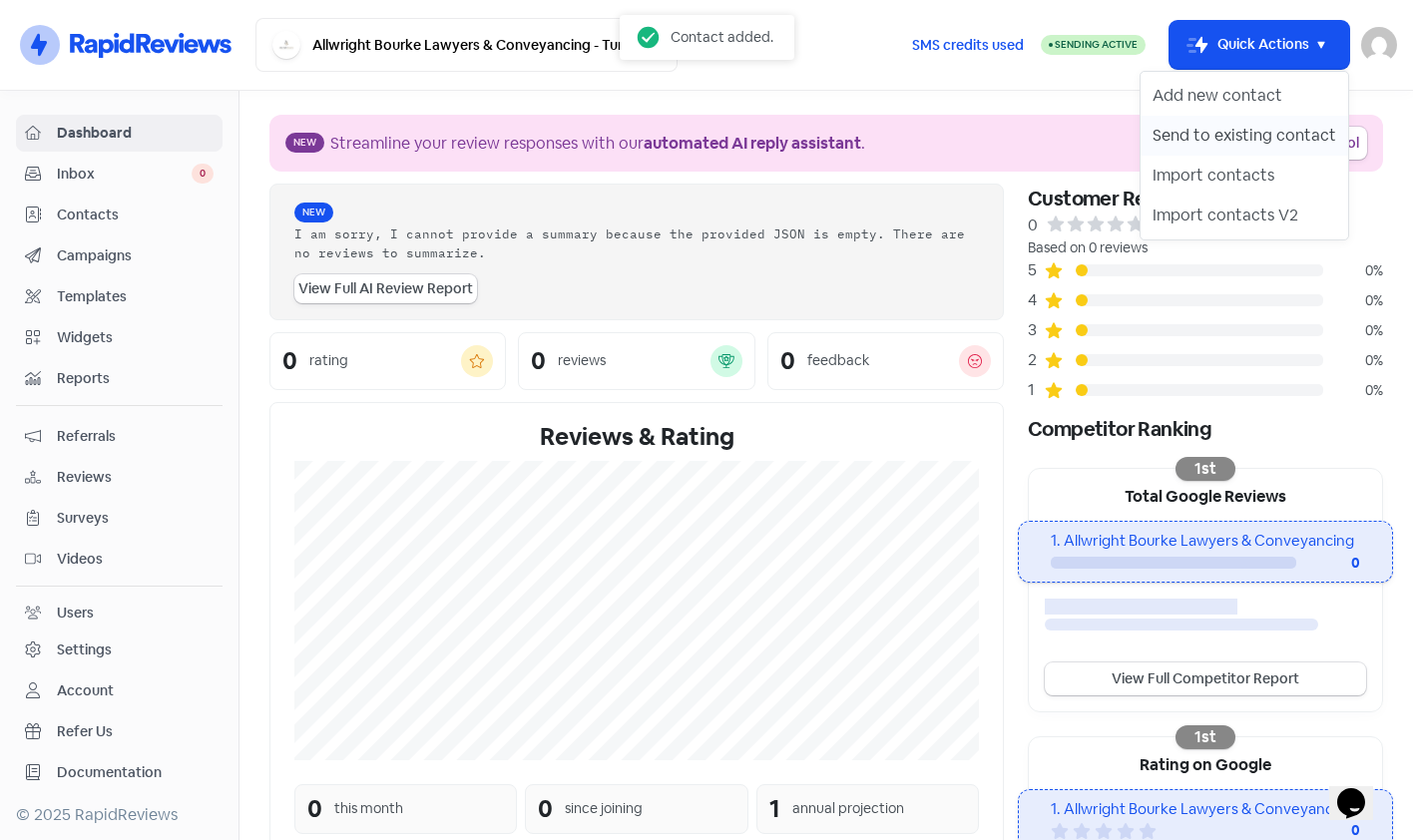 click on "Send to existing contact" at bounding box center (1244, 136) 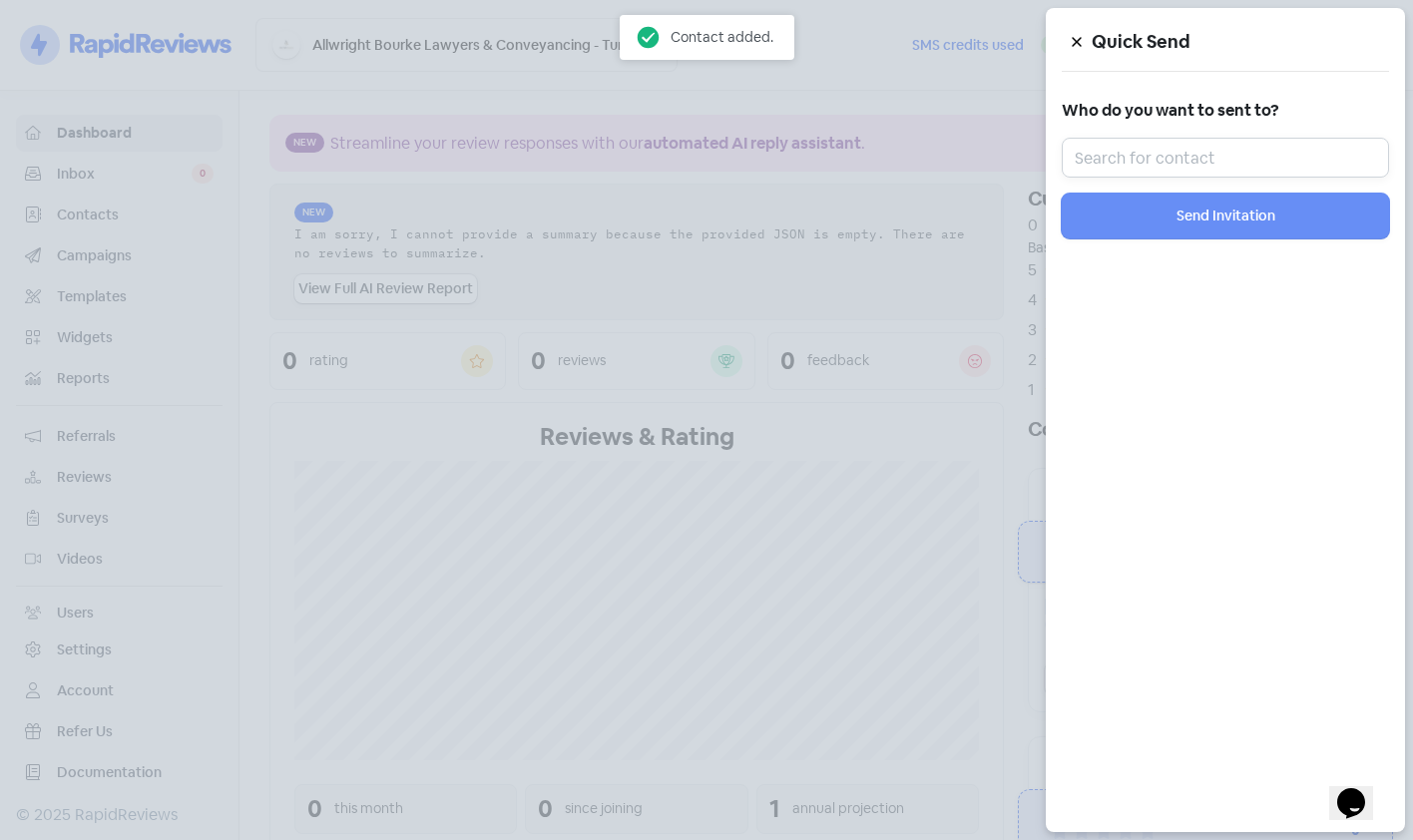 click at bounding box center (1225, 158) 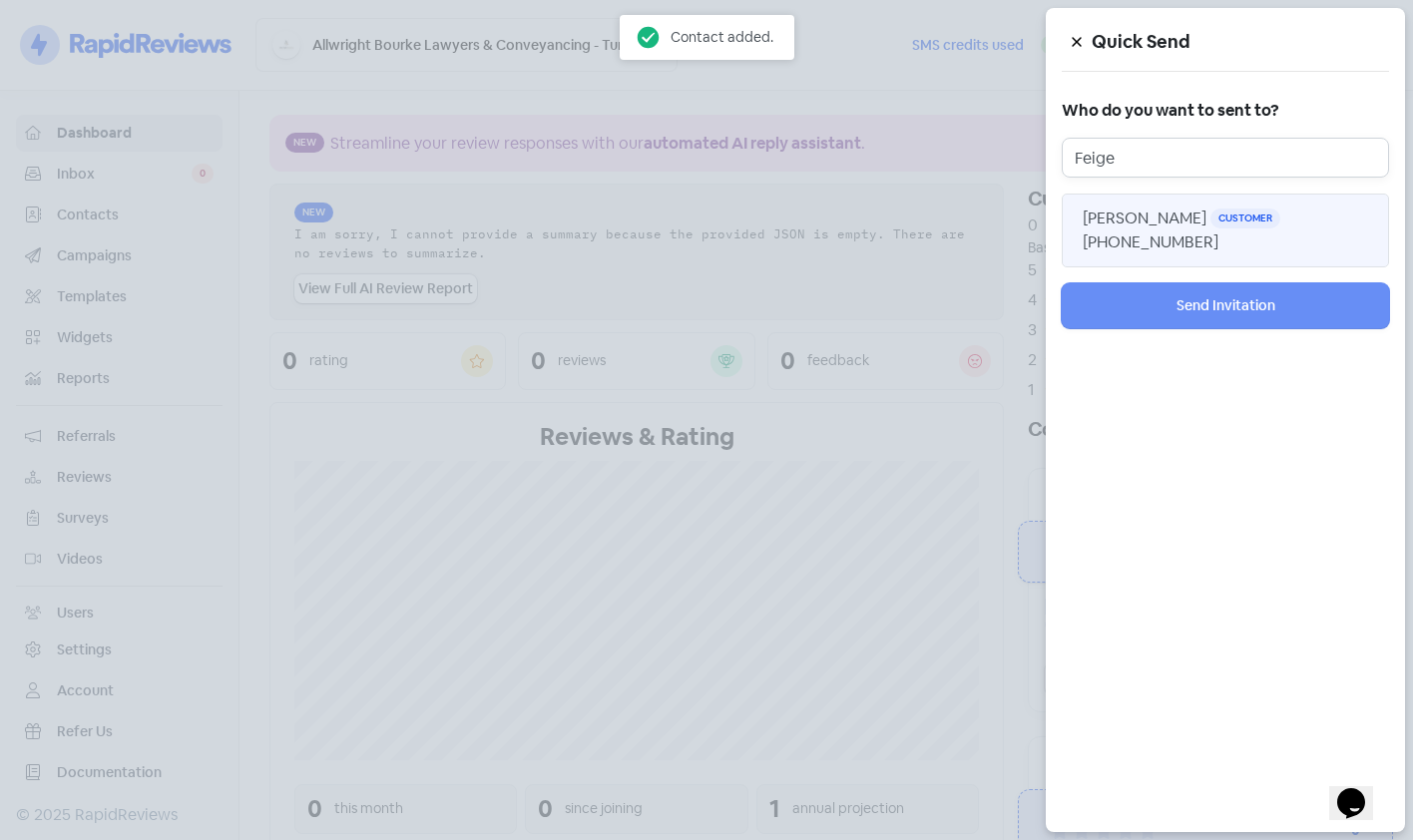 type on "Feige" 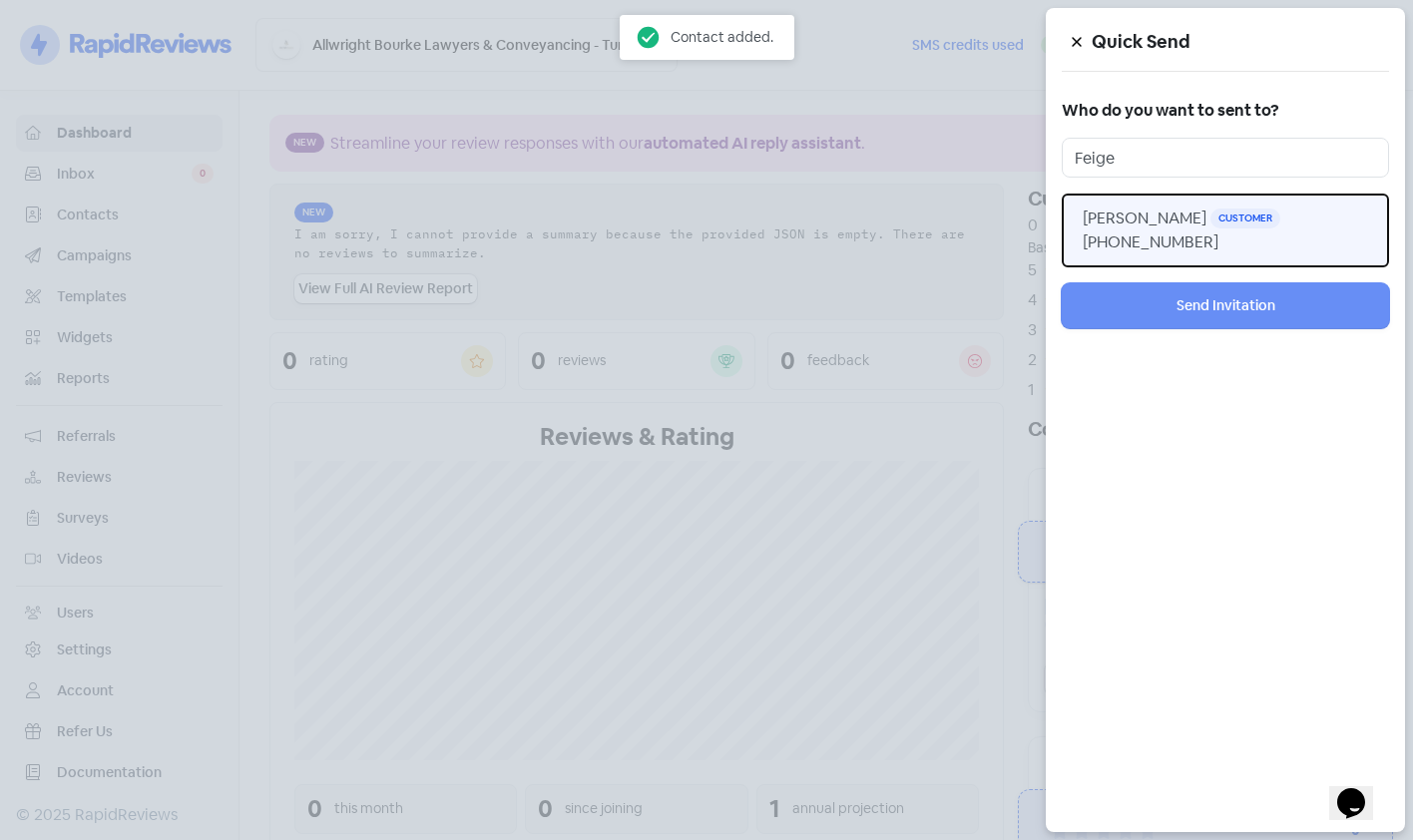 click on "[PHONE_NUMBER]" at bounding box center [1151, 241] 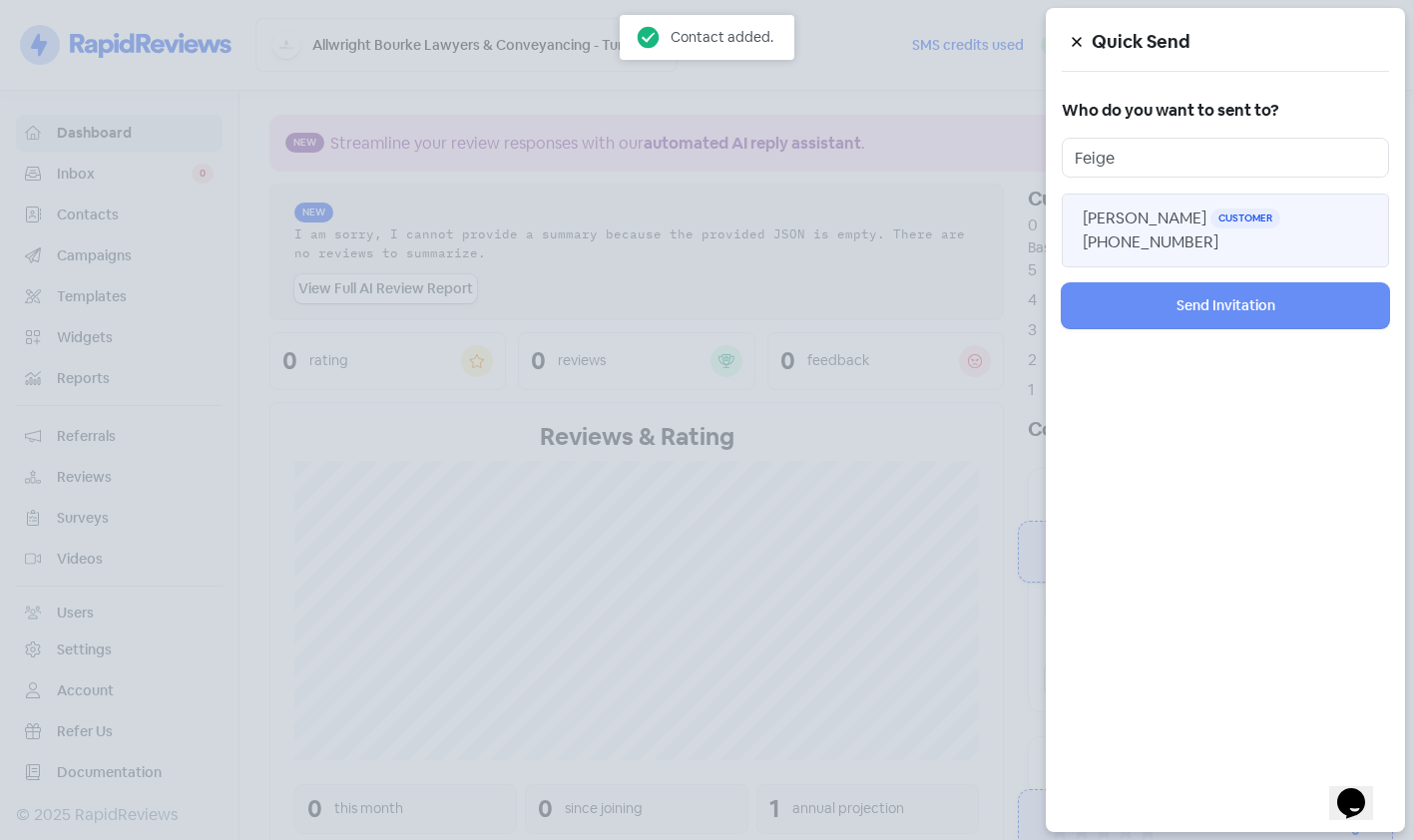 type 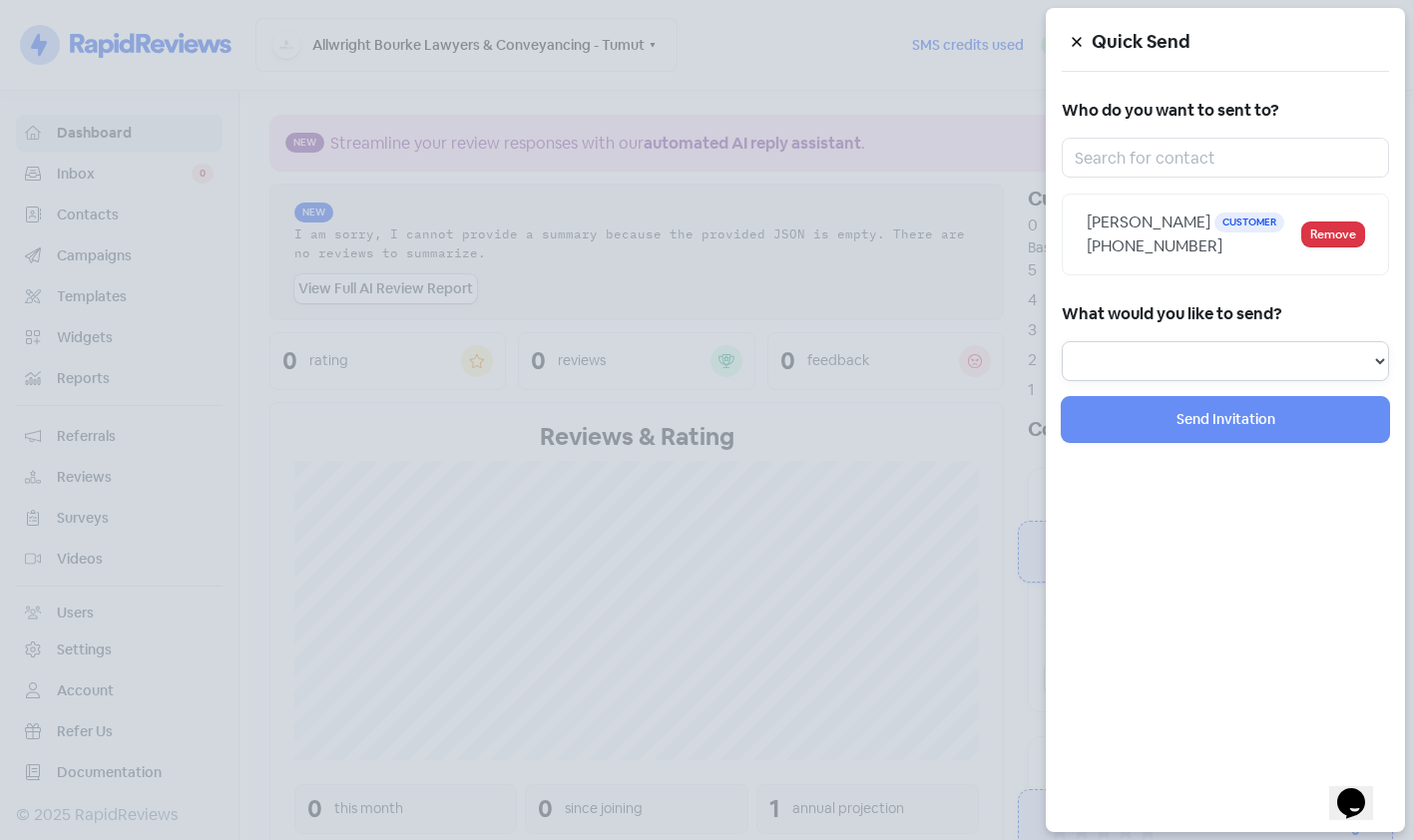 click on "Review Invitation Referral Invitation Survey Invitation Video Invitation" at bounding box center [1225, 361] 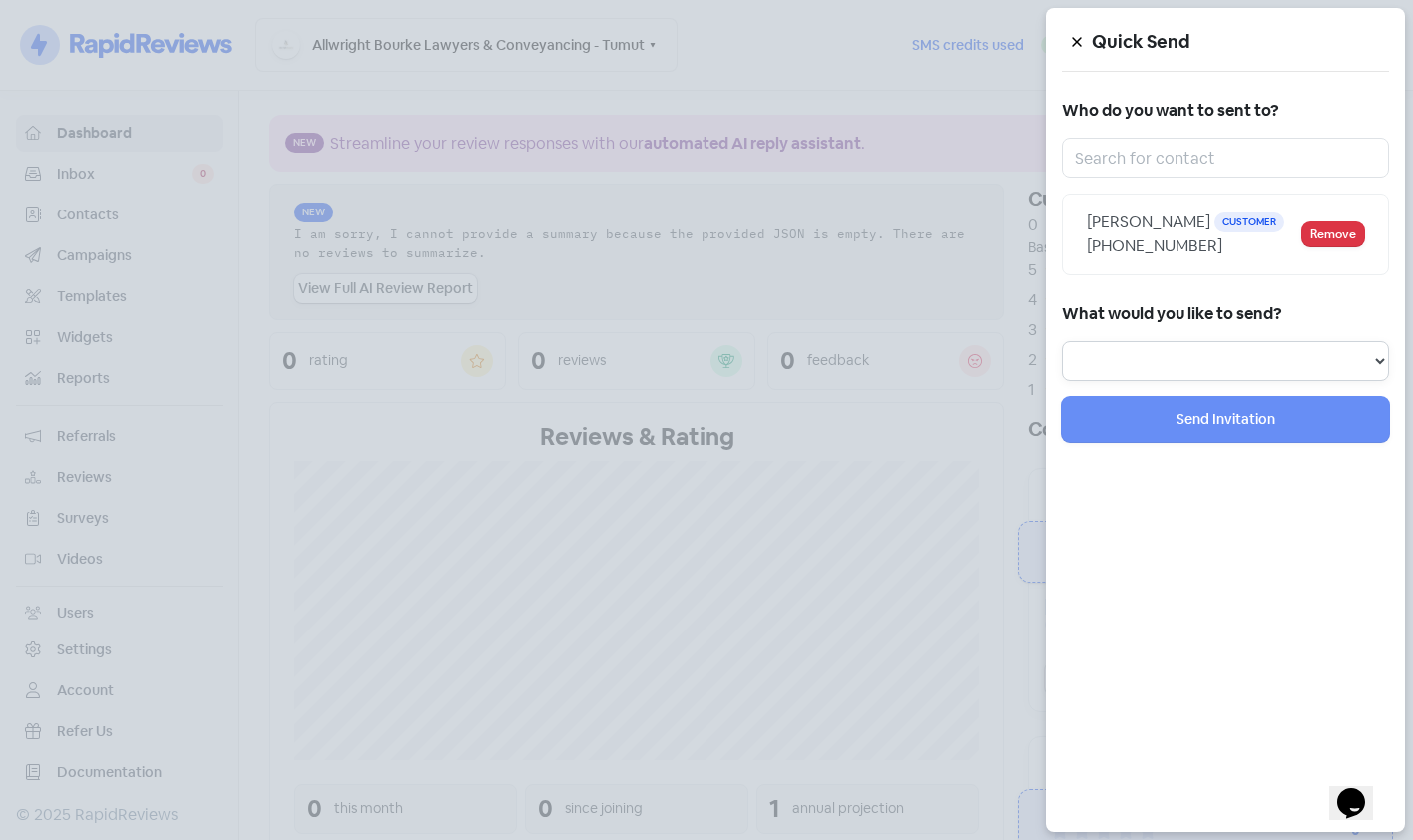 select on "review" 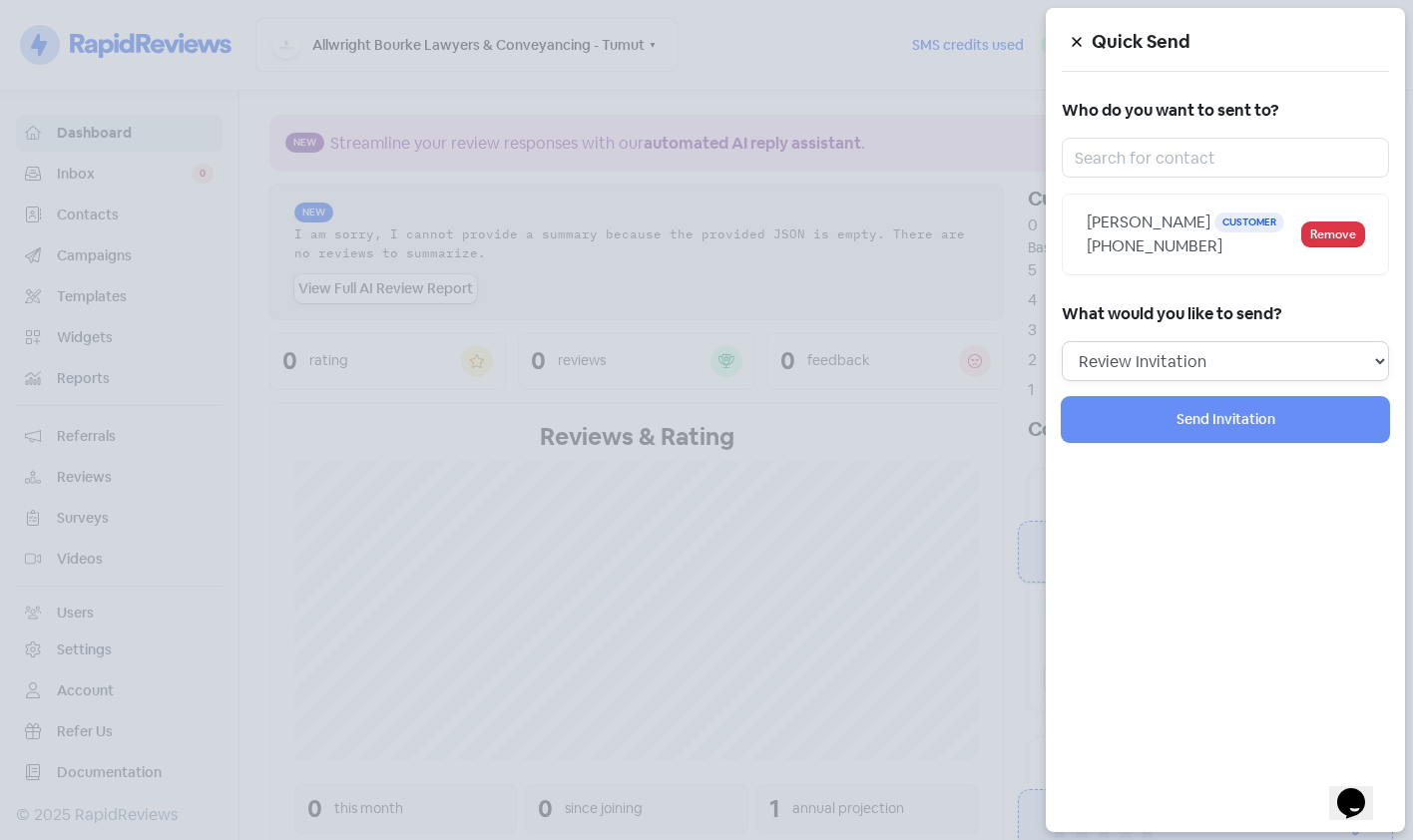 click on "Review Invitation Referral Invitation Survey Invitation Video Invitation" at bounding box center (1225, 361) 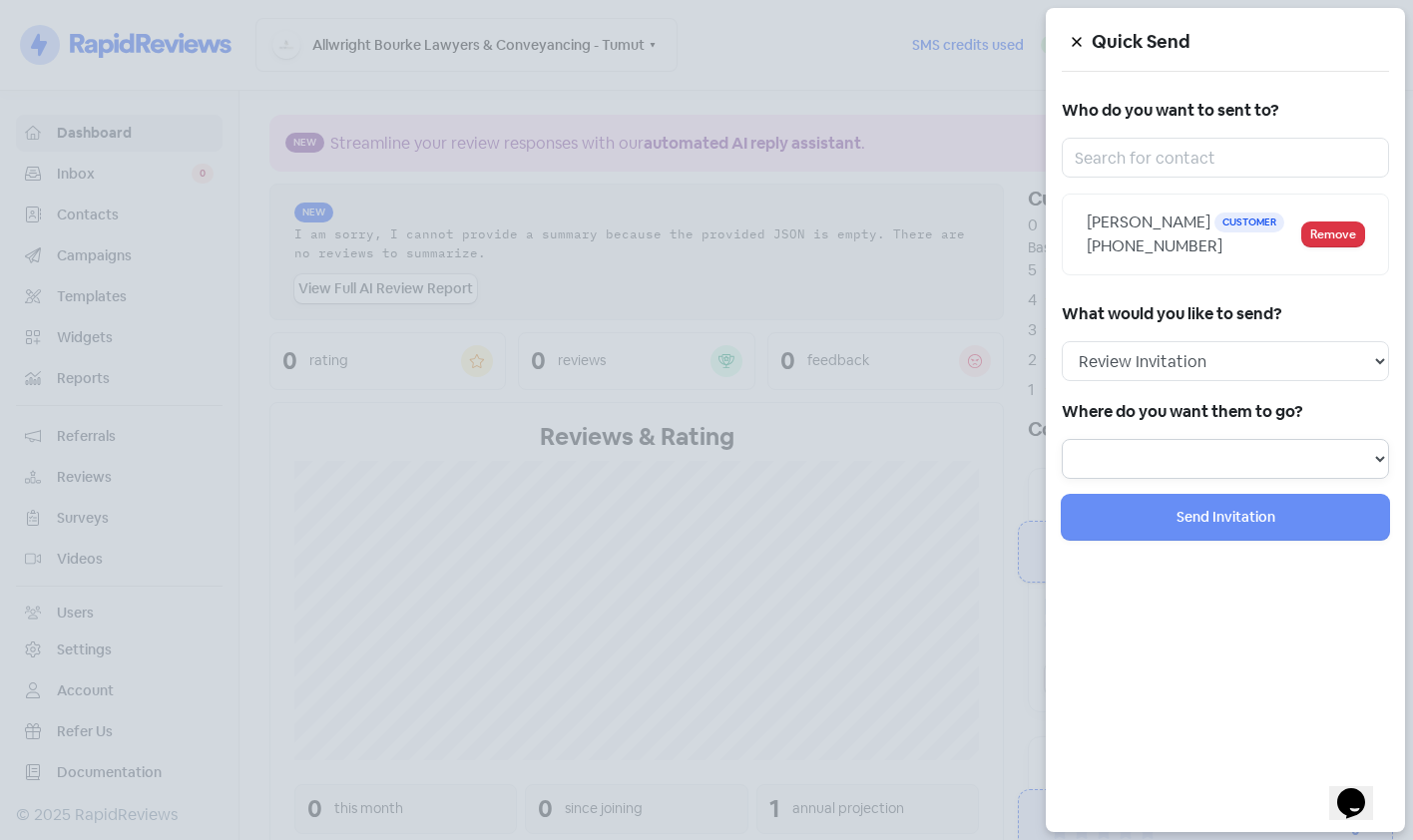 click at bounding box center (1225, 459) 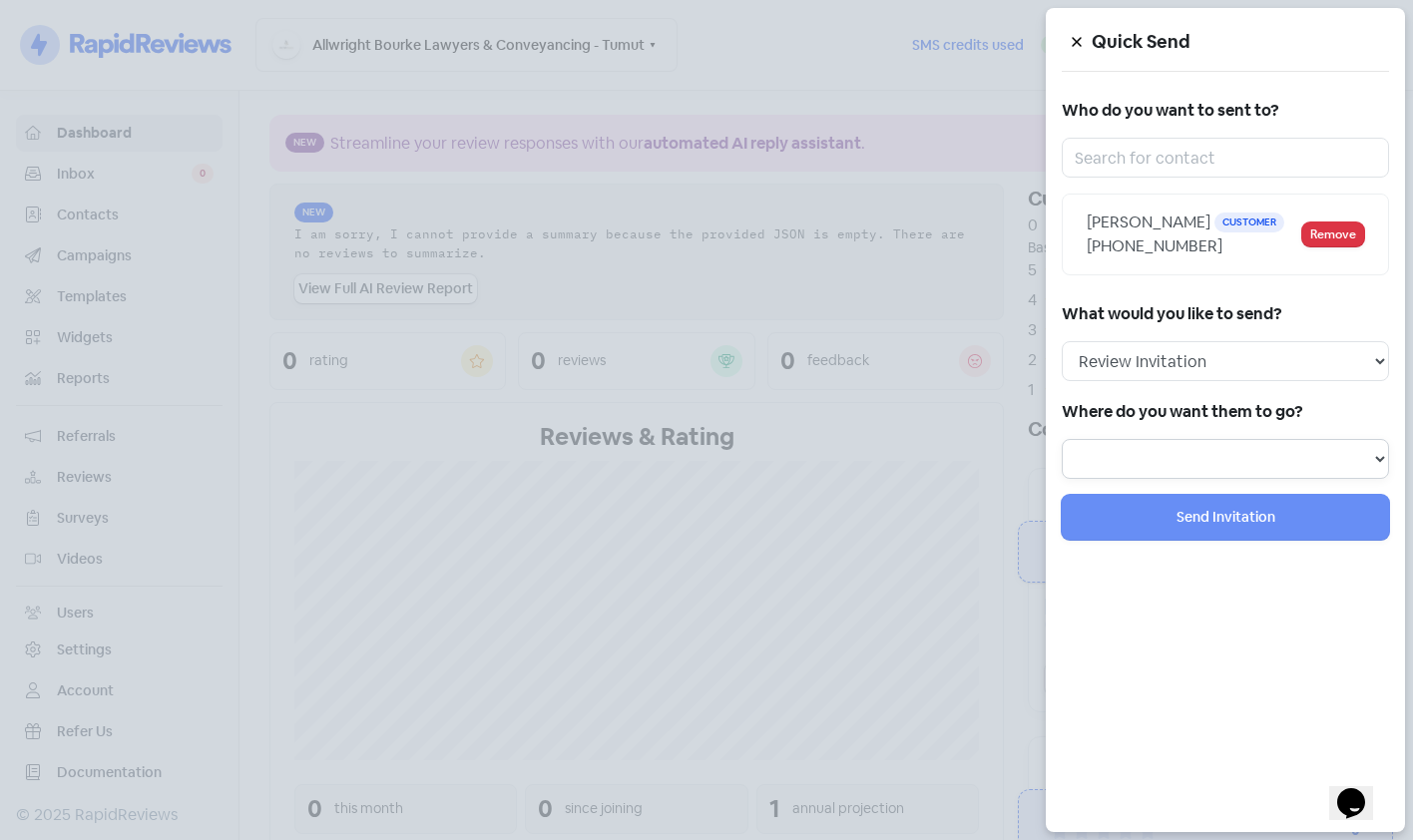 select on "1002" 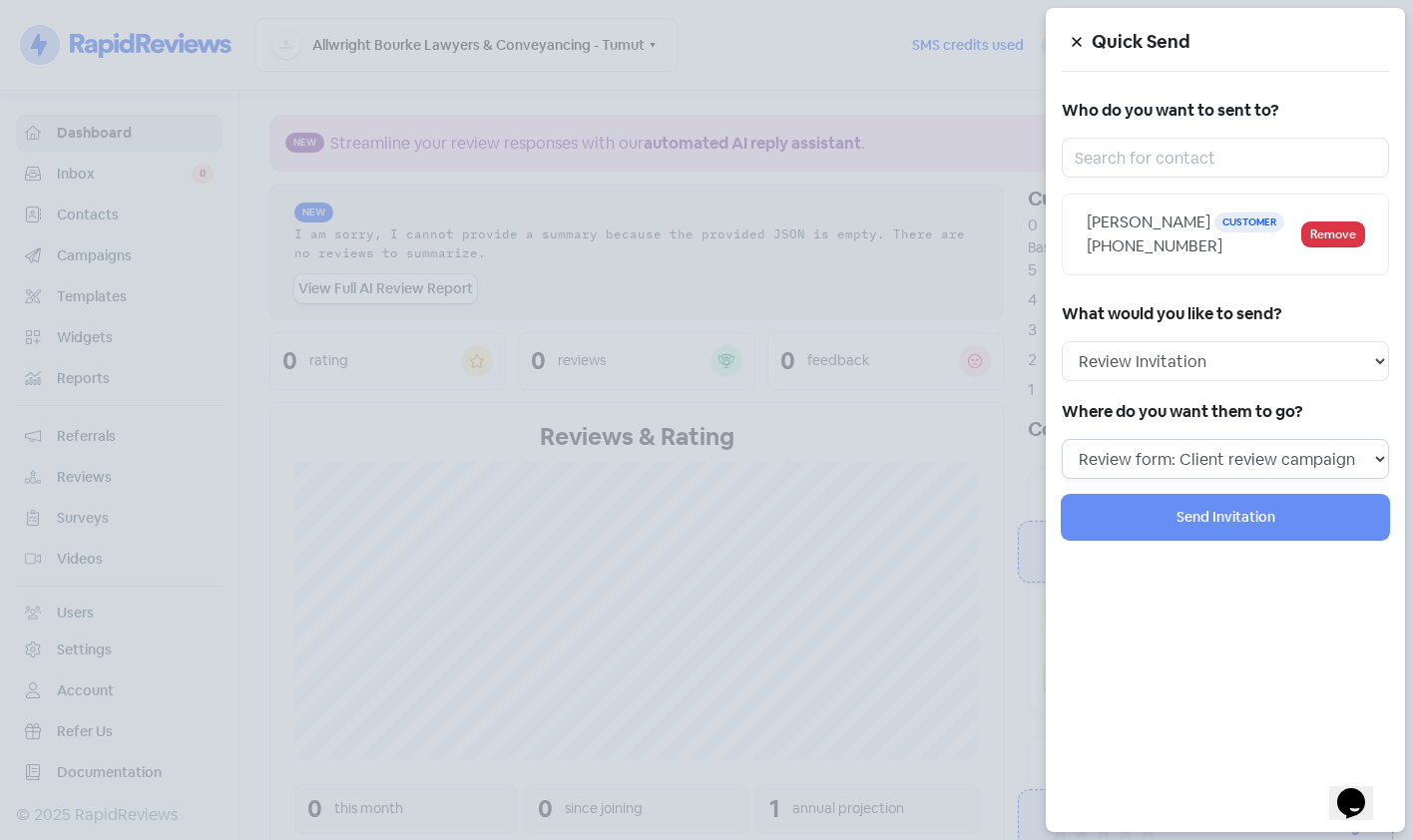 click on "Review form: Client review campaign - review form   Review form: Professionals review campaign - review form" at bounding box center (1225, 459) 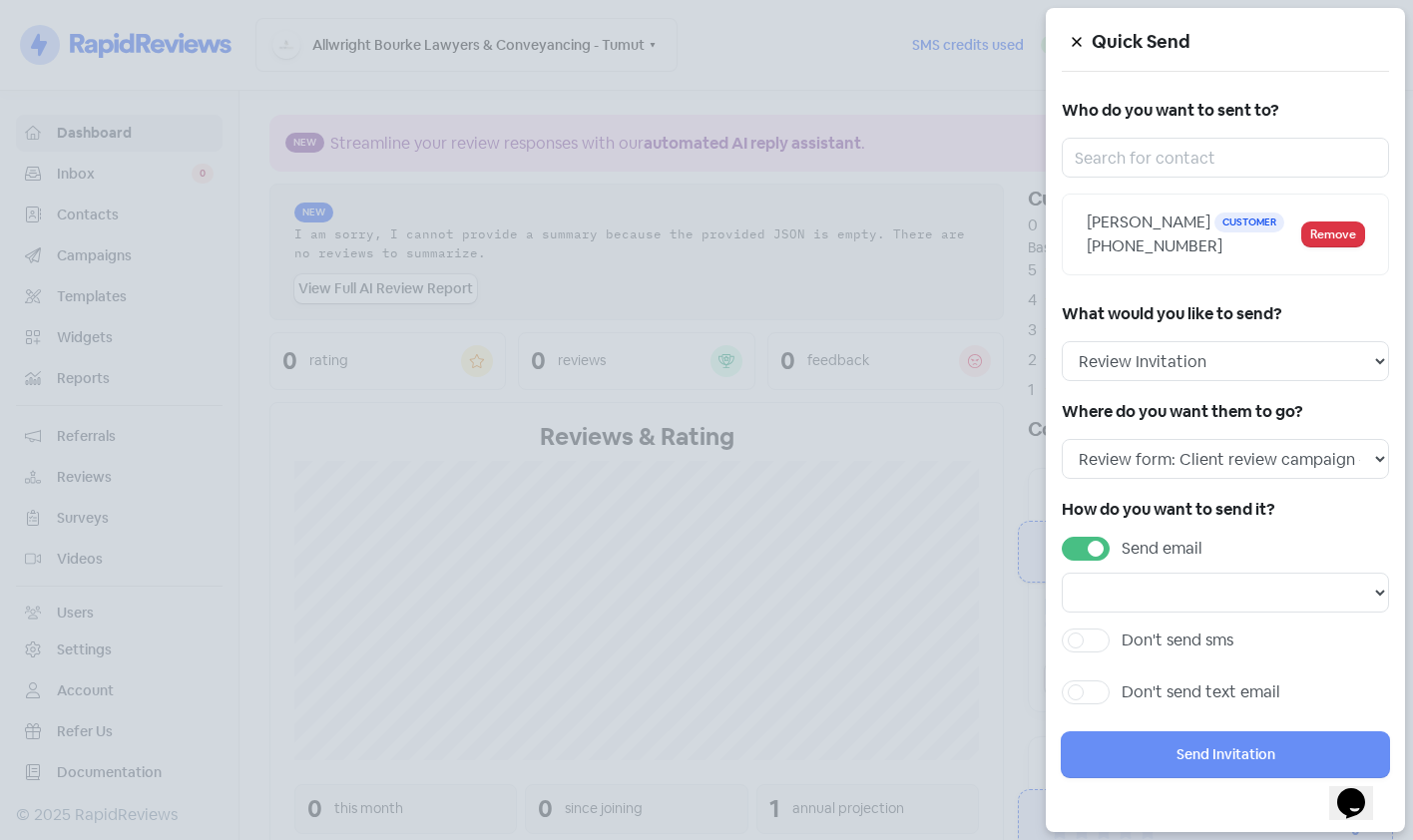 click on "Send email" at bounding box center (1162, 549) 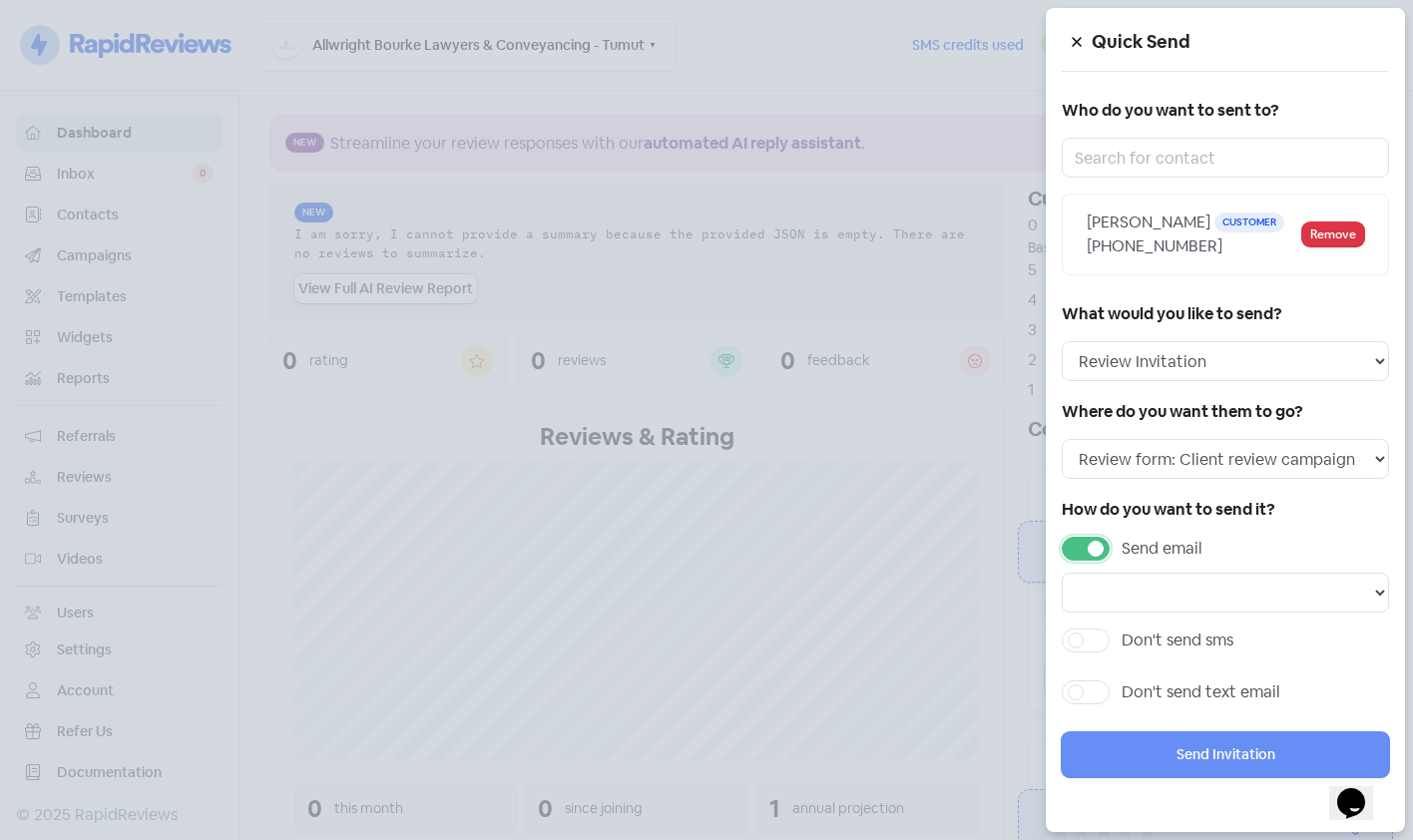 click on "Send email" at bounding box center [1128, 543] 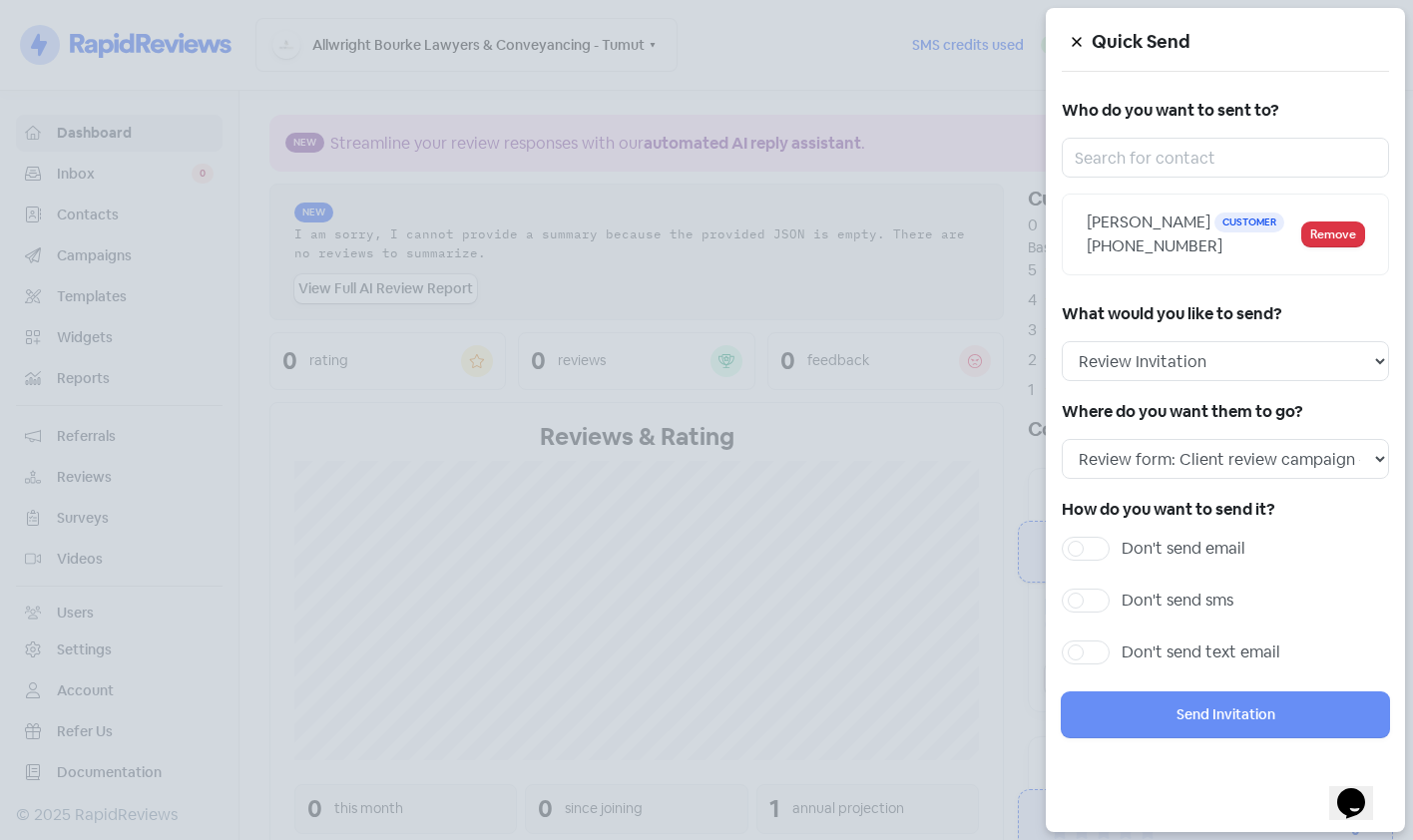 click on "Don't send sms" at bounding box center (1178, 601) 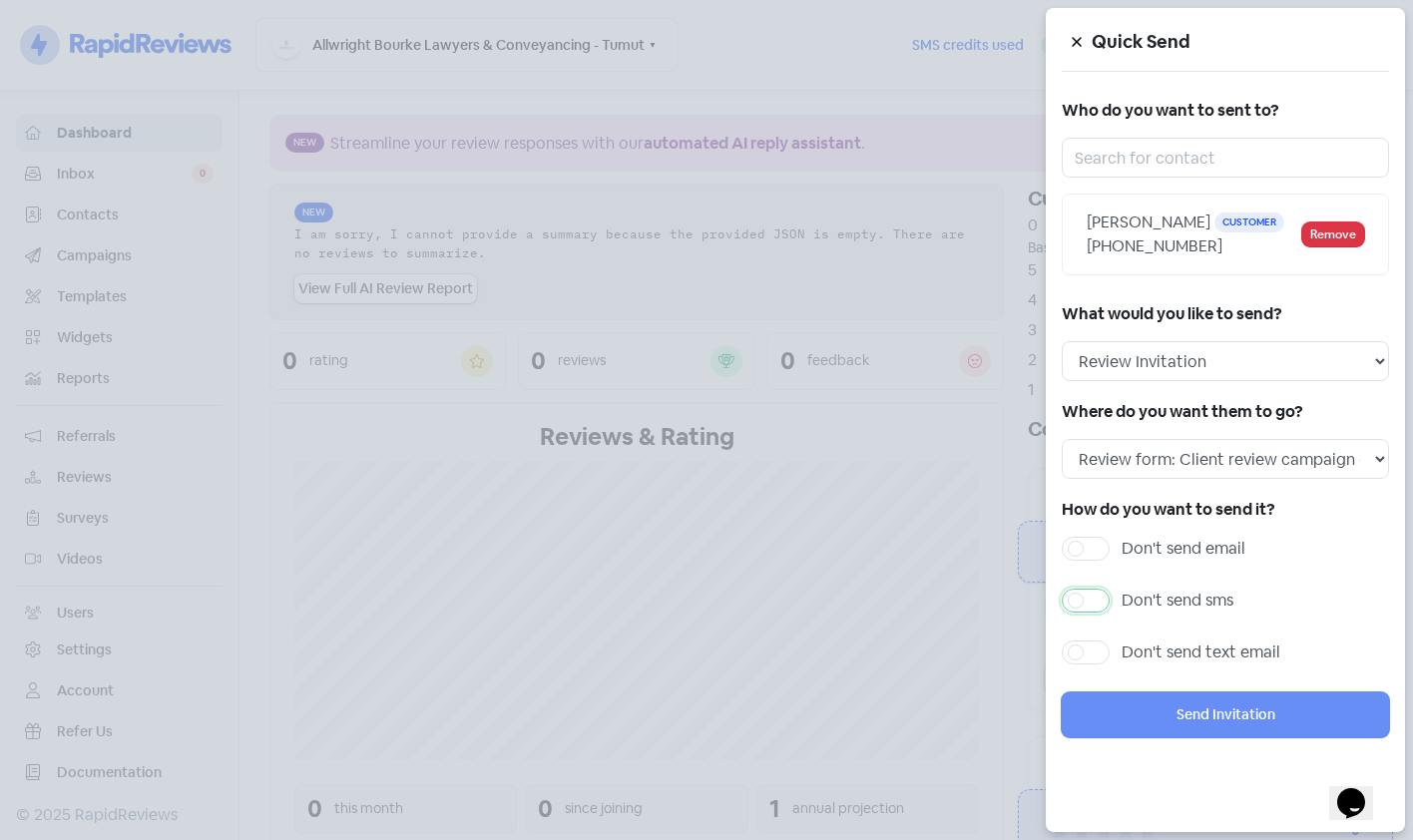 click on "Don't send sms" at bounding box center [1128, 595] 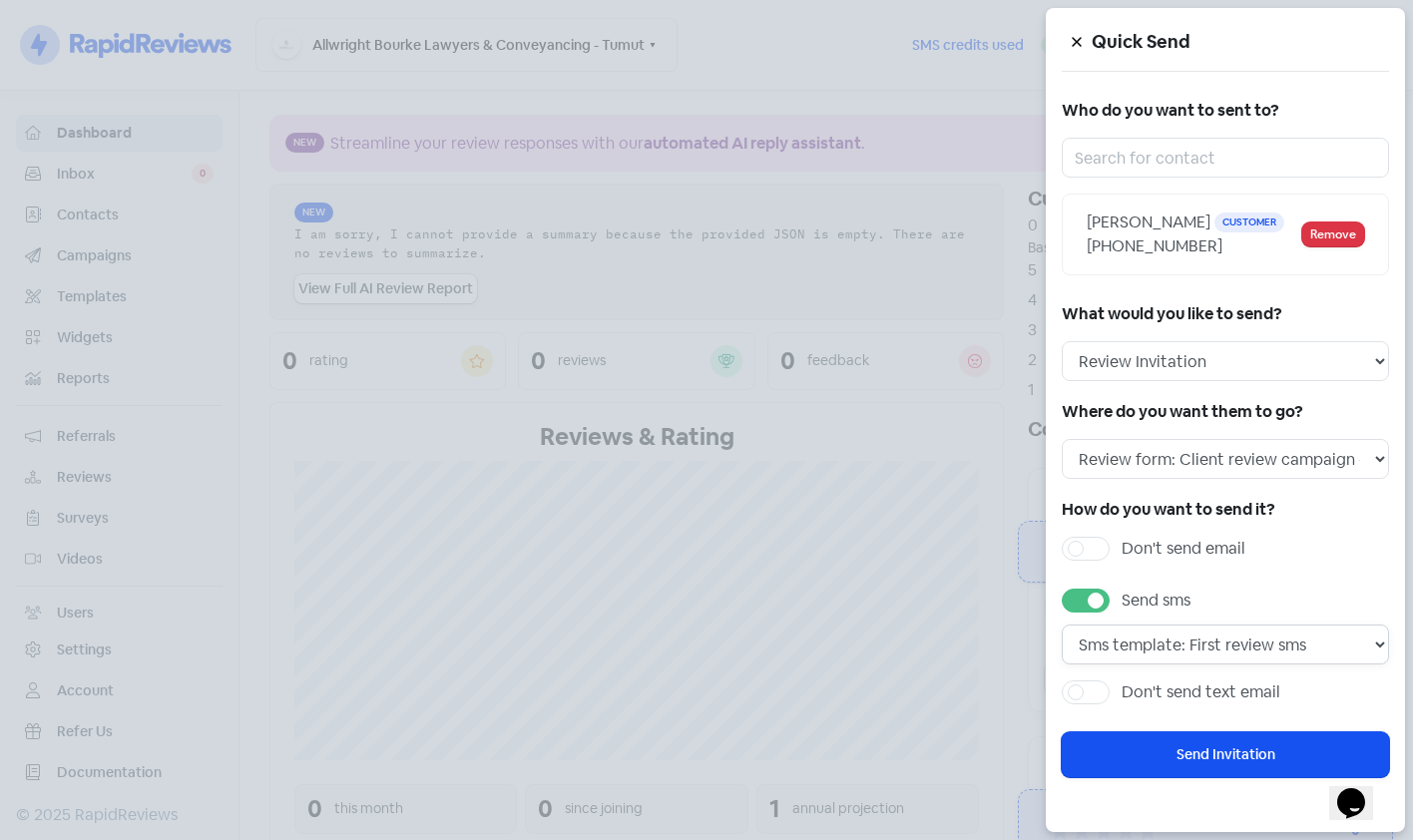 click on "Sms template: First review sms" at bounding box center (1225, 644) 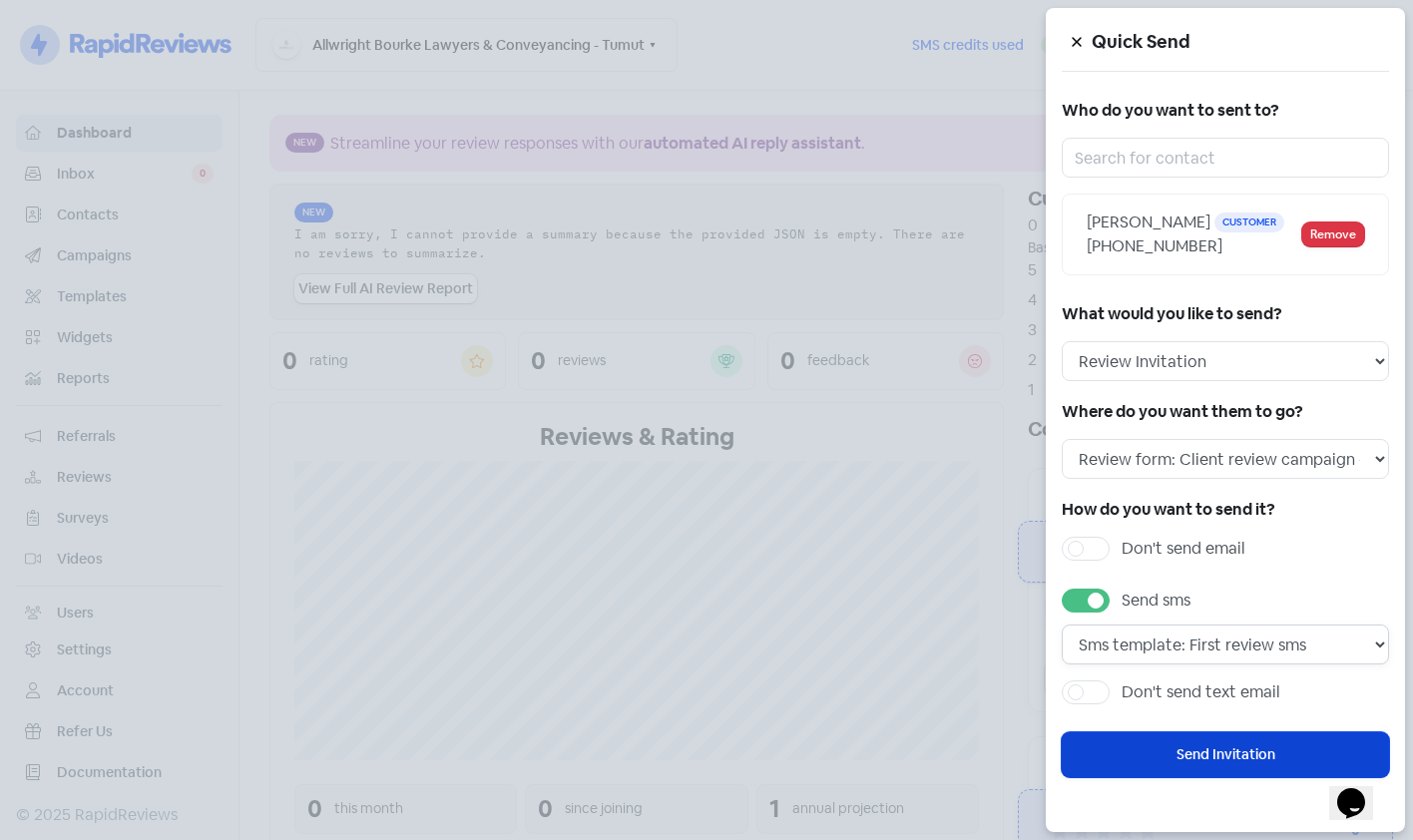 scroll, scrollTop: 9, scrollLeft: 0, axis: vertical 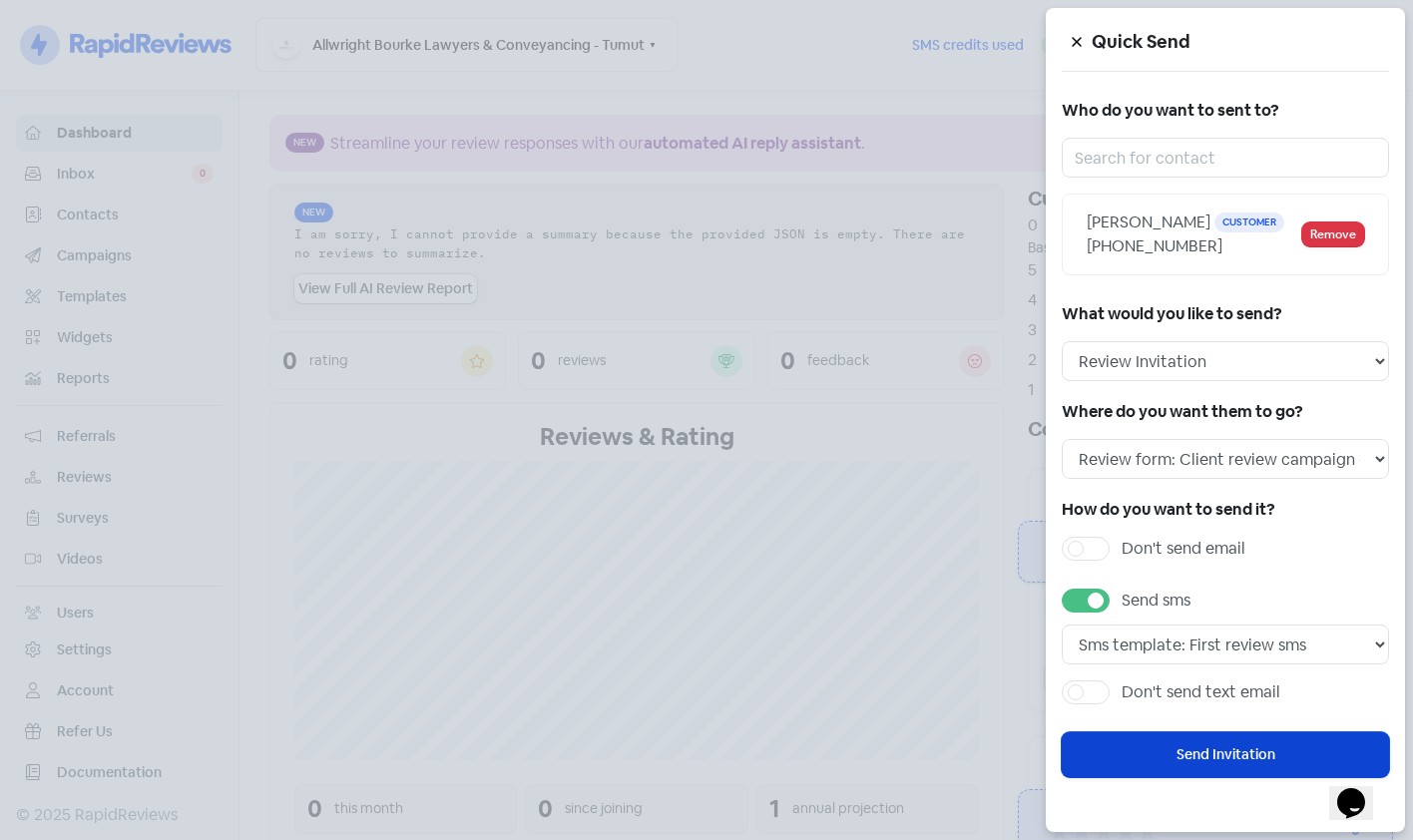 click on "Send Invitation" at bounding box center (1225, 754) 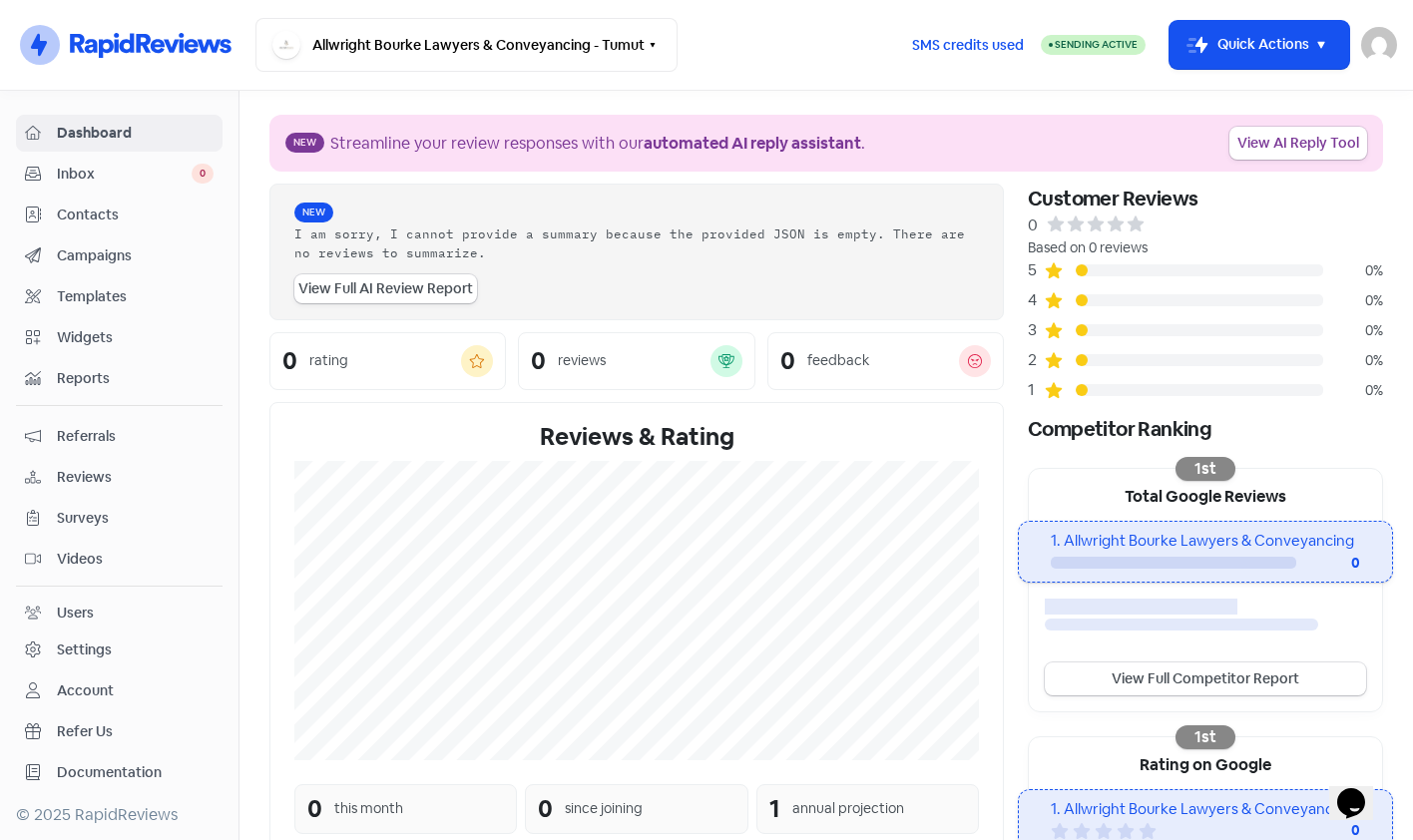 click on "Contacts" at bounding box center (135, 214) 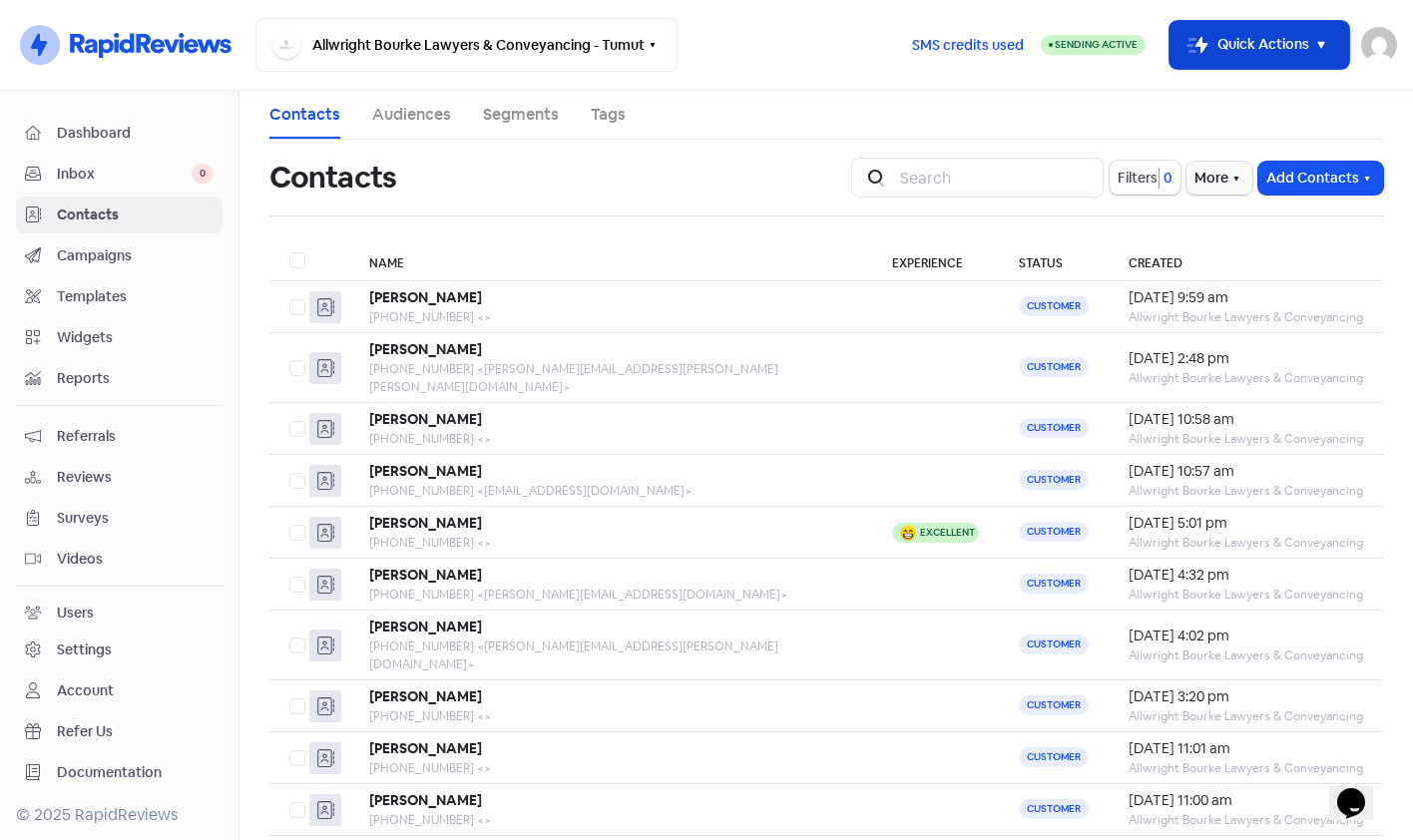 click on "Icon For Thunder-move  Quick Actions" at bounding box center (1259, 45) 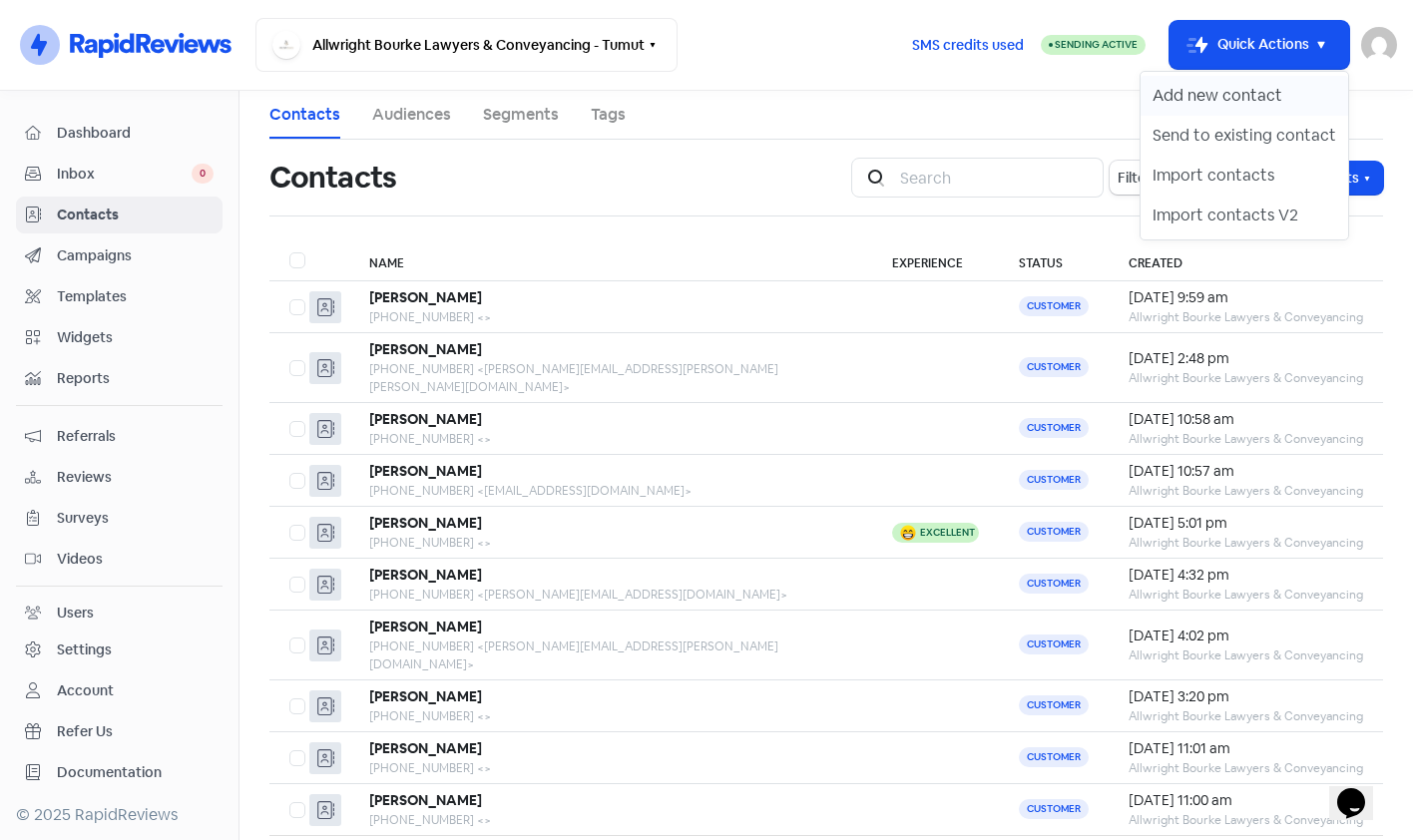 click on "Add new contact" at bounding box center [1244, 96] 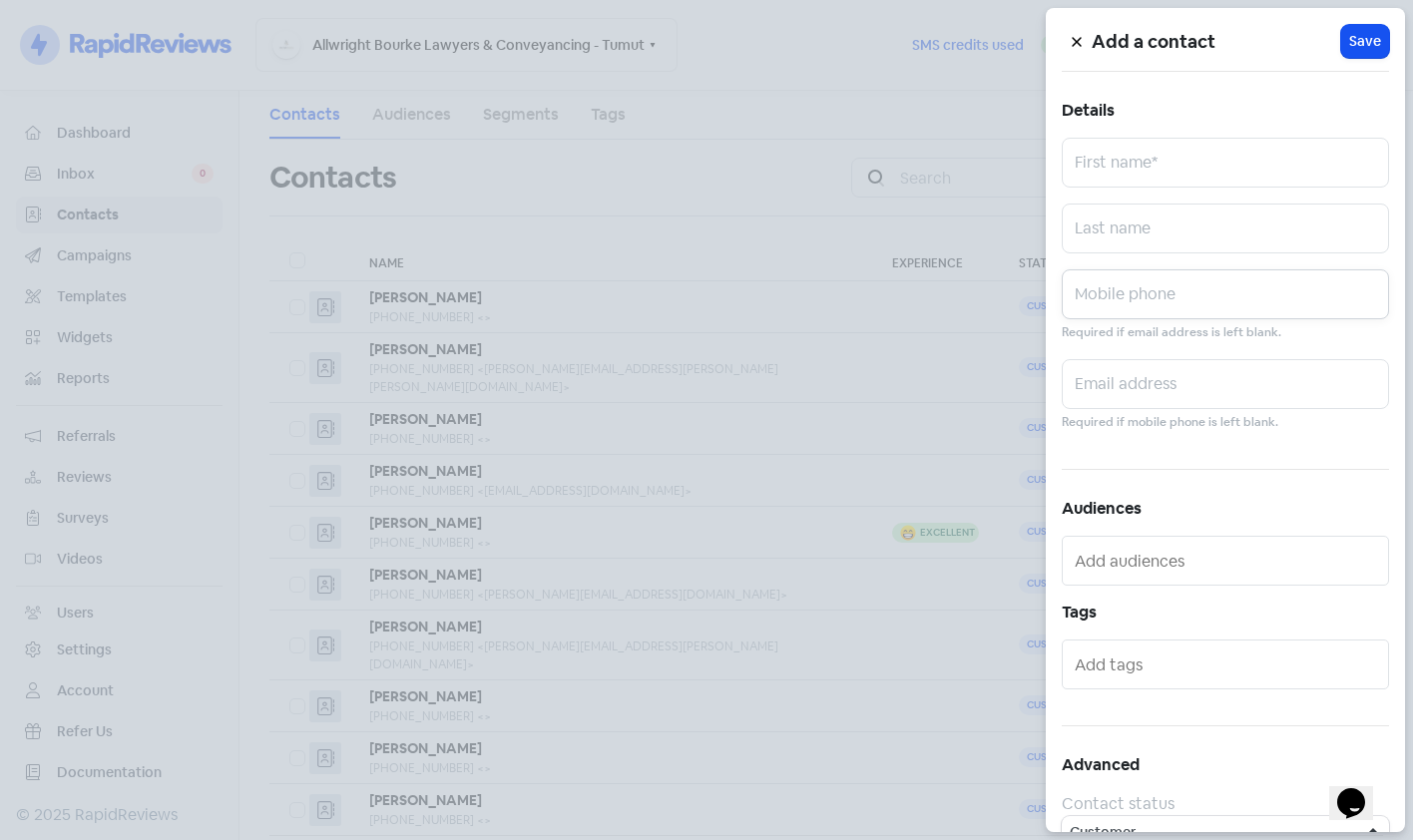 click at bounding box center [1225, 294] 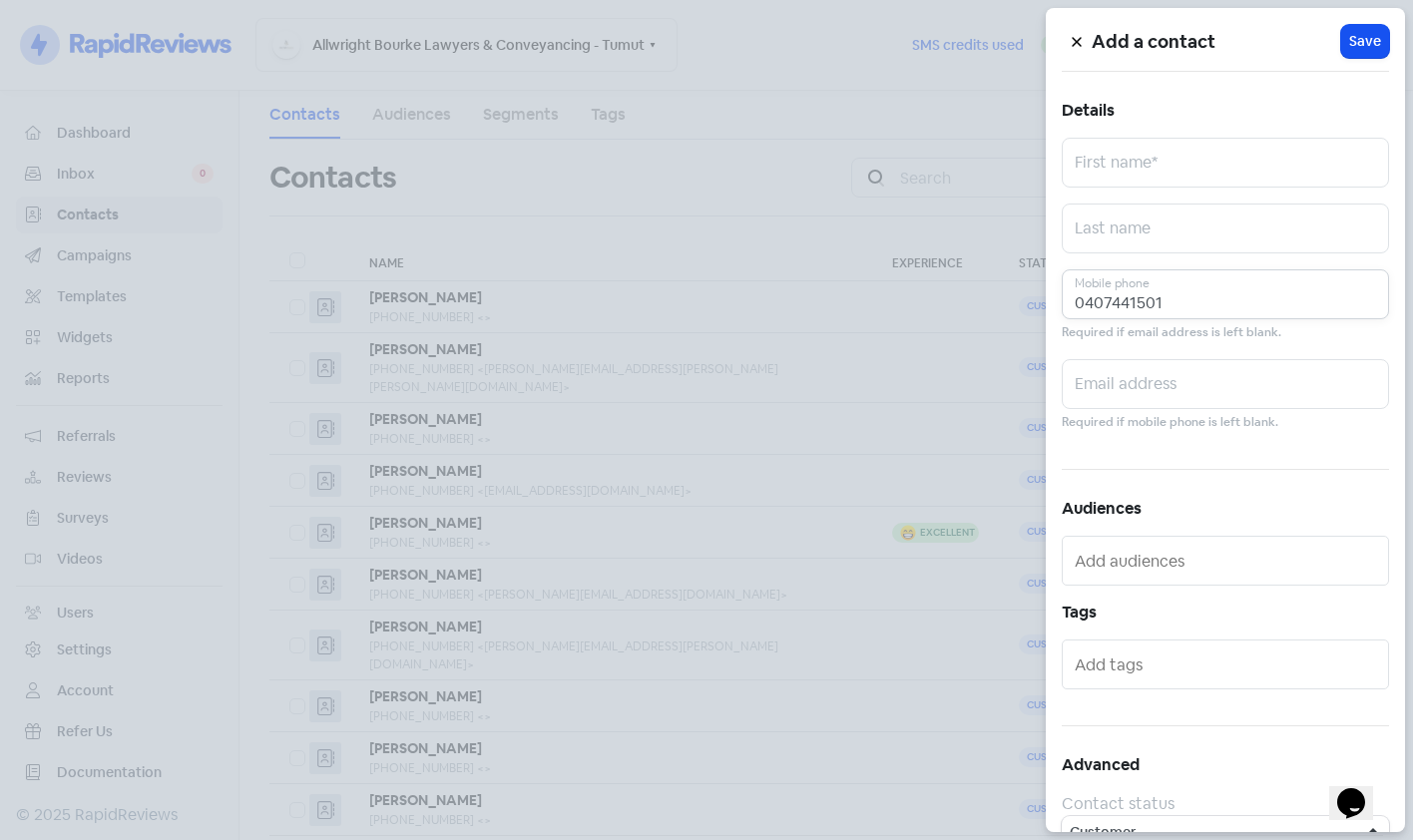 type on "0407441501" 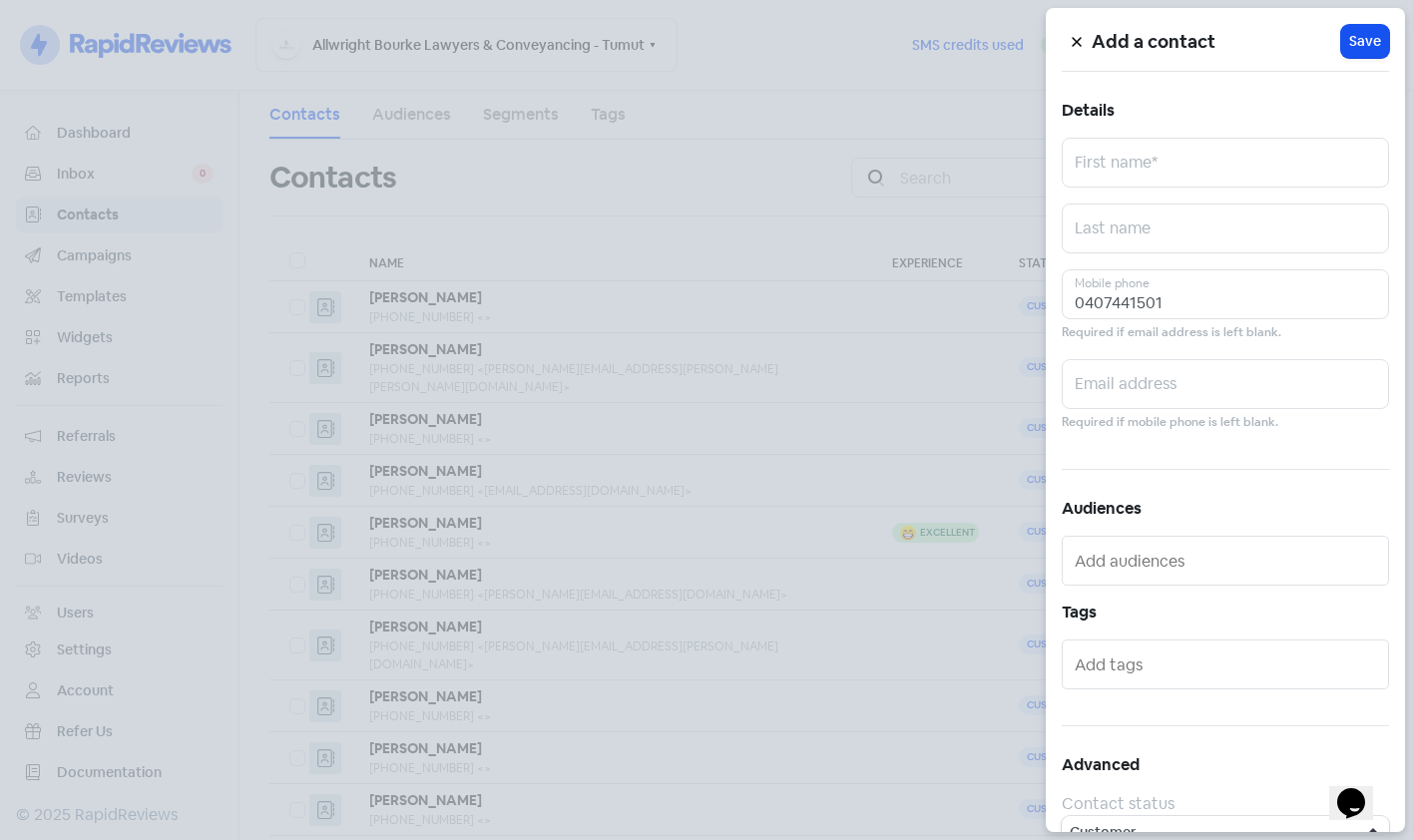 click on "Add a contact Icon For Loading Save Details First name* Last name [PHONE_NUMBER] Mobile phone Required if email address is left blank. Email address Required if mobile phone is left blank. Audiences Tags Advanced Contact status Customer Lead" at bounding box center [1225, 420] 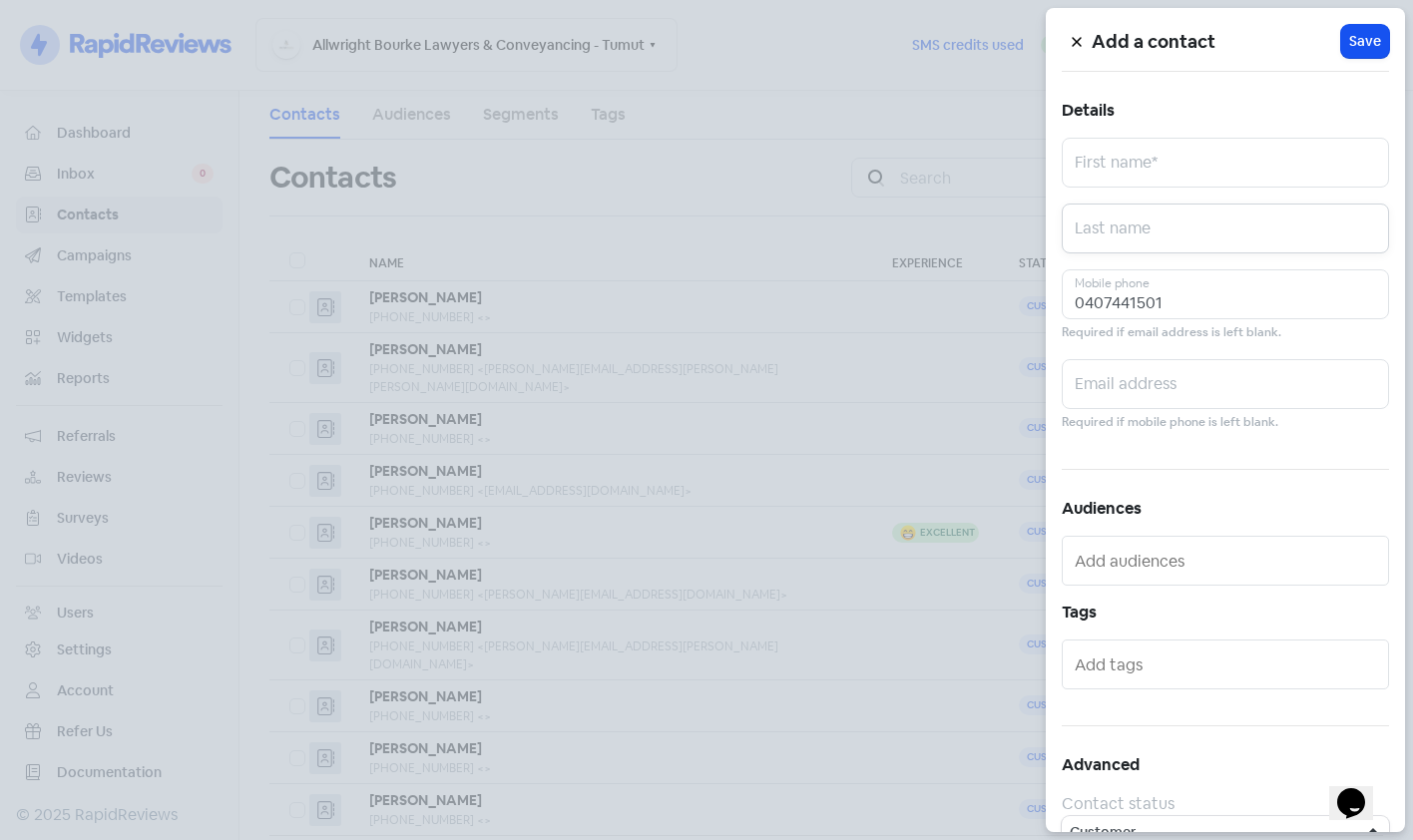drag, startPoint x: 1199, startPoint y: 229, endPoint x: 1198, endPoint y: 308, distance: 79.00633 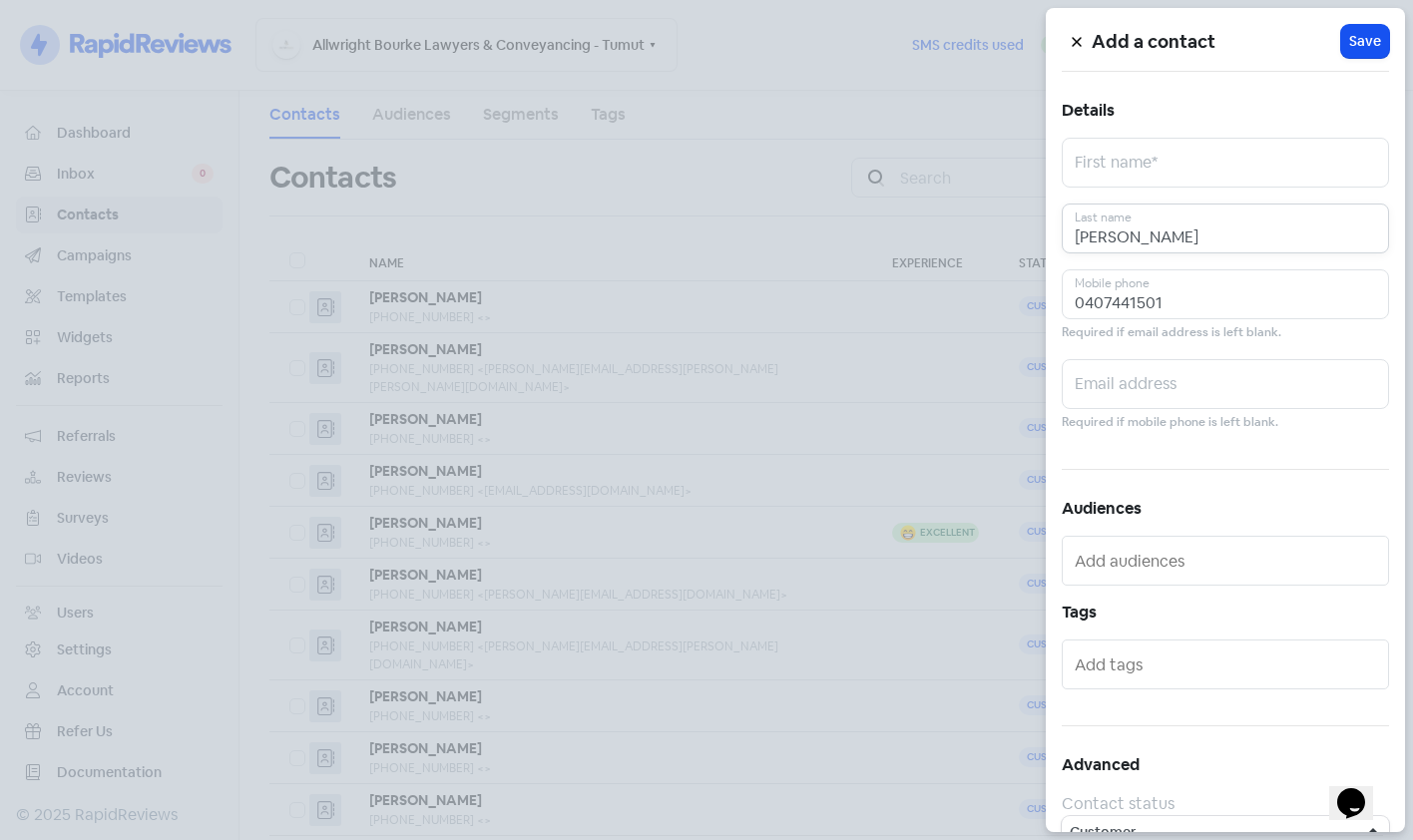 type on "[PERSON_NAME]" 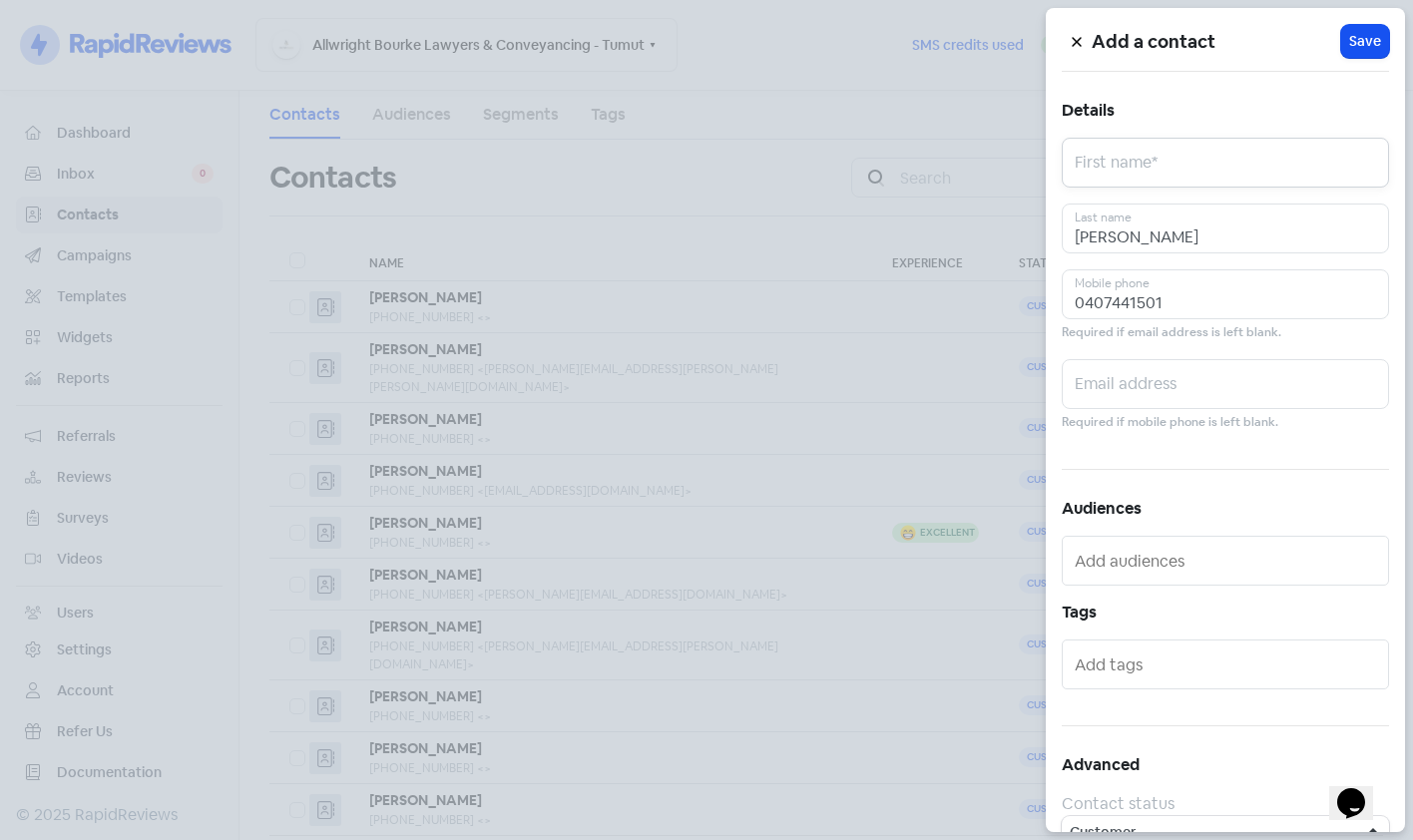 click at bounding box center (1225, 163) 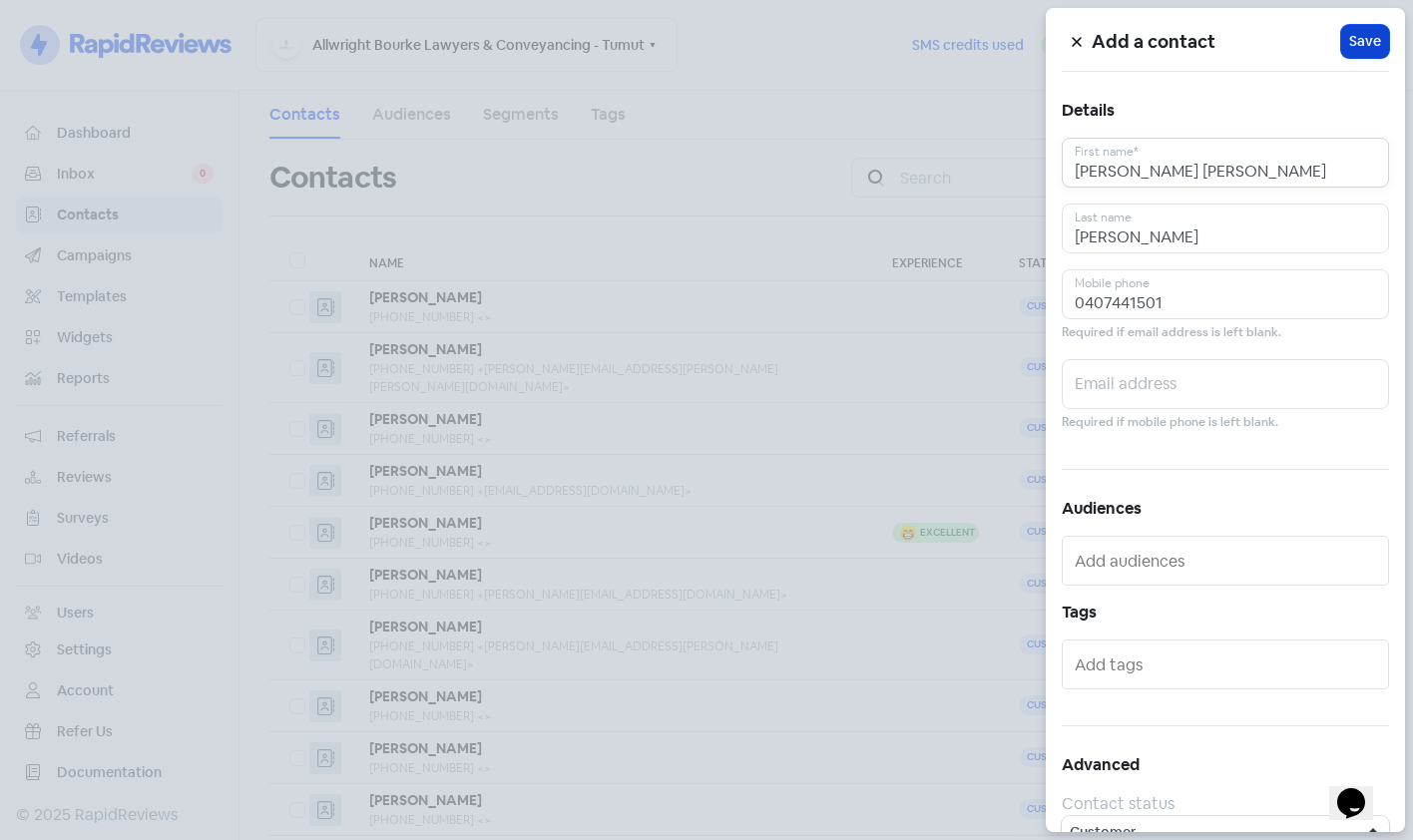 type on "[PERSON_NAME] [PERSON_NAME]" 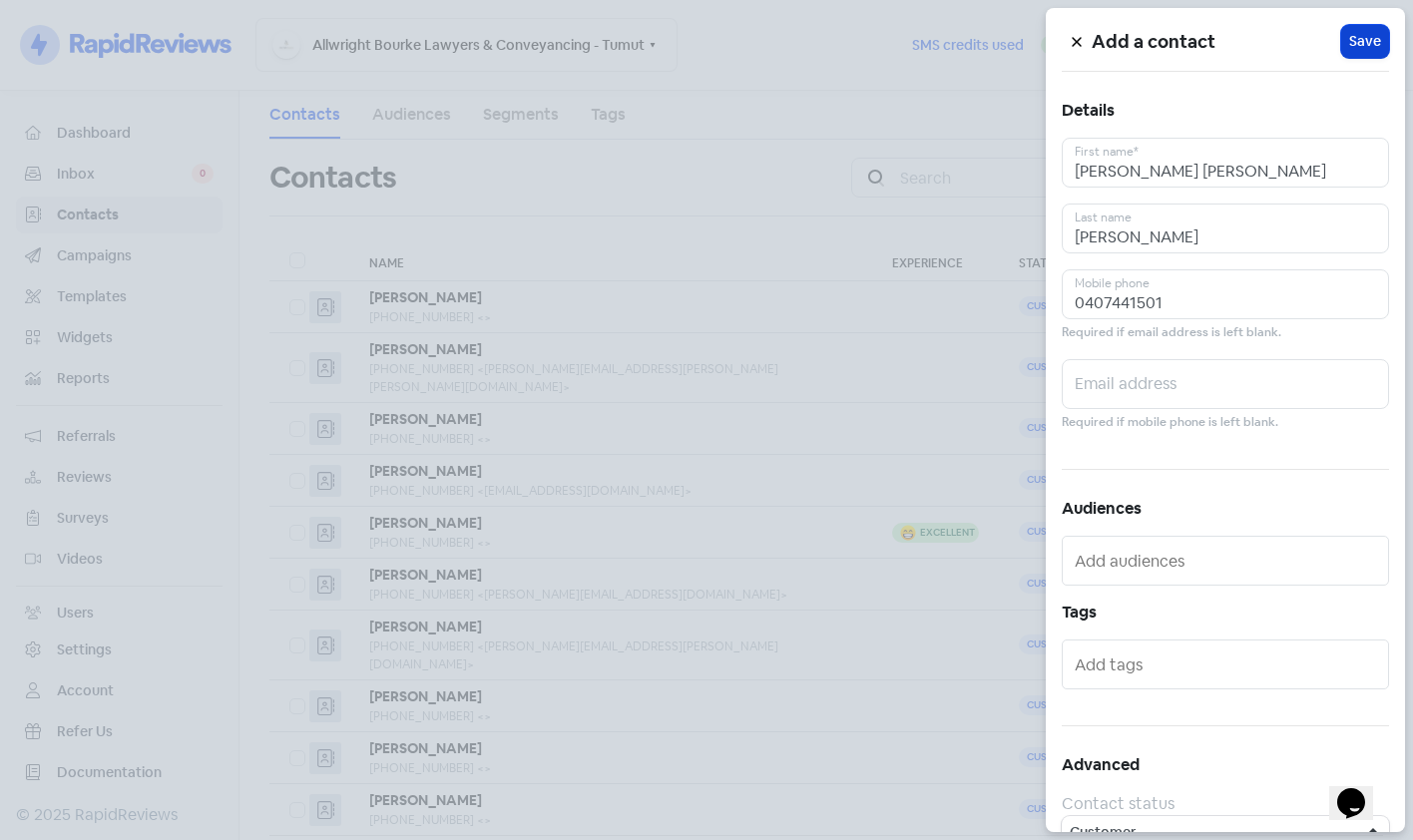 click on "Icon For Loading Save" at bounding box center [1365, 41] 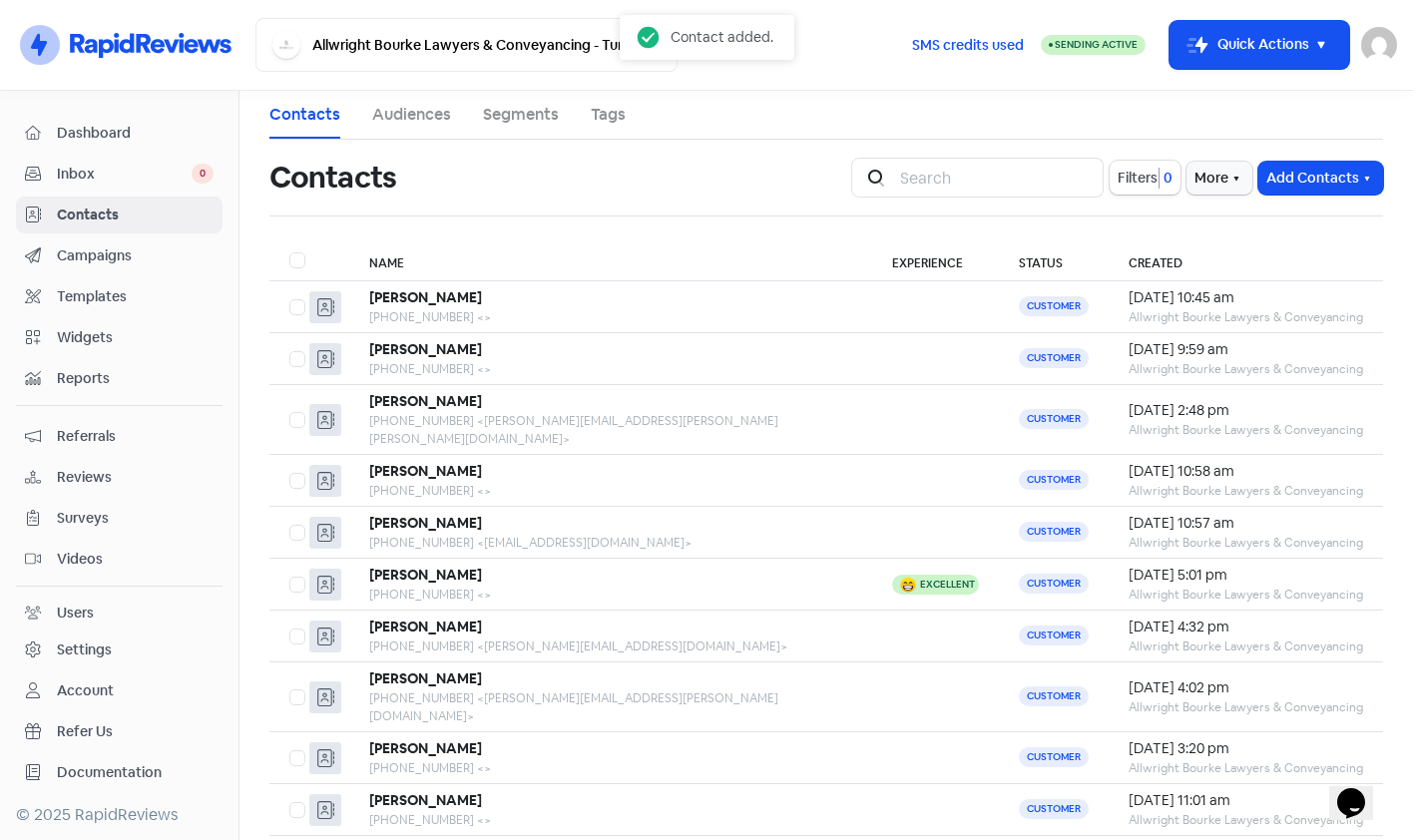 drag, startPoint x: 1226, startPoint y: 55, endPoint x: 1229, endPoint y: 70, distance: 15.297059 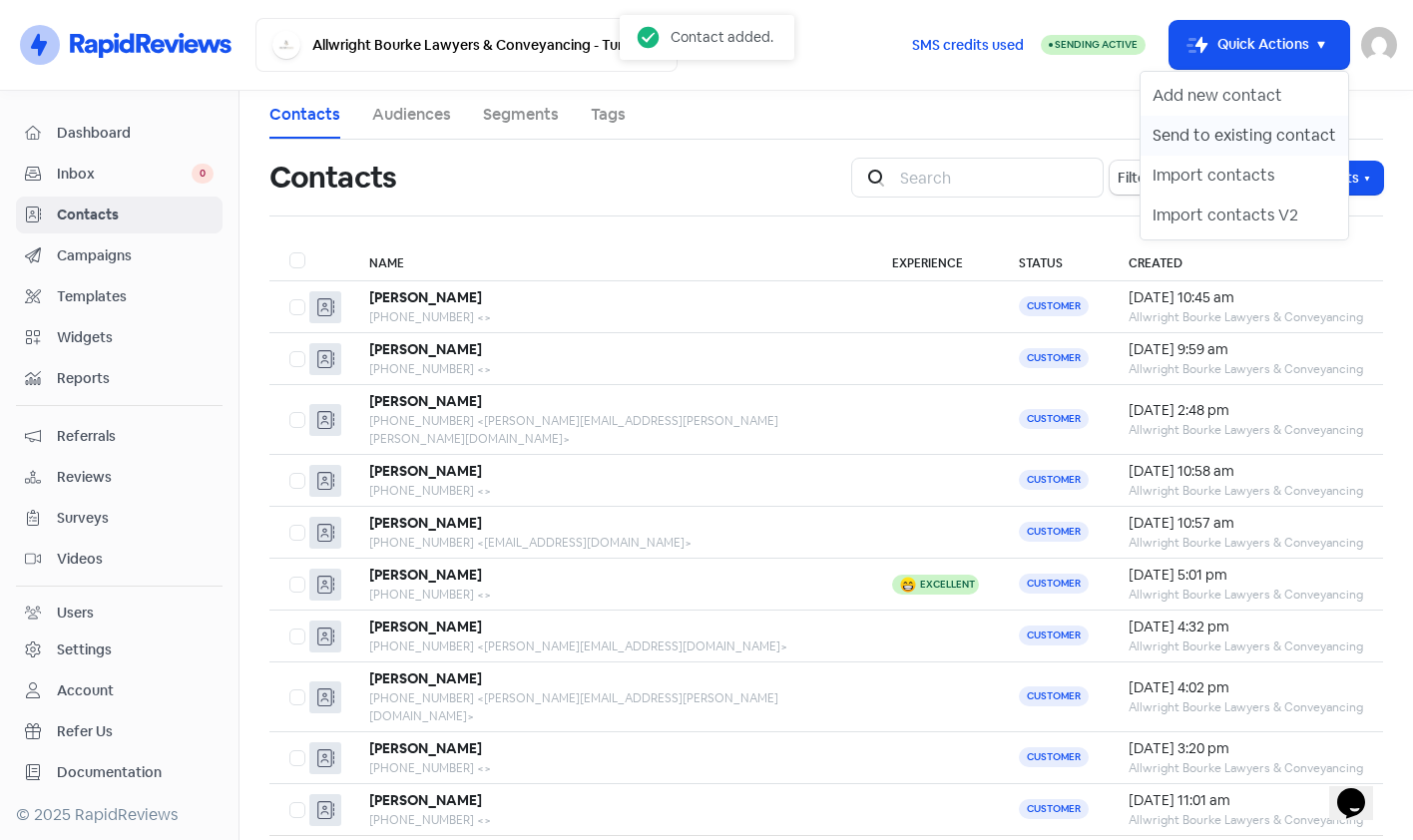 click on "Send to existing contact" at bounding box center [1244, 136] 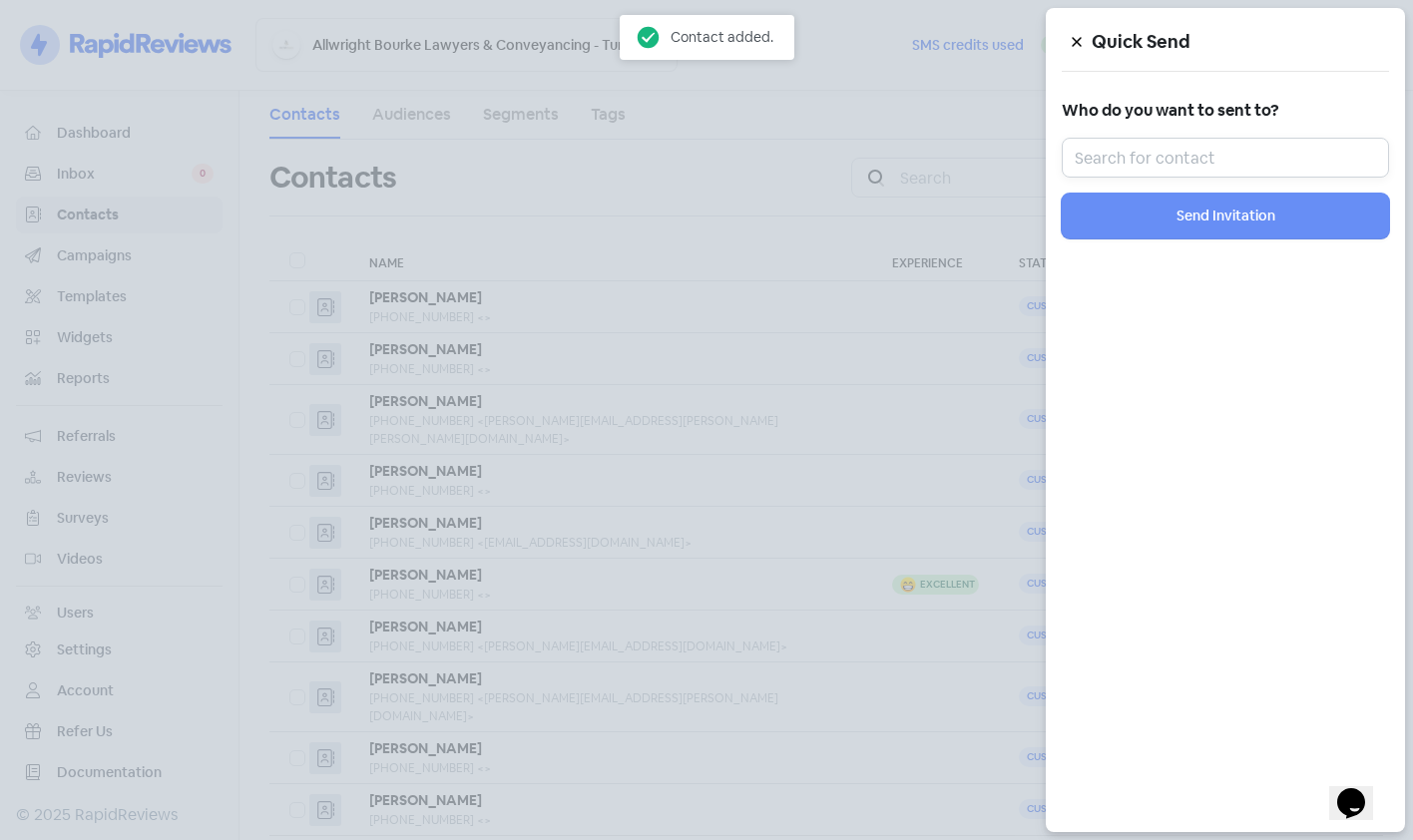 click at bounding box center [1225, 158] 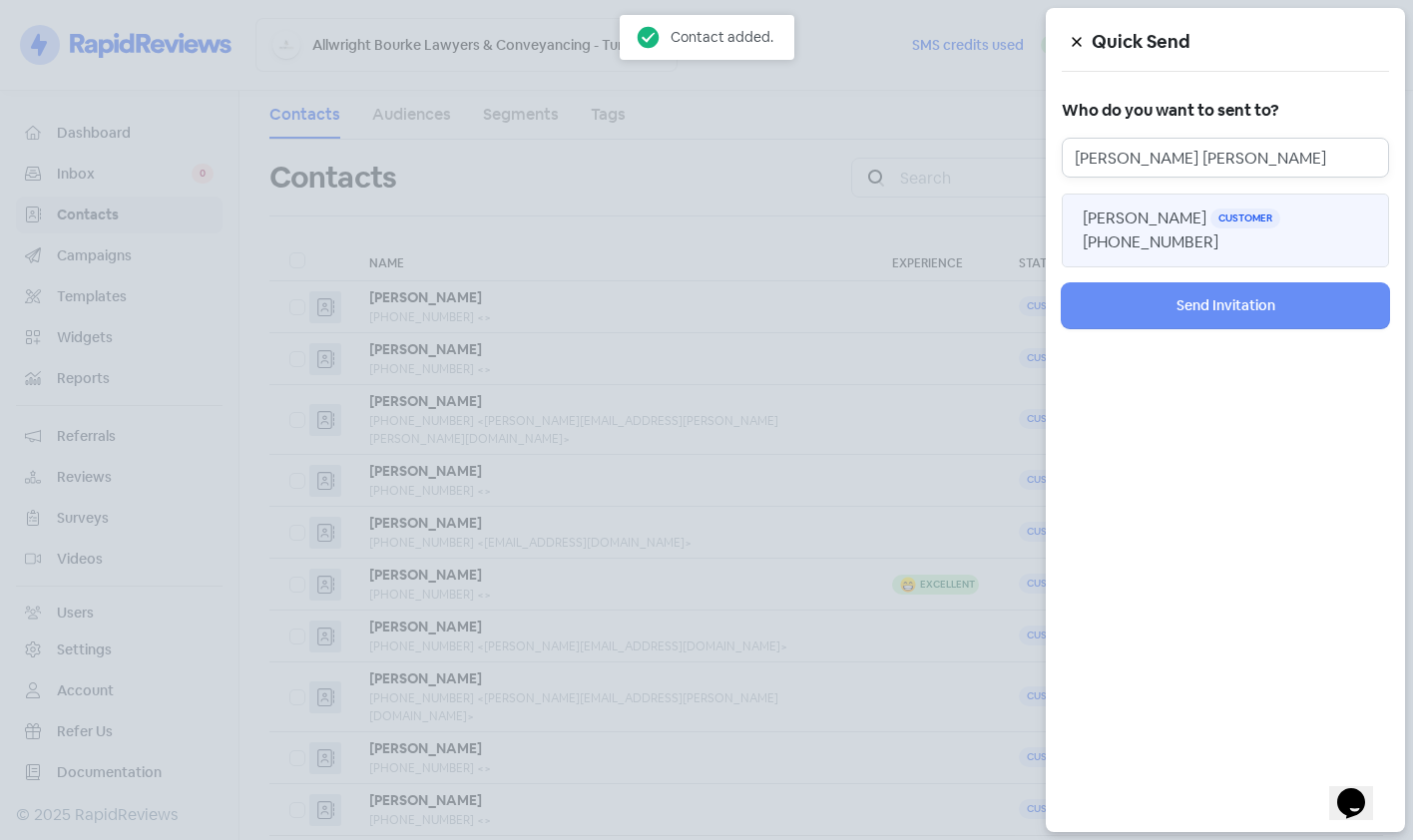 type on "[PERSON_NAME] [PERSON_NAME]" 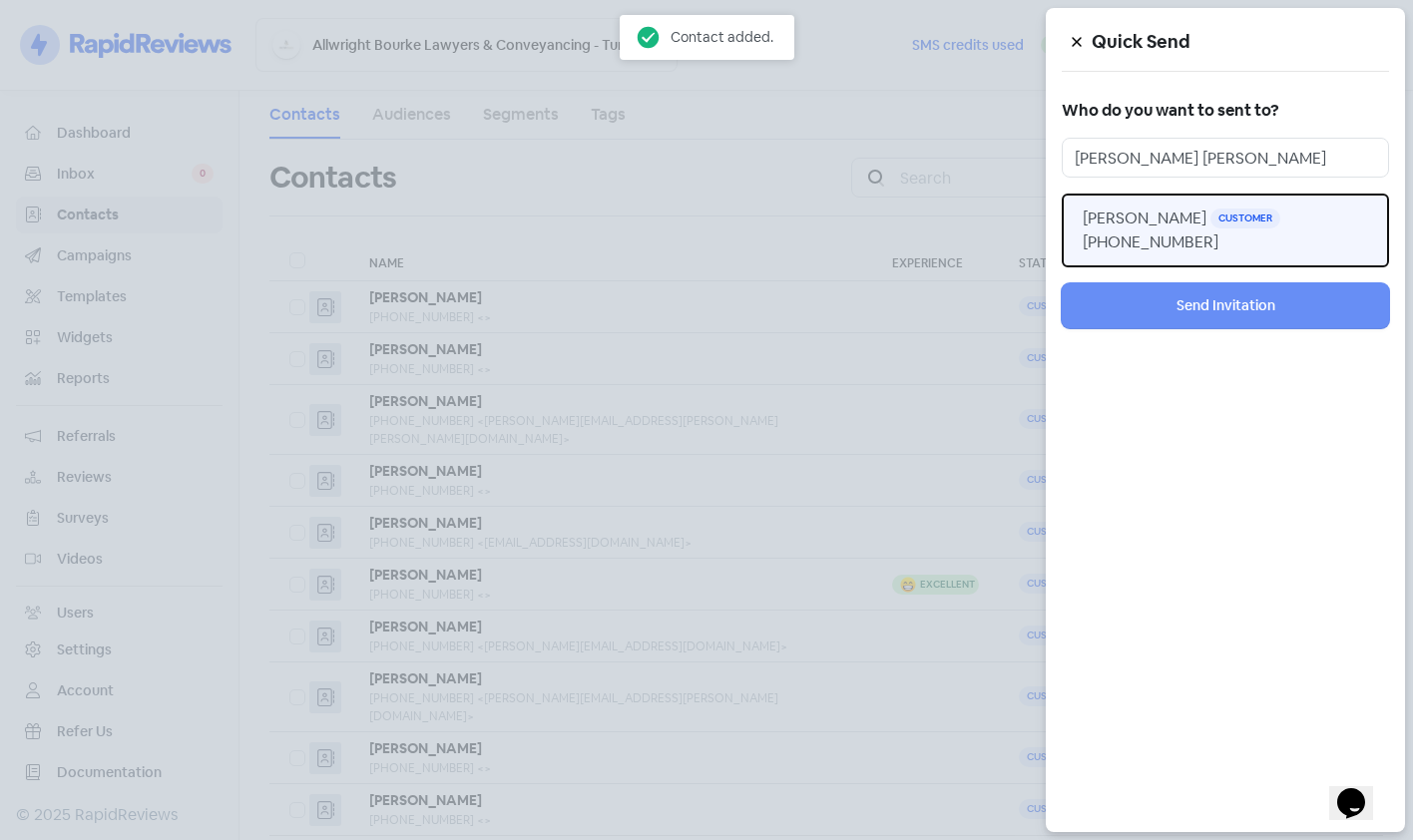 click on "[PERSON_NAME]    Customer  [PHONE_NUMBER]" at bounding box center [1225, 230] 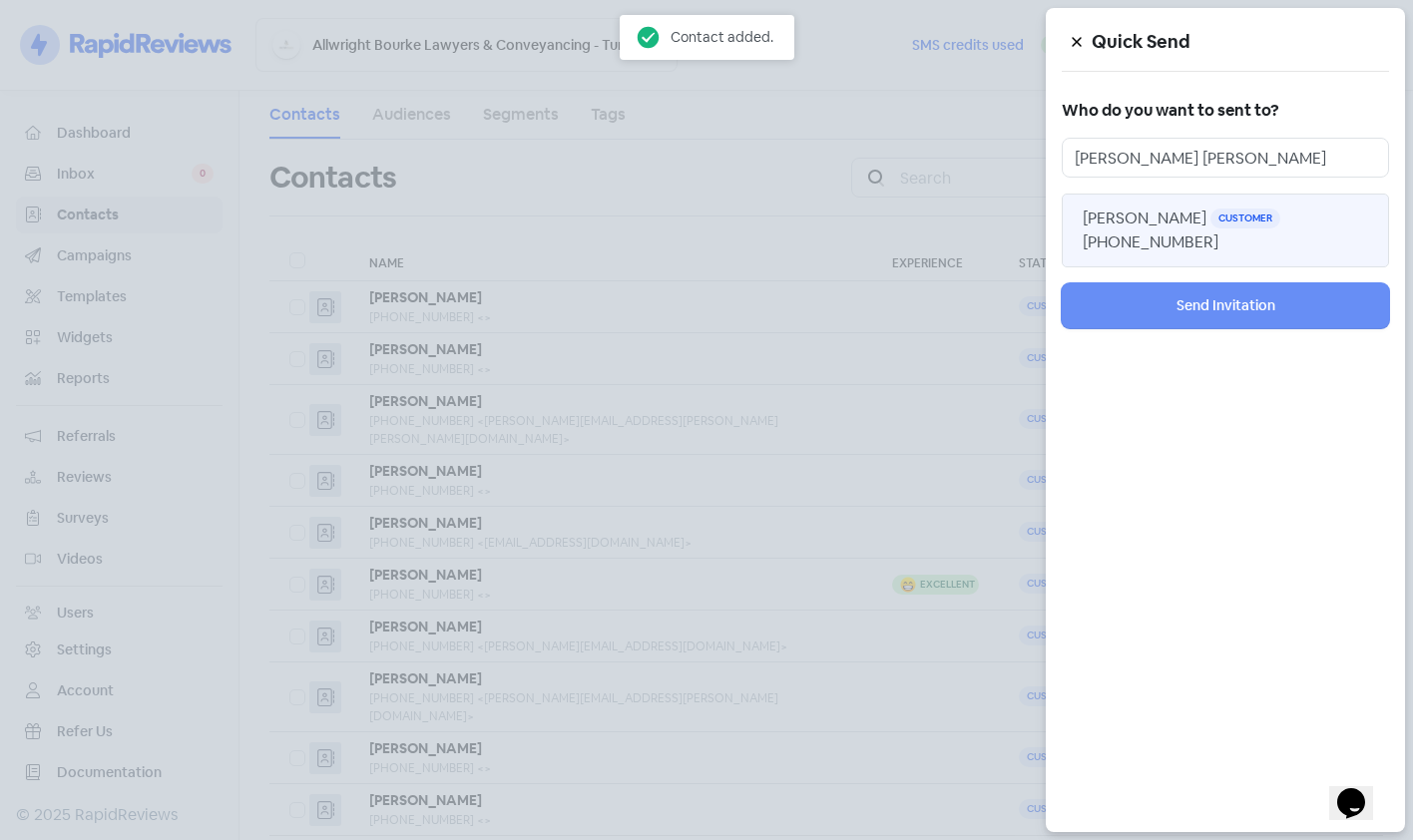 type 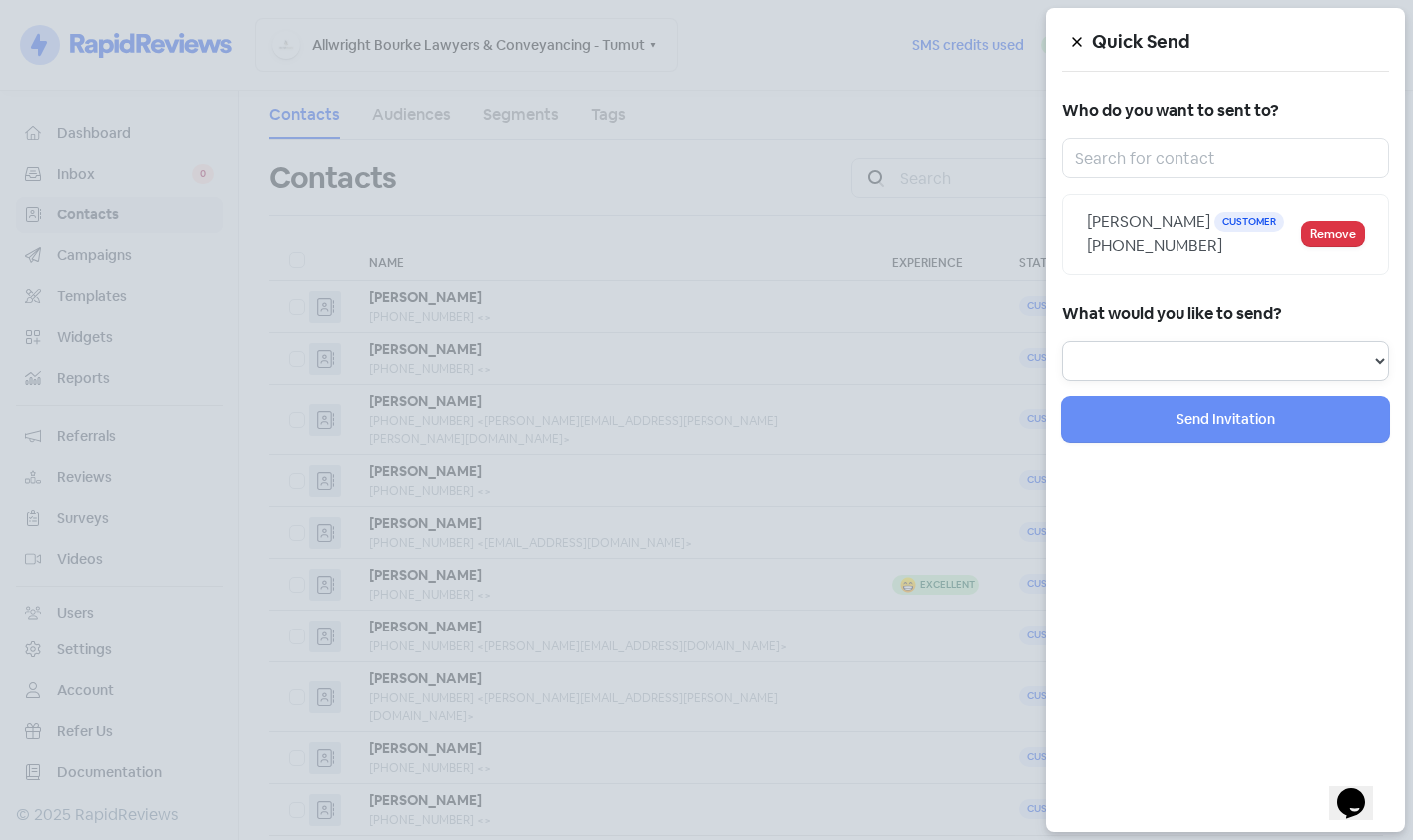 click on "Review Invitation Referral Invitation Survey Invitation Video Invitation" at bounding box center (1225, 361) 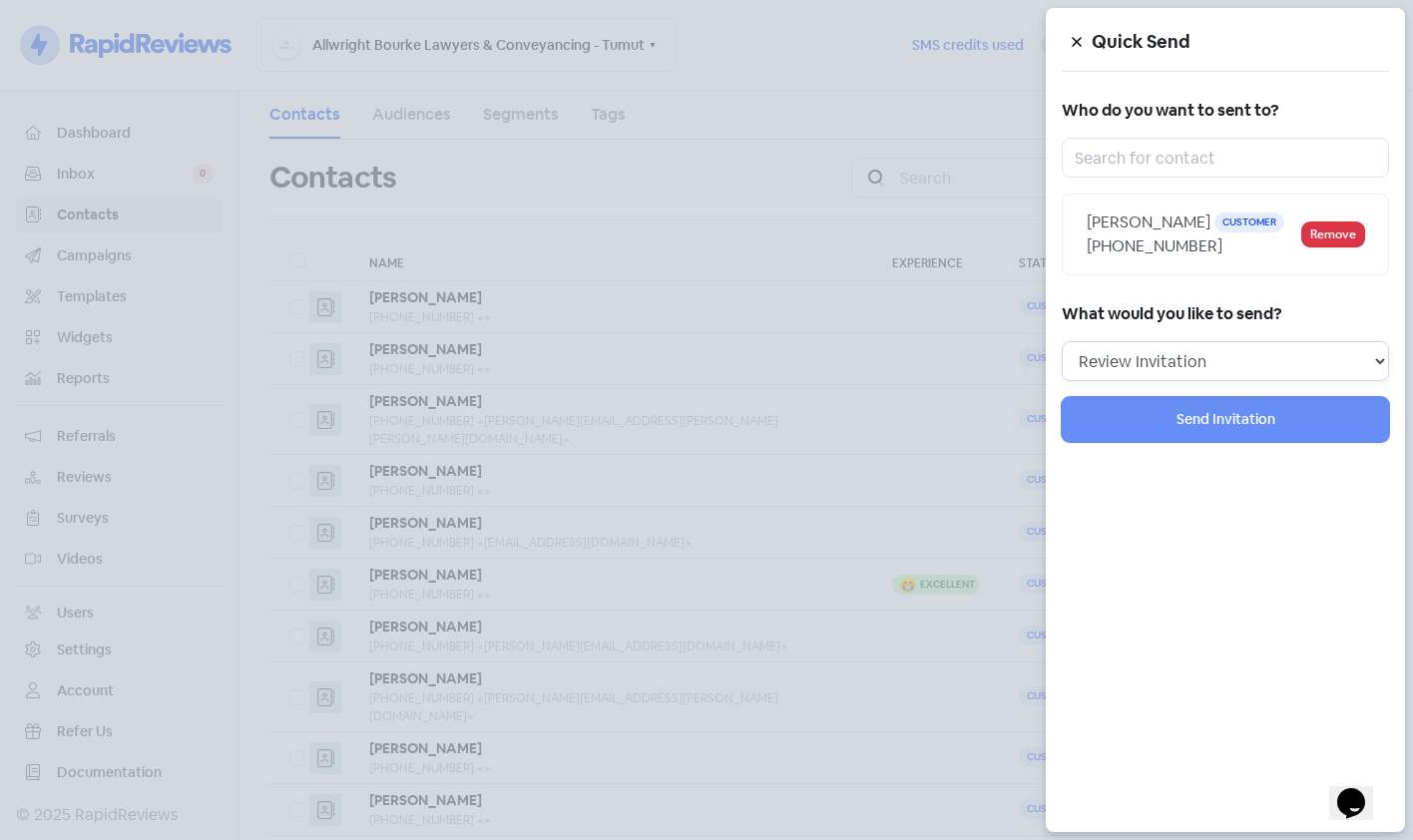 click on "Review Invitation Referral Invitation Survey Invitation Video Invitation" at bounding box center [1225, 361] 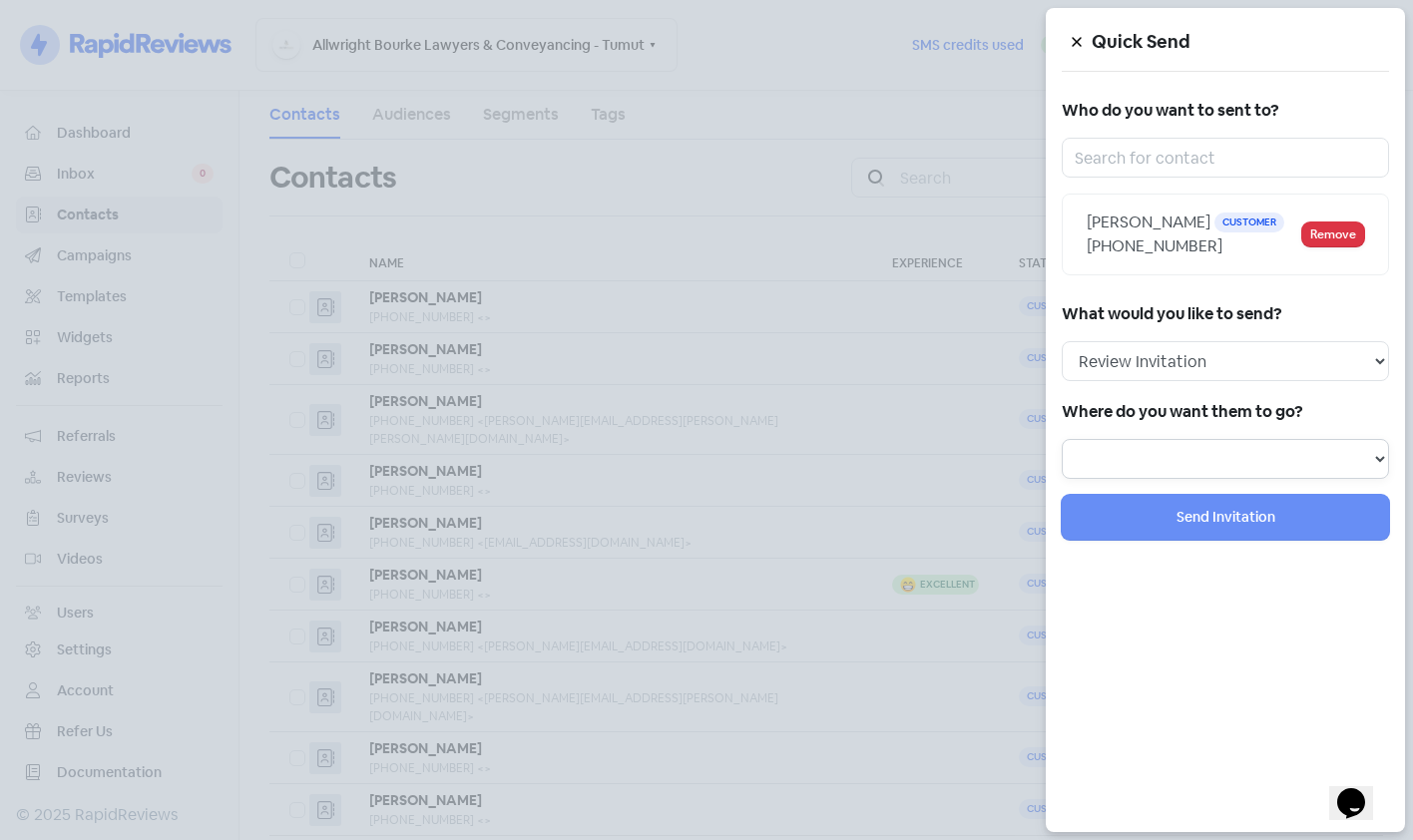click at bounding box center [1225, 459] 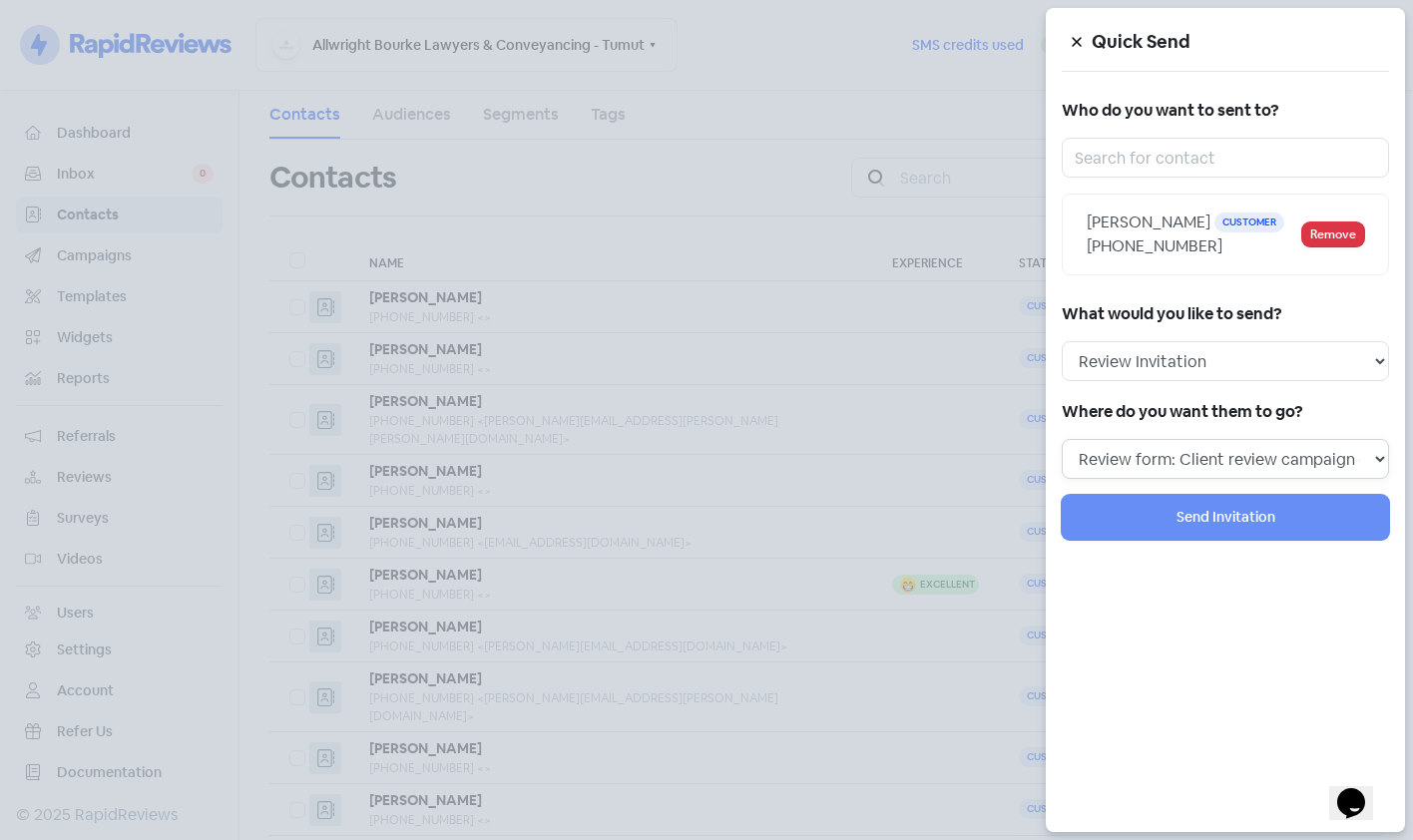 click on "Review form: Client review campaign - review form   Review form: Professionals review campaign - review form" at bounding box center [1225, 459] 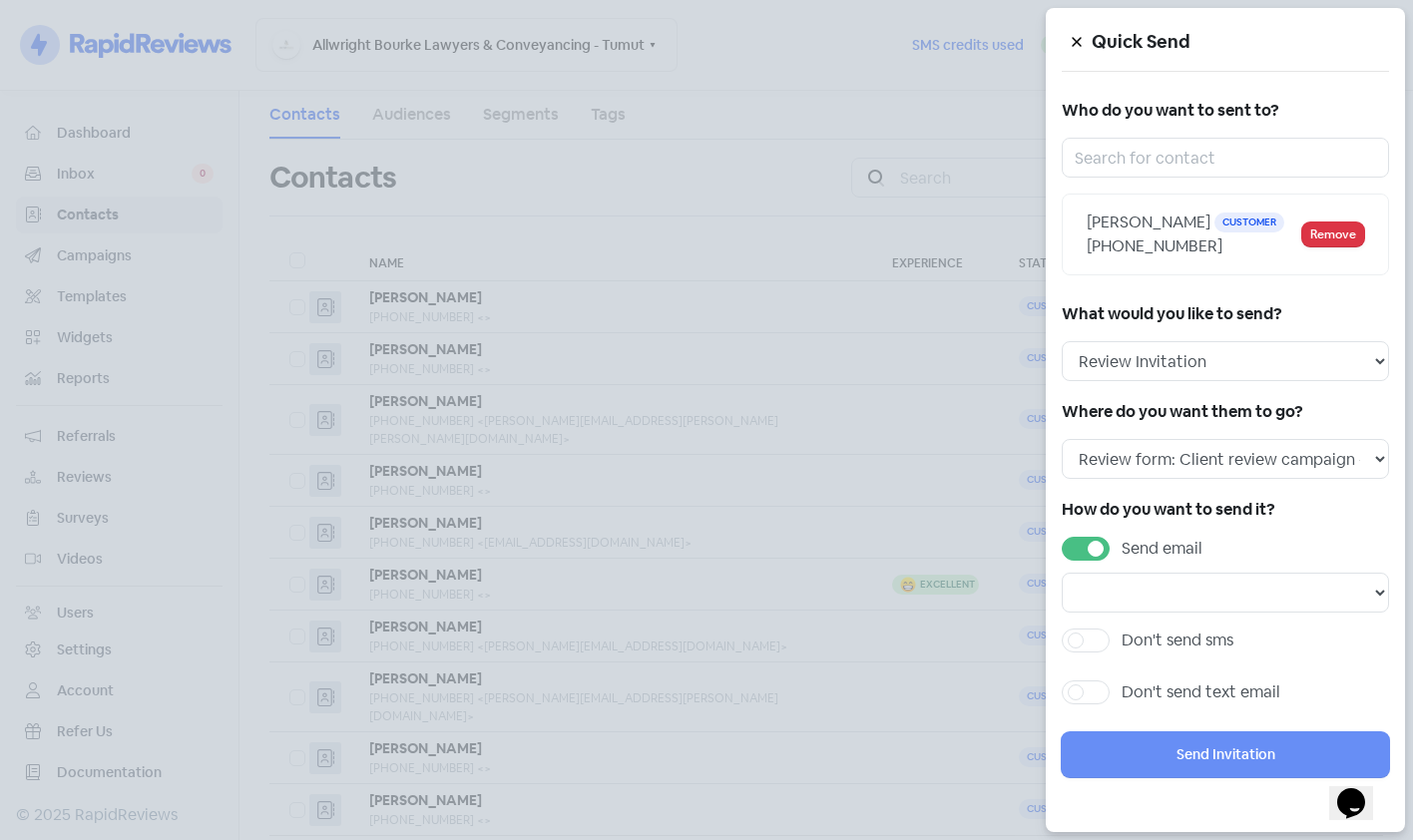 click on "Send email" at bounding box center (1162, 549) 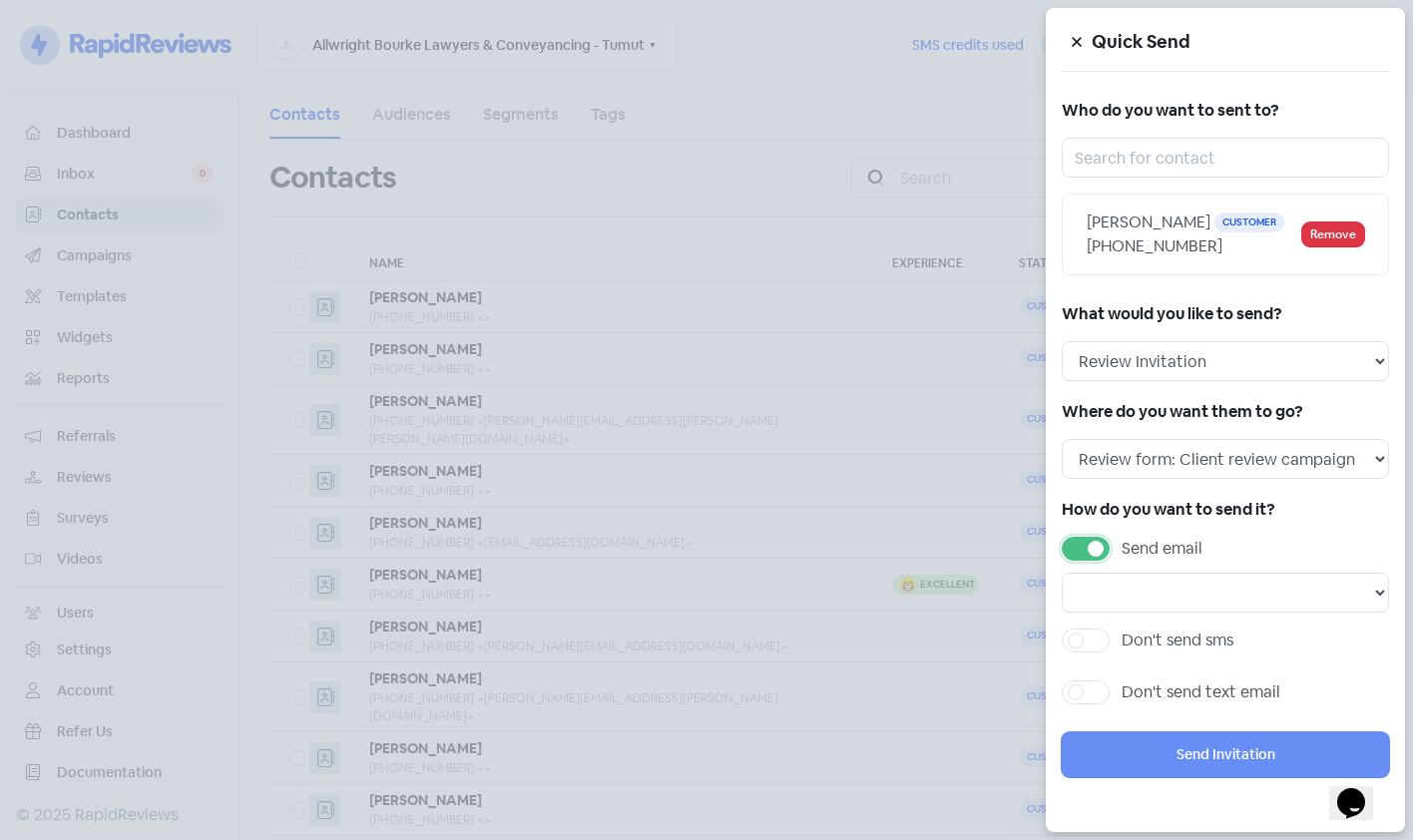checkbox on "false" 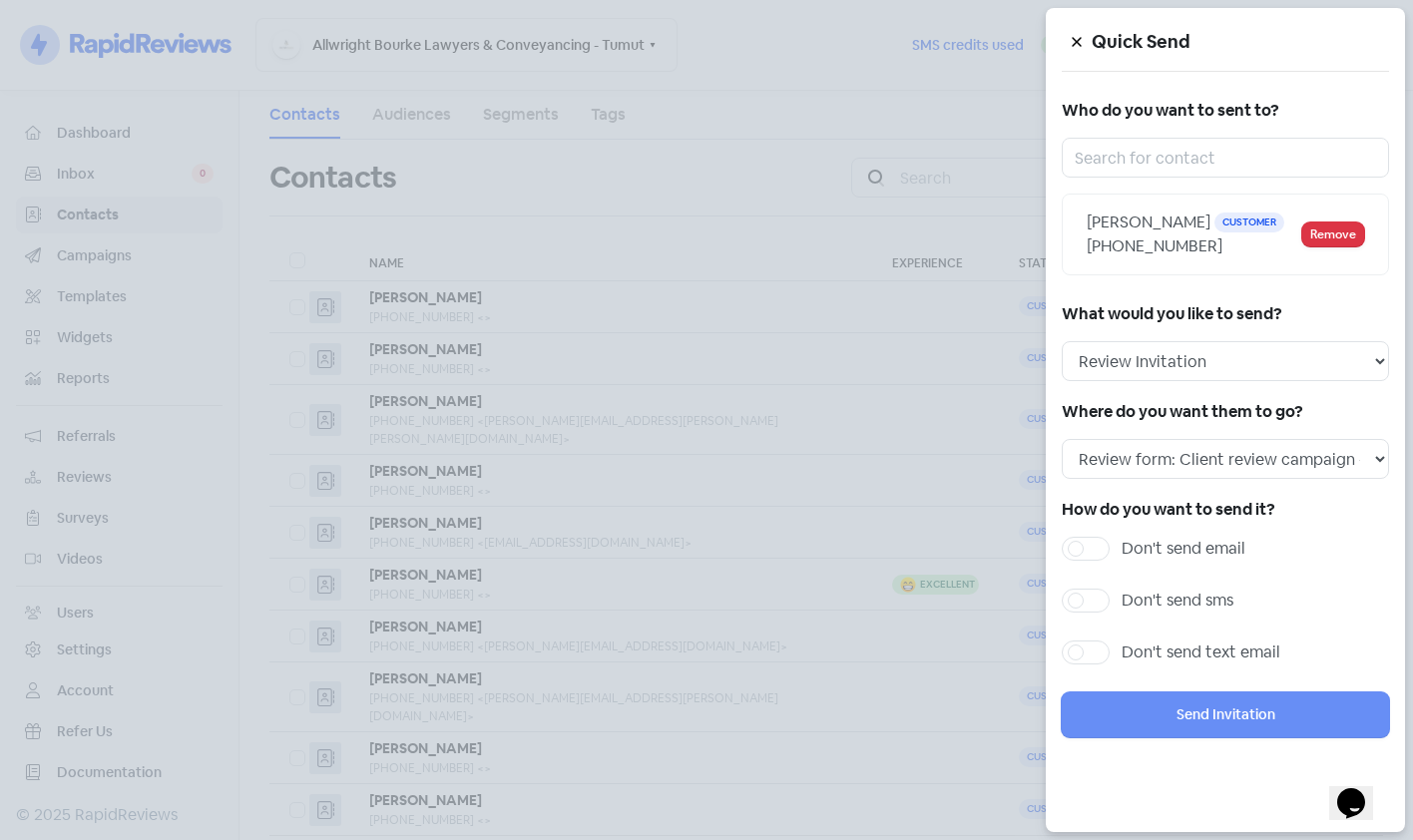 click on "Don't send sms" at bounding box center (1178, 601) 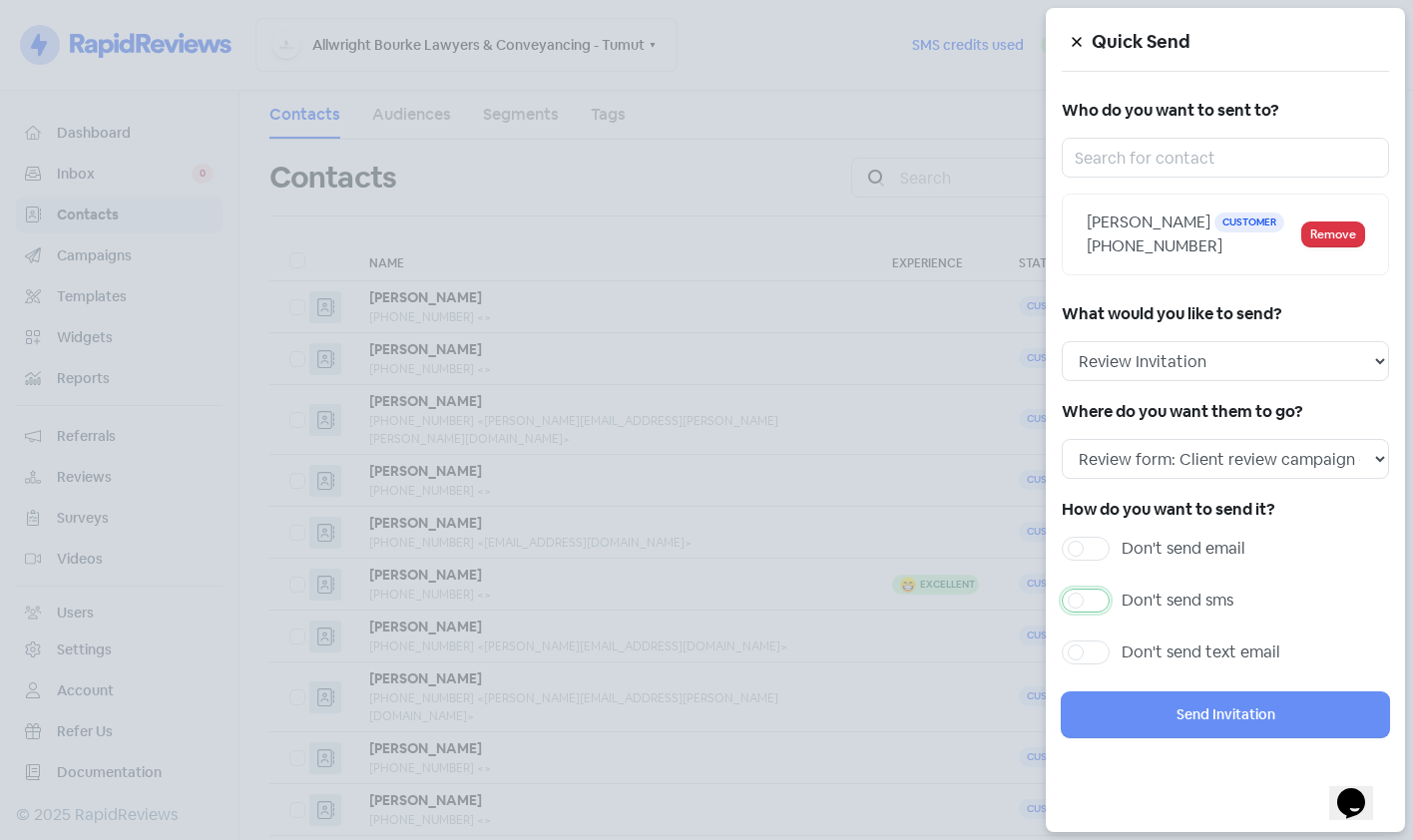 click on "Don't send sms" at bounding box center (1128, 595) 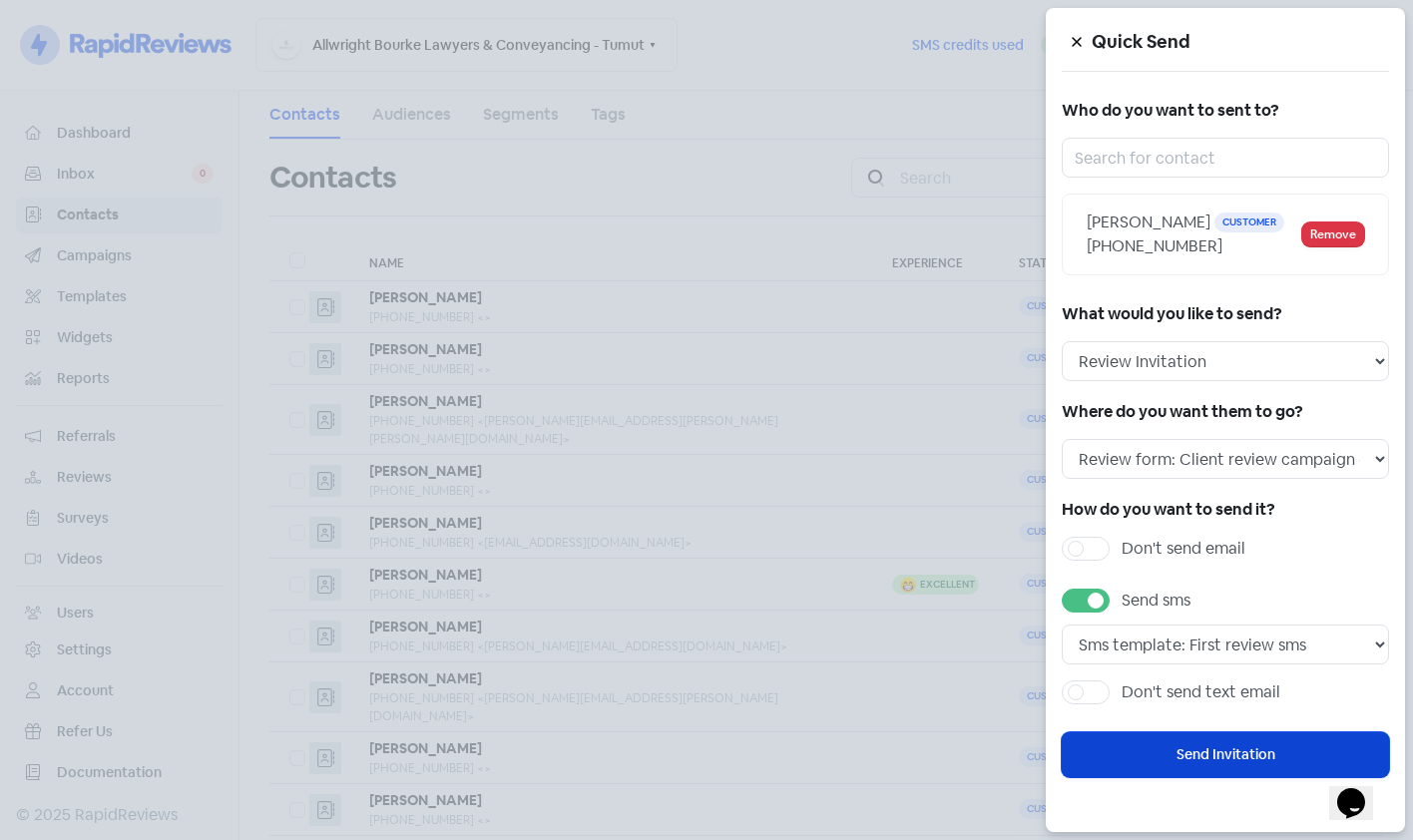click on "Send Invitation" at bounding box center [1225, 754] 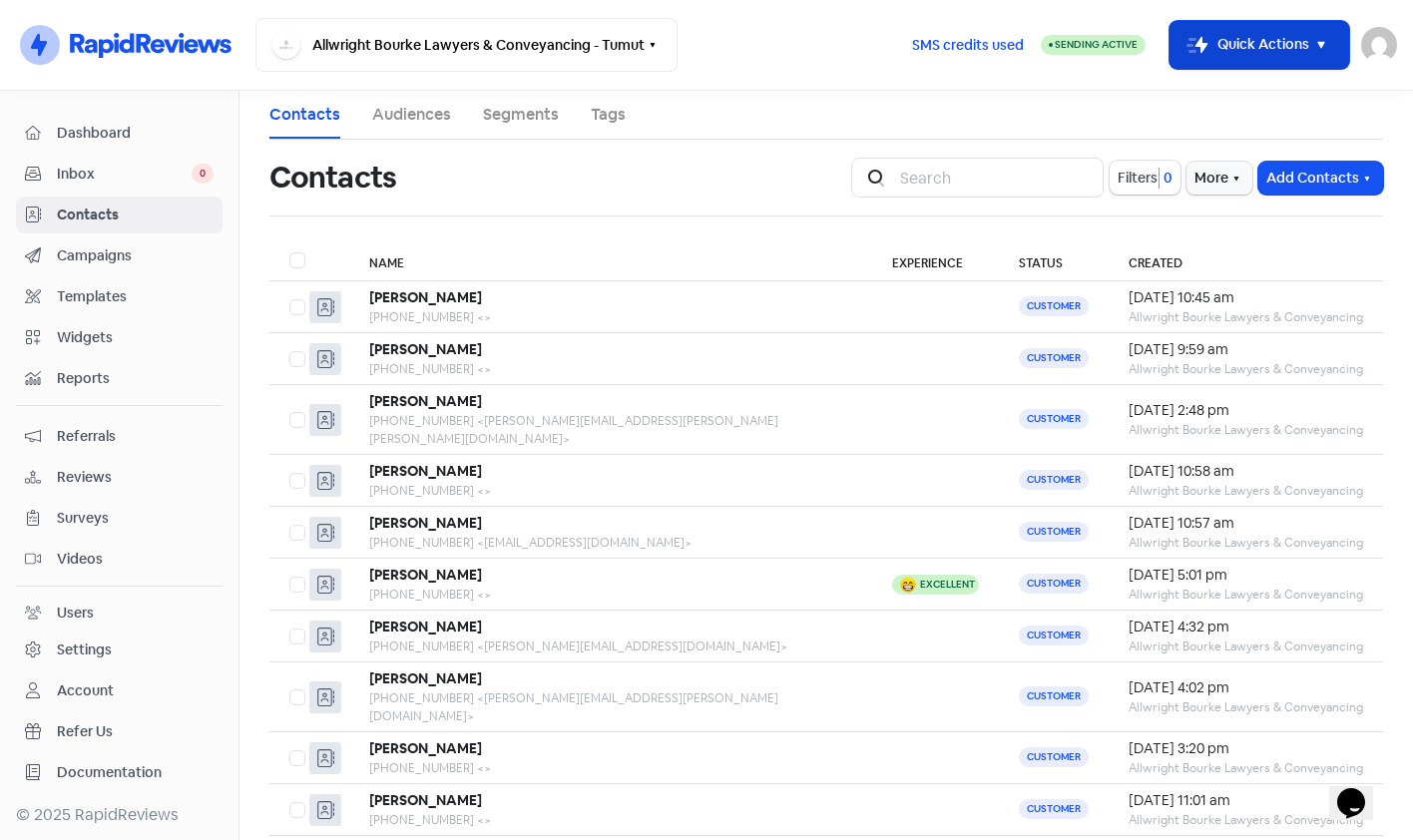 click on "Icon For Thunder-move  Quick Actions" at bounding box center (1259, 45) 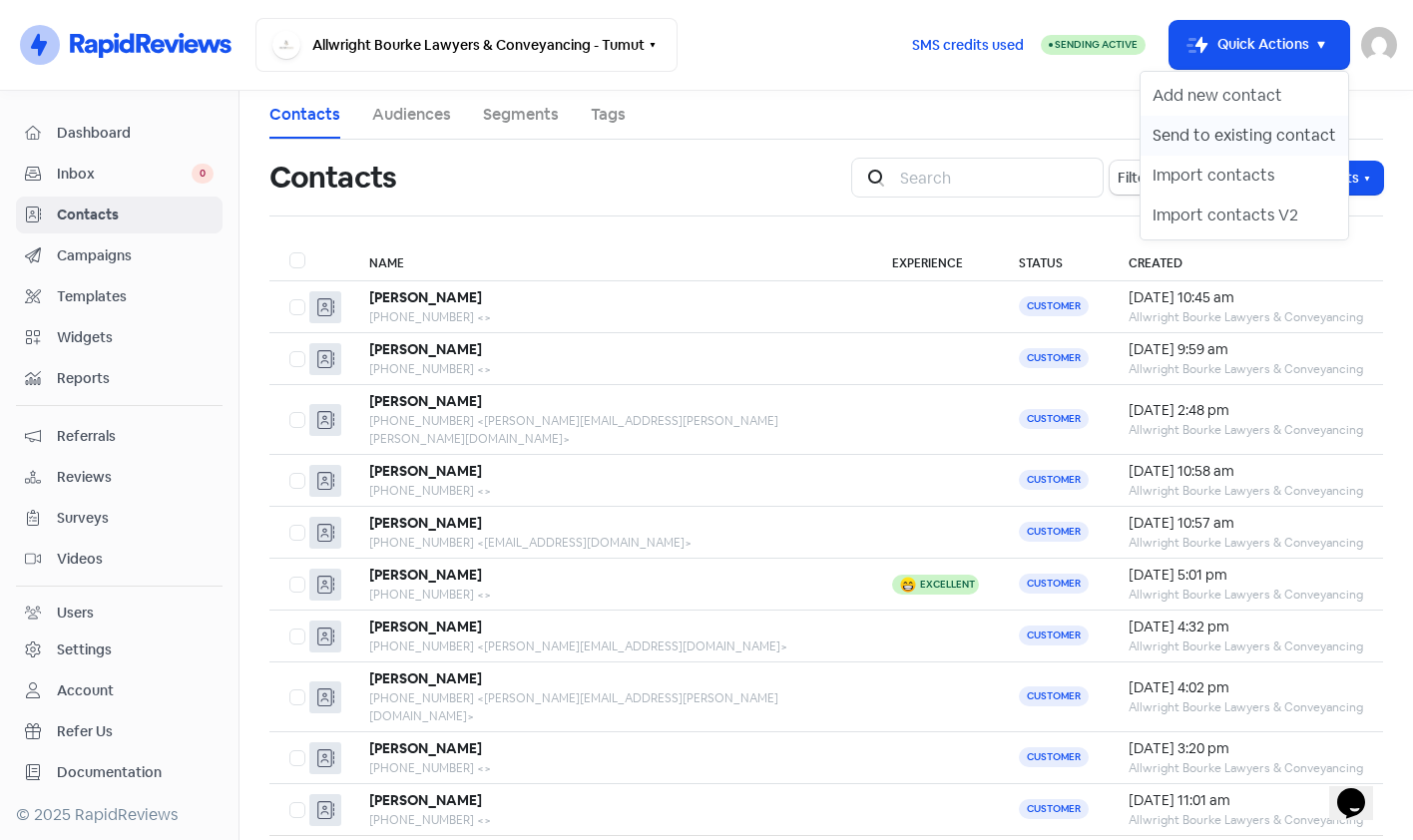 click on "Send to existing contact" at bounding box center [1244, 136] 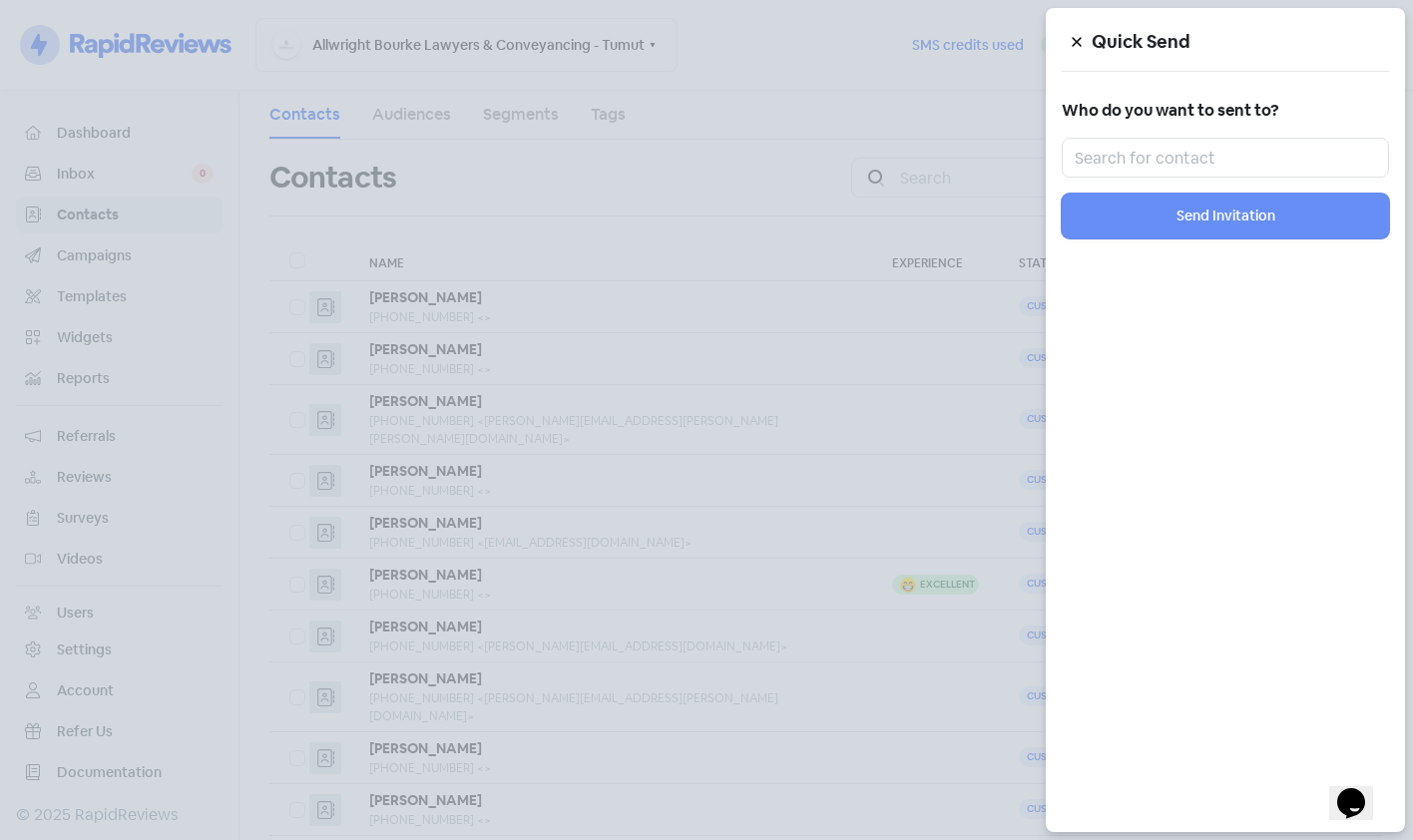 click 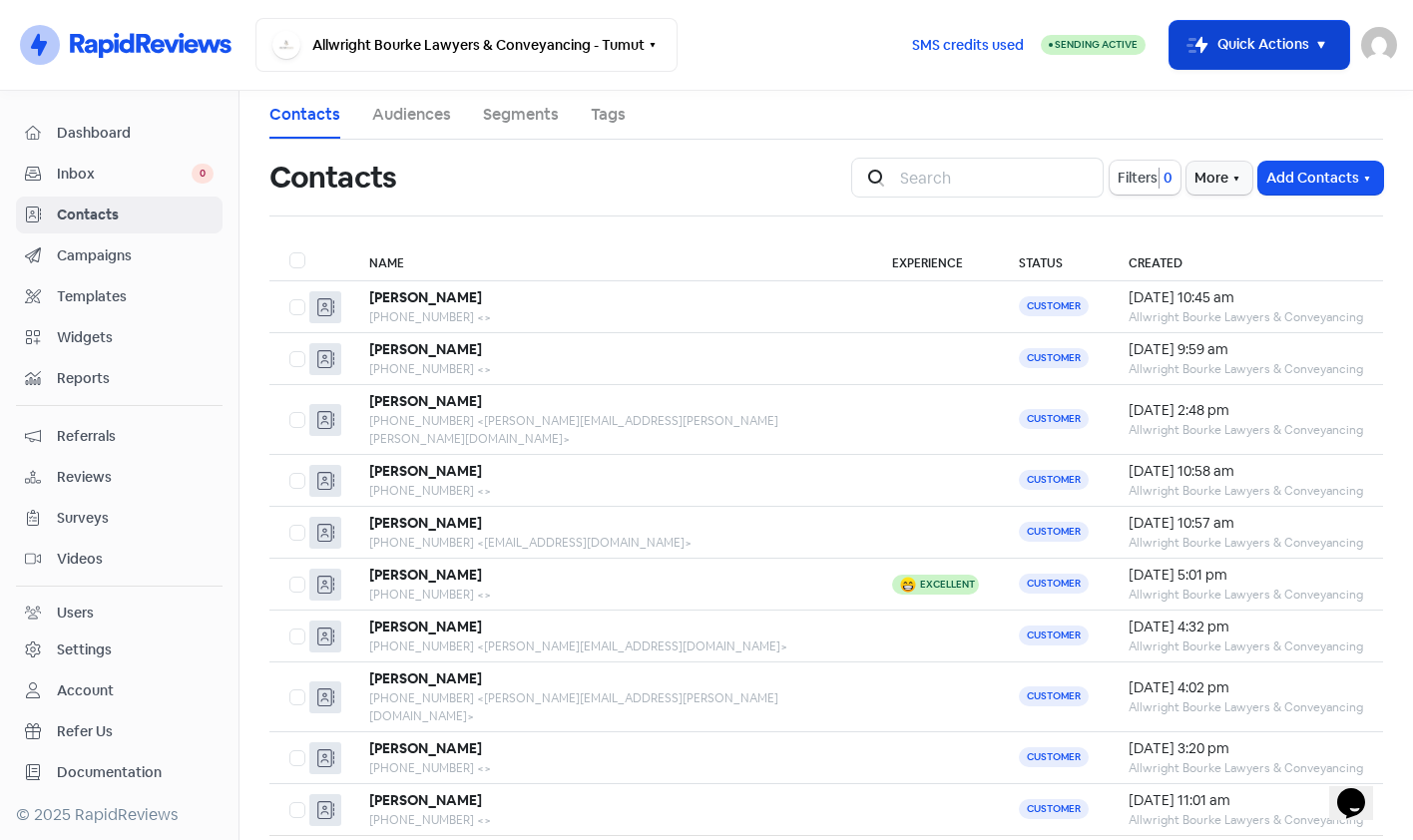 click 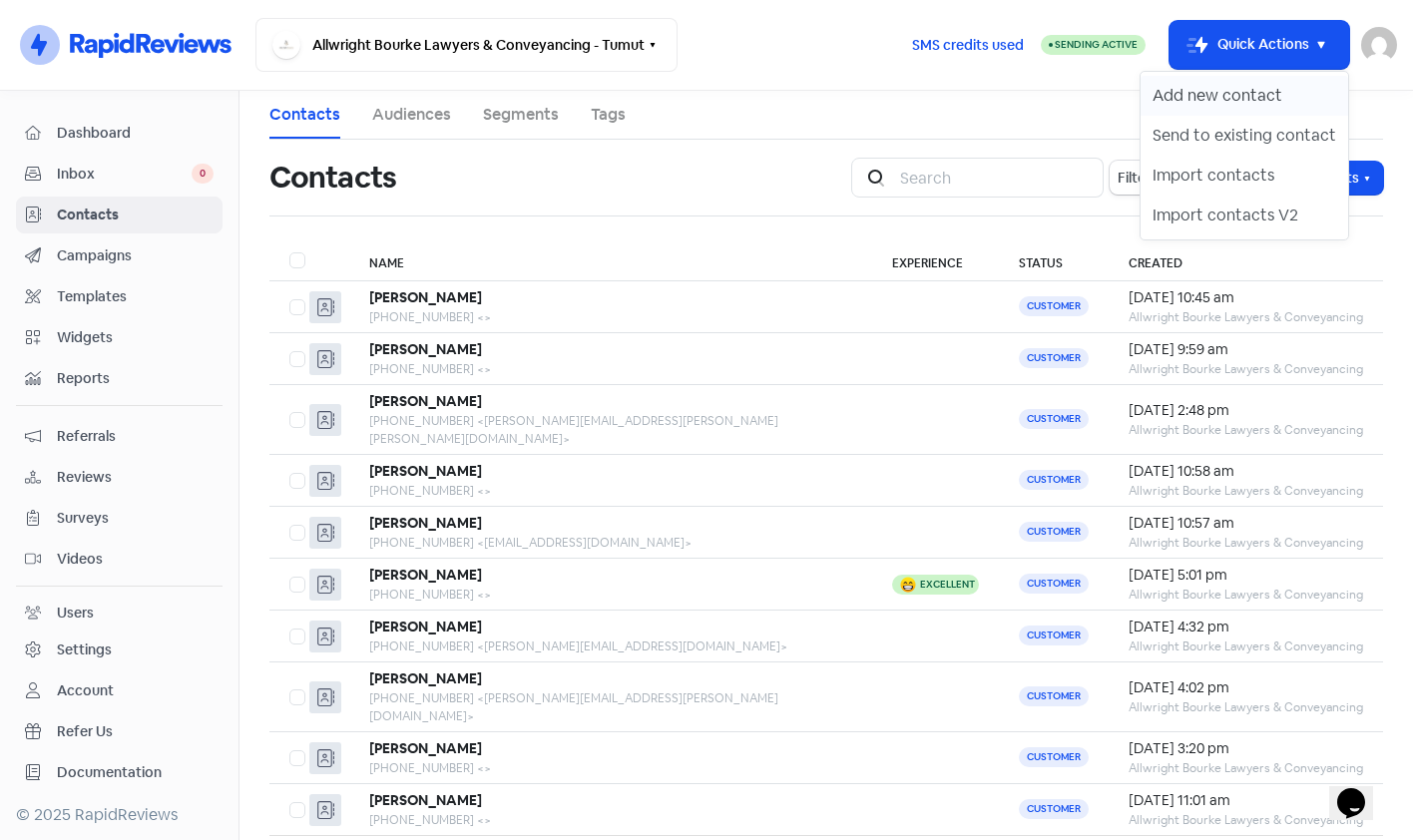 click on "Add new contact" at bounding box center (1244, 96) 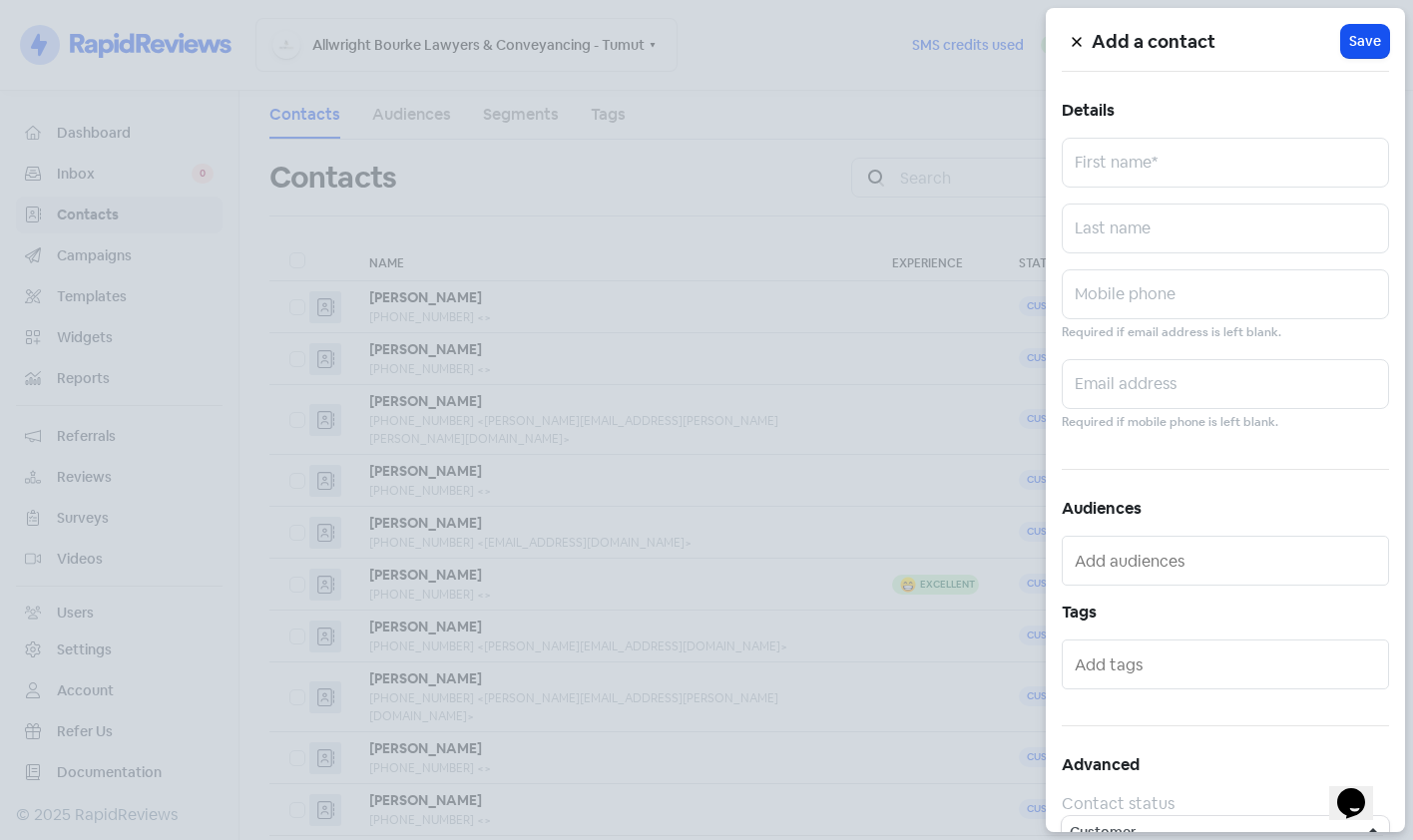 click on "Add a contact Icon For Loading Save Details First name* Last name Mobile phone Required if email address is left blank. Email address Required if mobile phone is left blank. Audiences Tags Advanced Contact status Customer Lead" at bounding box center [1225, 420] 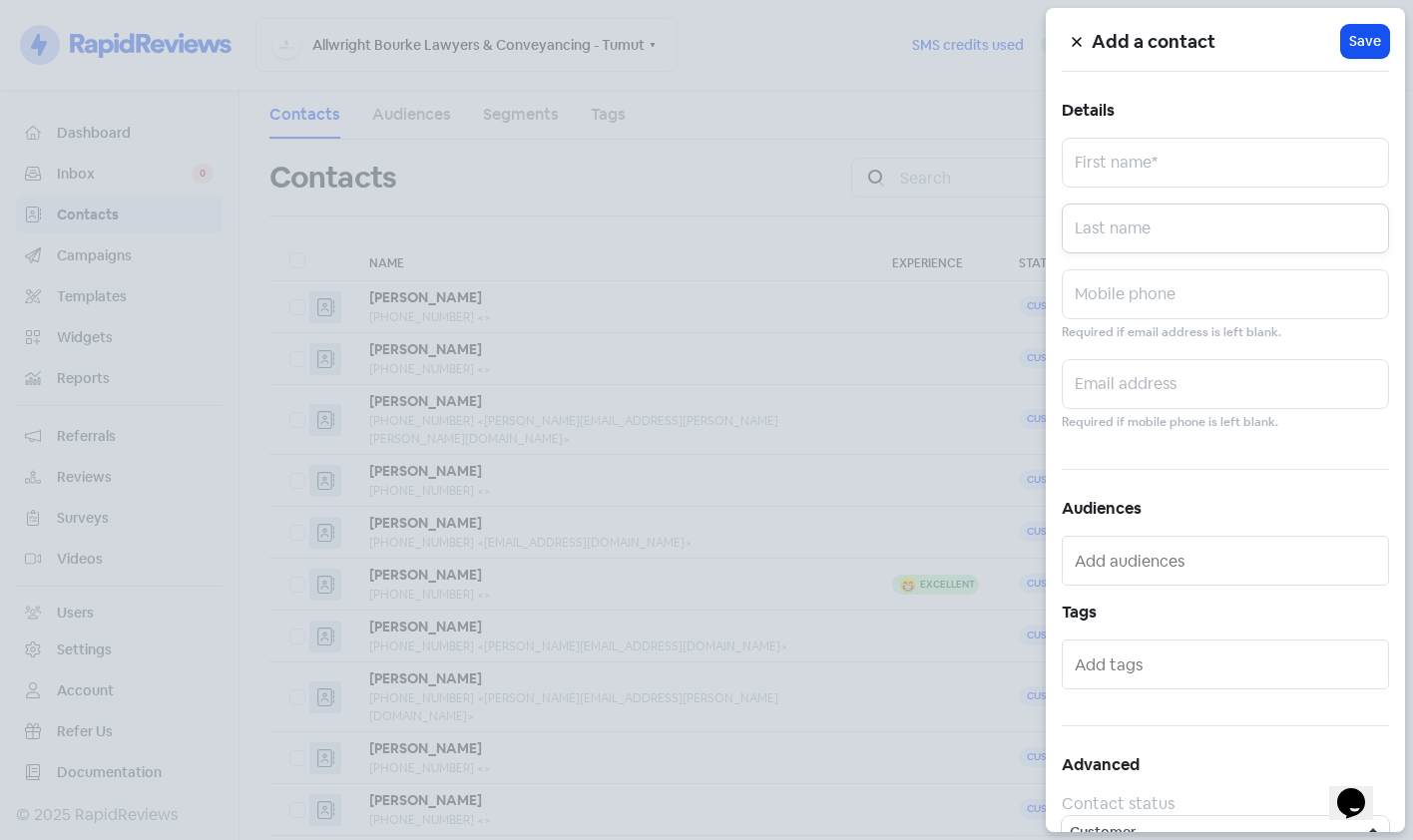 click at bounding box center [1225, 228] 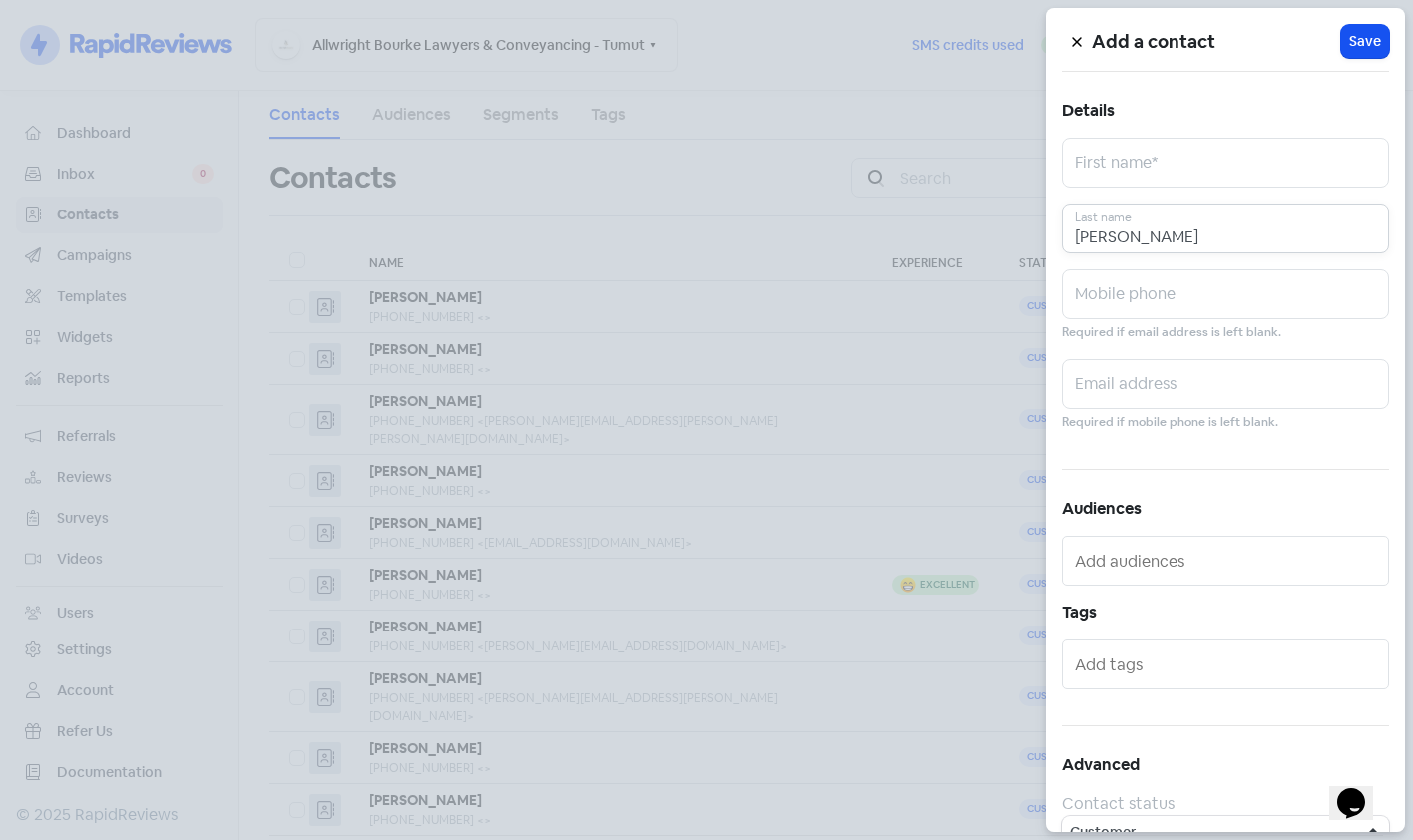 type on "[PERSON_NAME]" 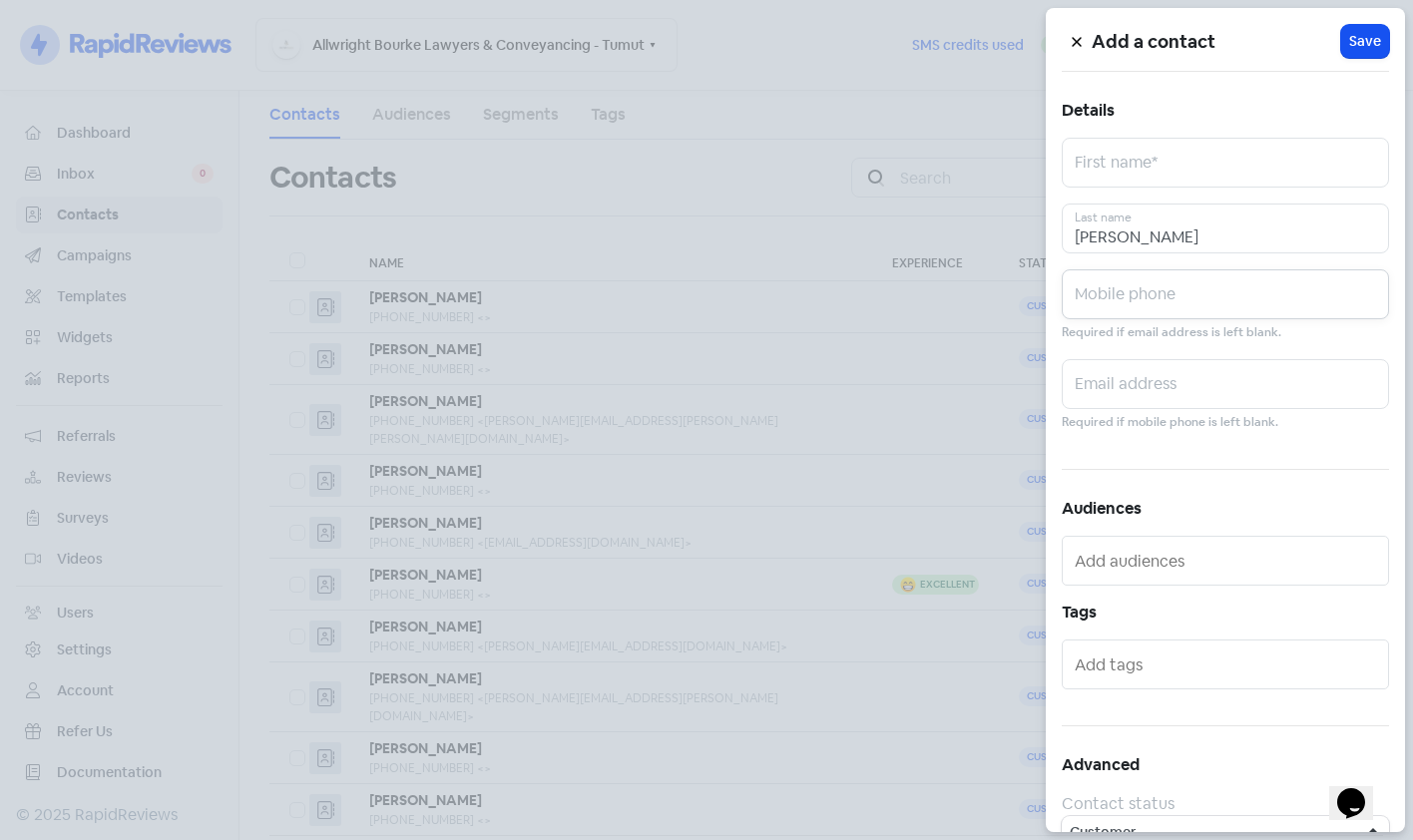 click at bounding box center (1225, 294) 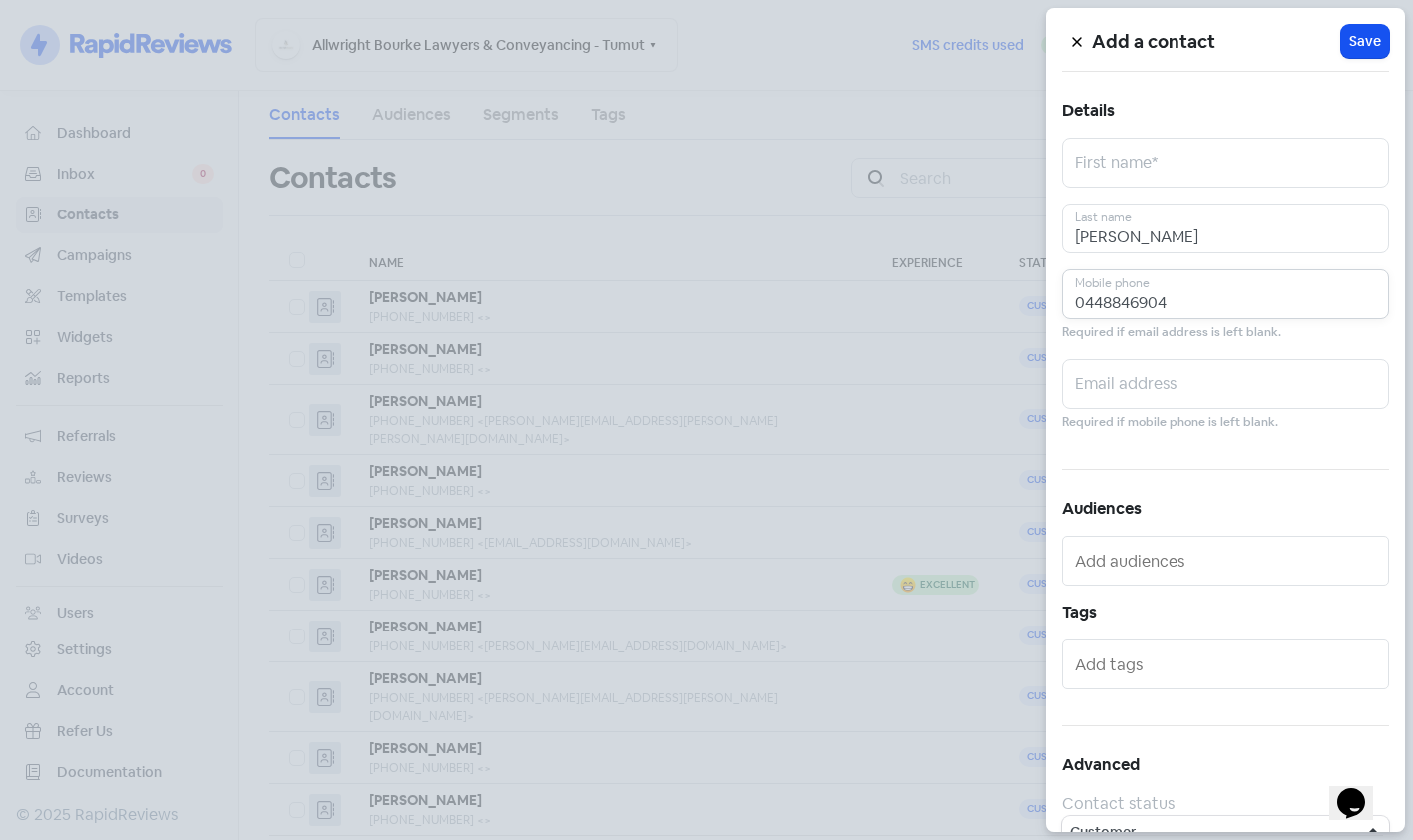 type on "0448846904" 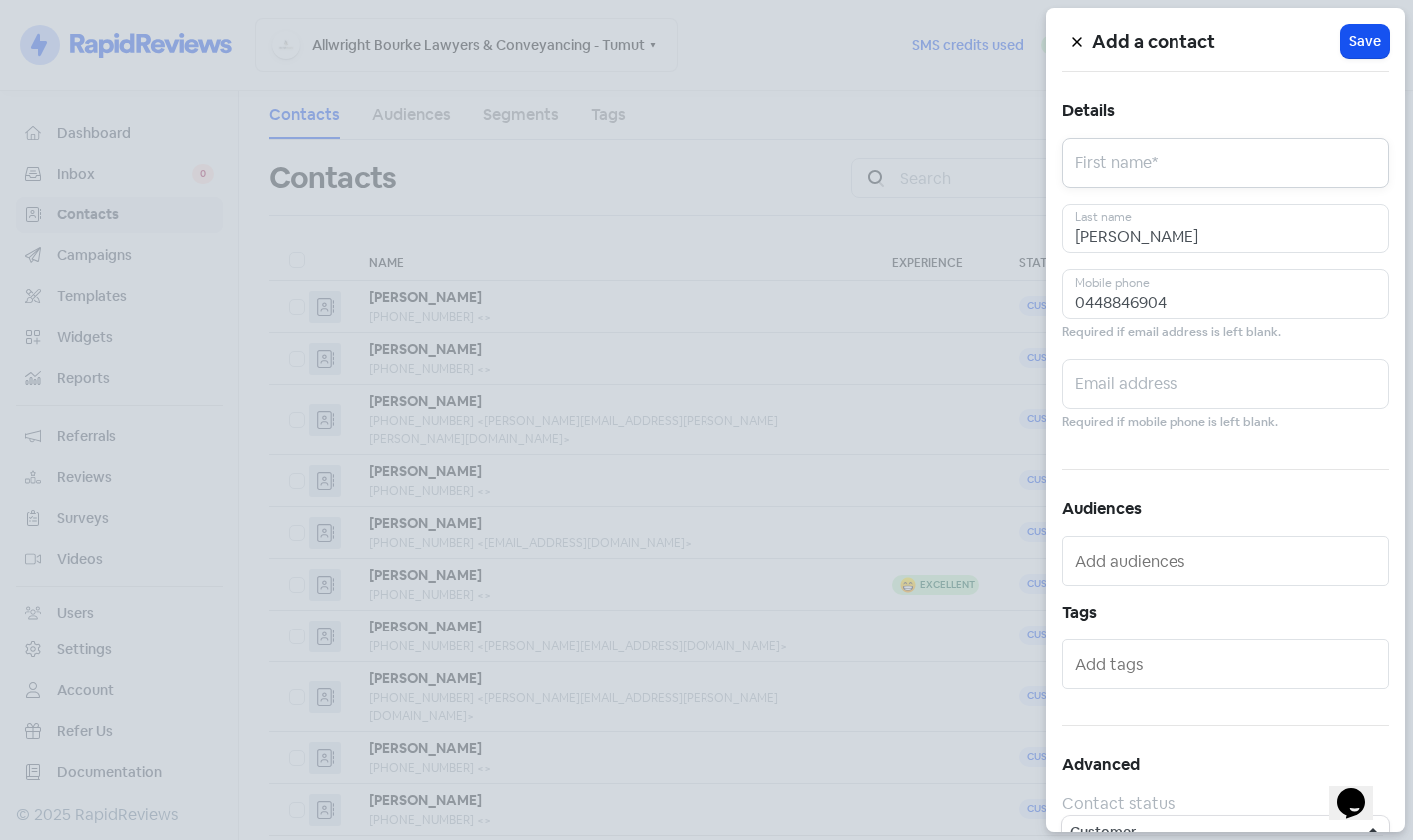 click at bounding box center (1225, 163) 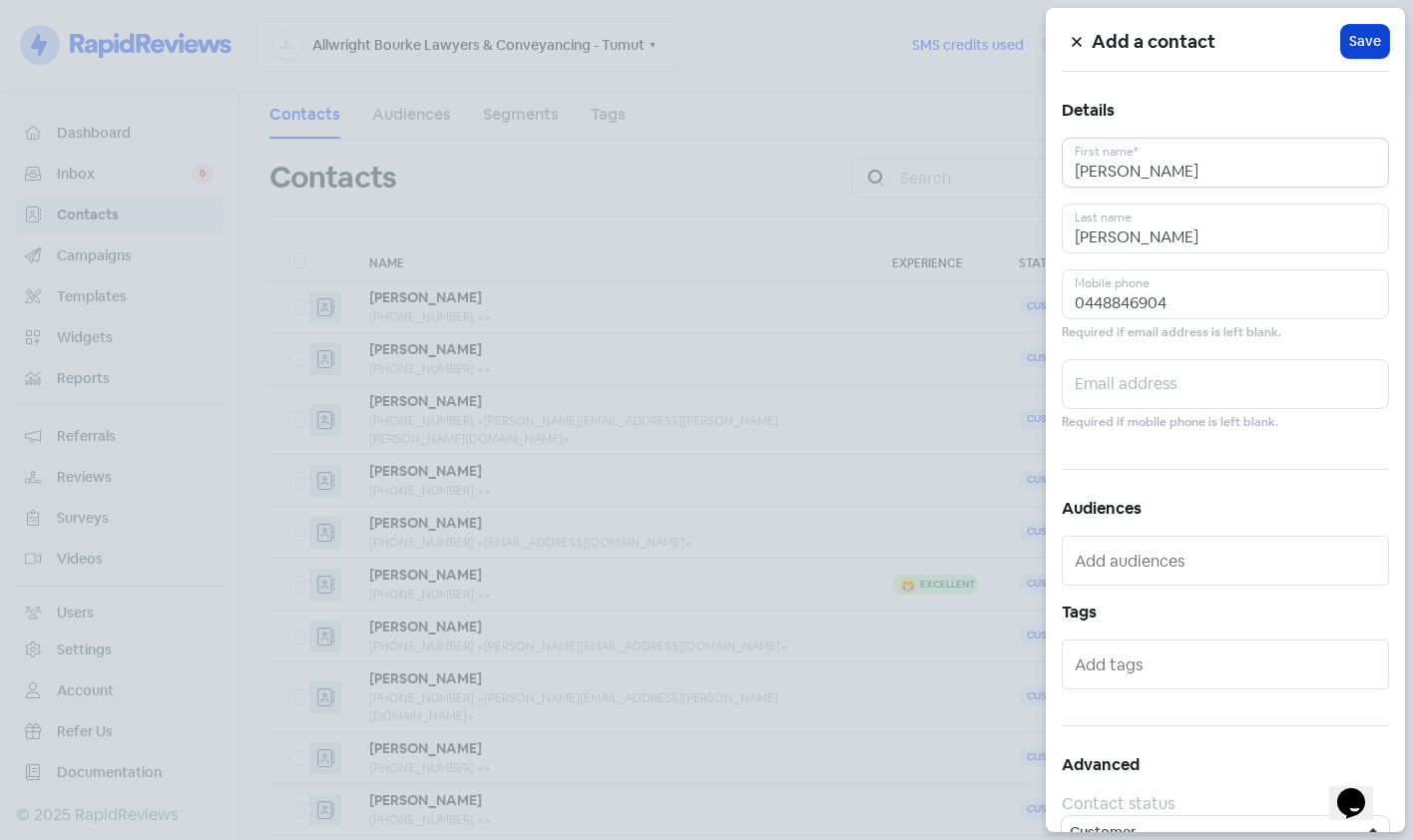 type on "[PERSON_NAME]" 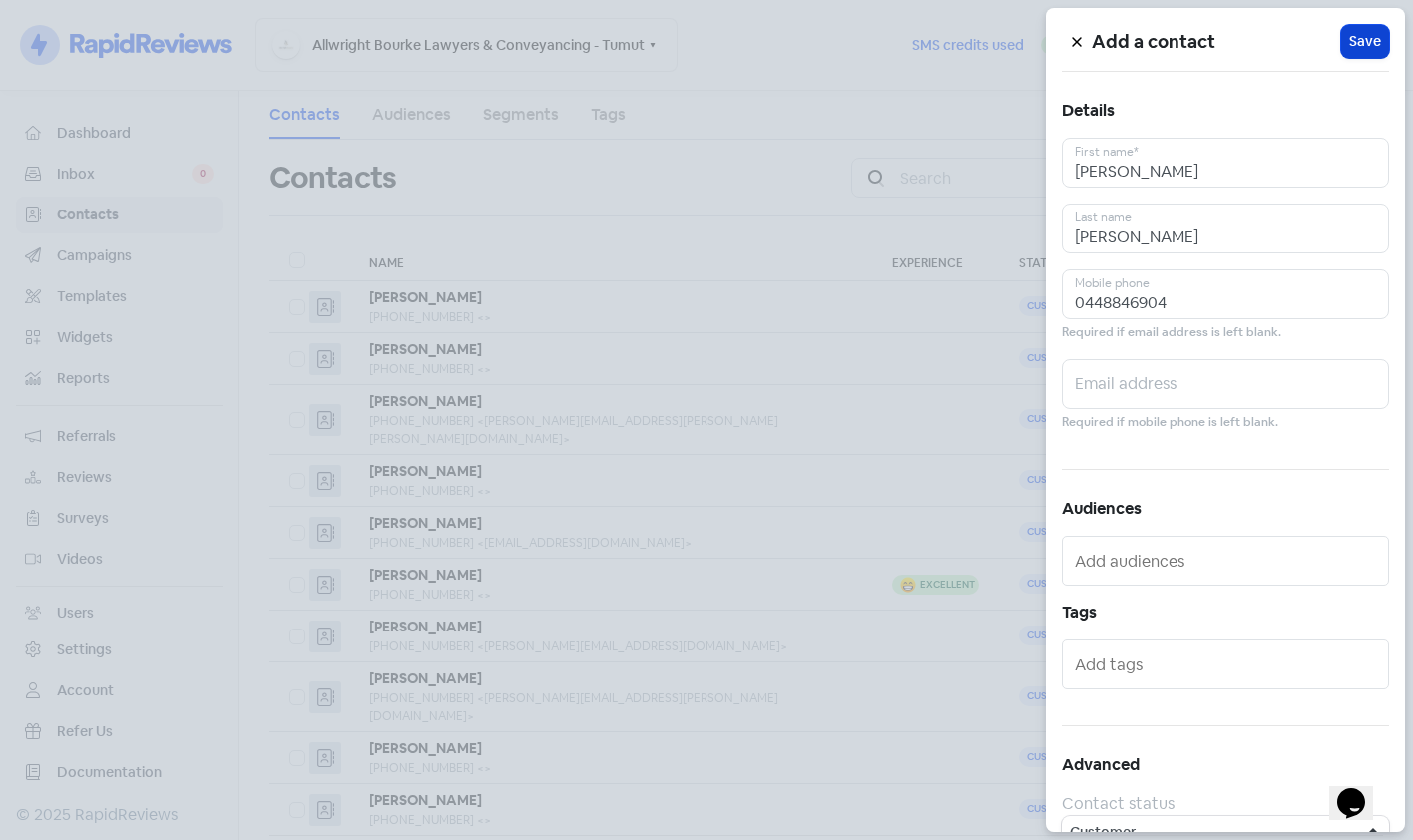 click on "Save" at bounding box center (1365, 41) 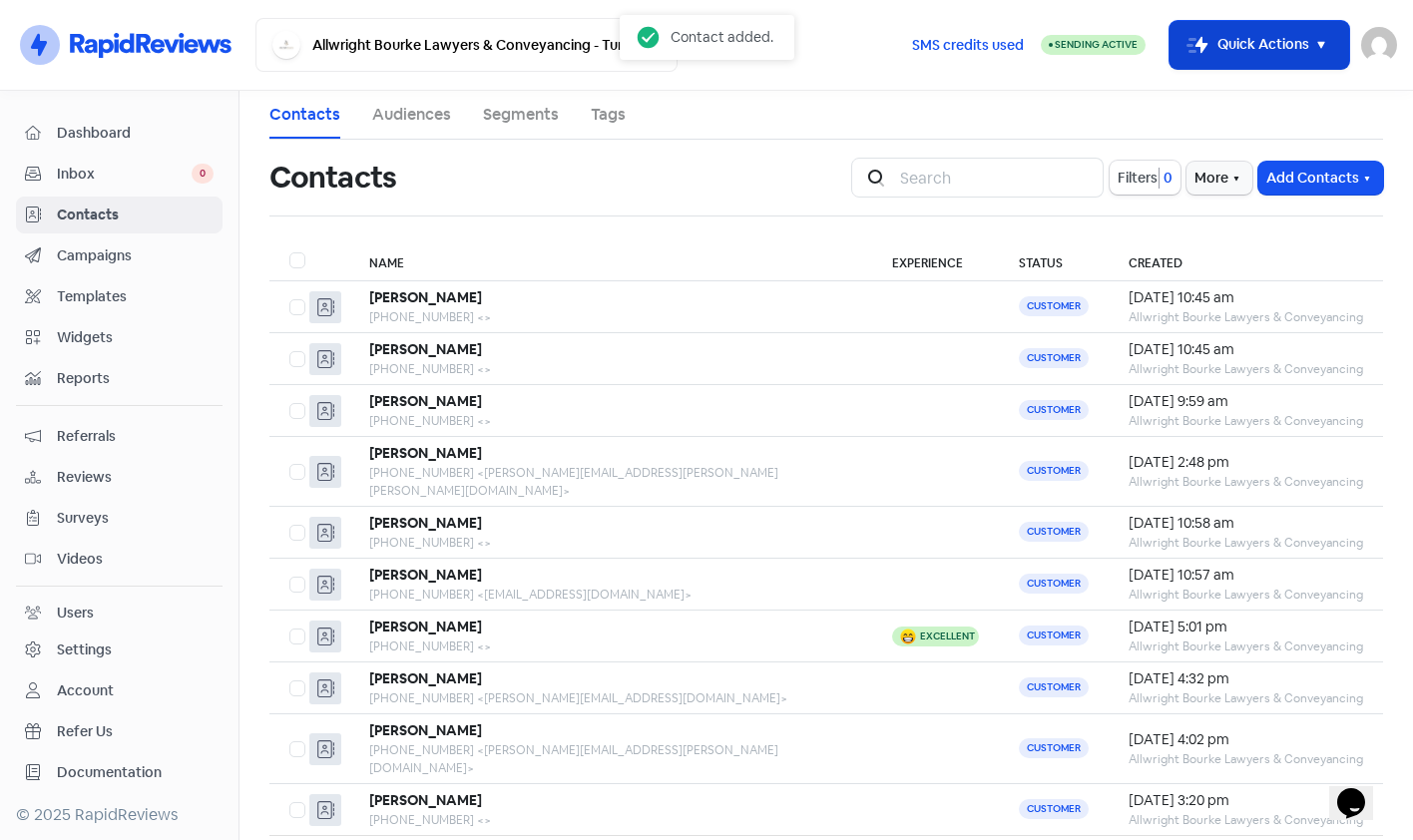 click on "Icon For Thunder-move  Quick Actions" at bounding box center (1259, 45) 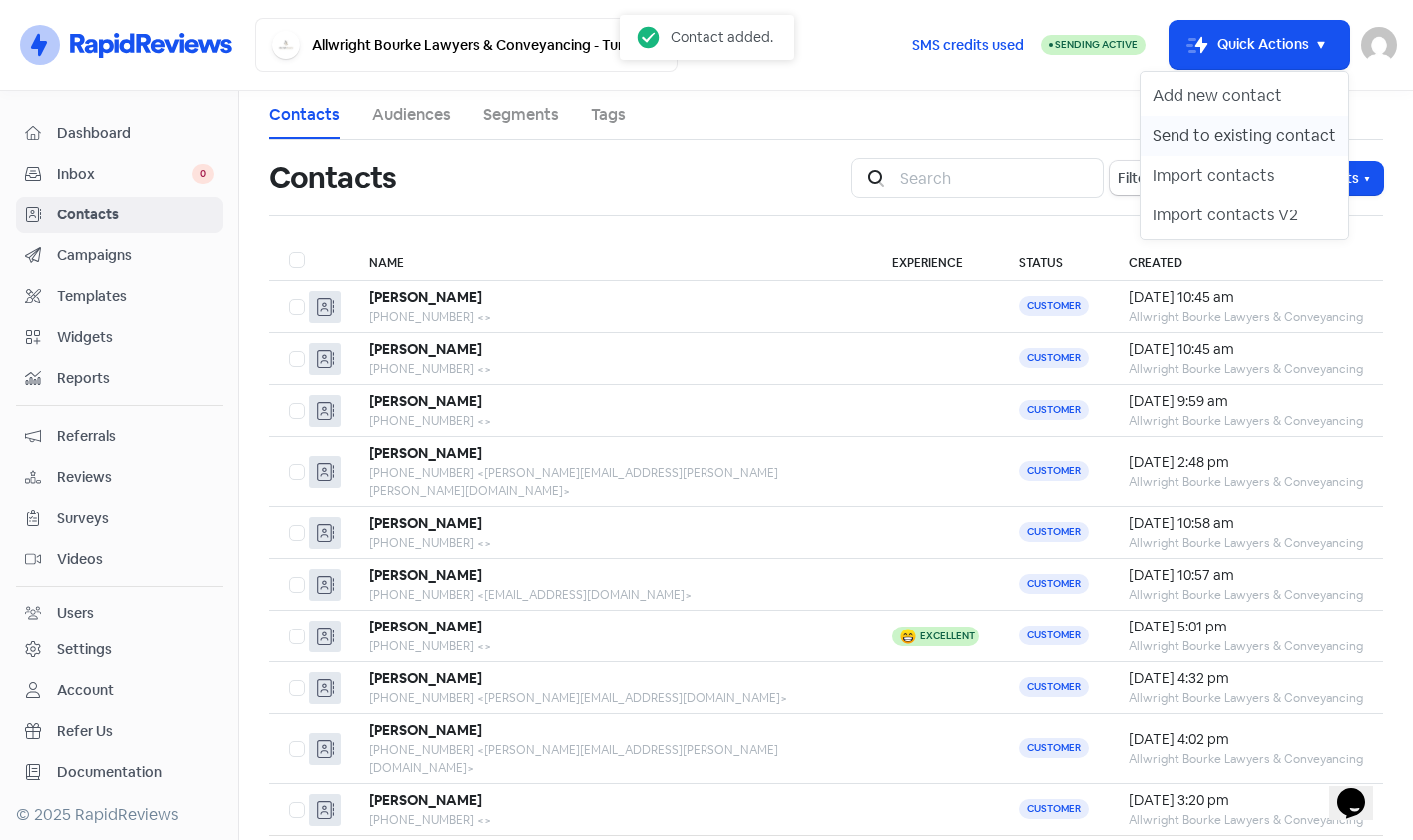 click on "Send to existing contact" at bounding box center (1244, 136) 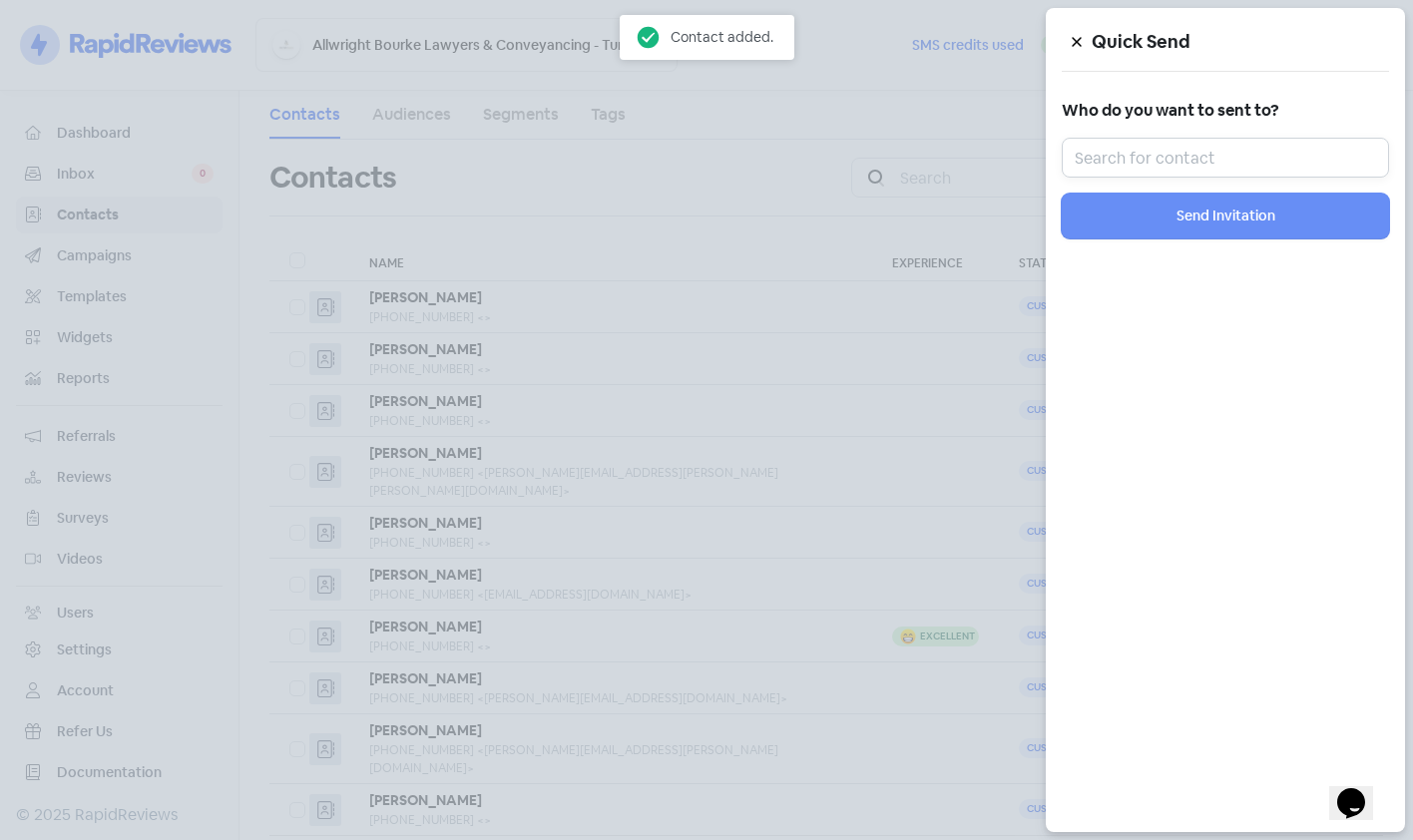 click at bounding box center (1225, 158) 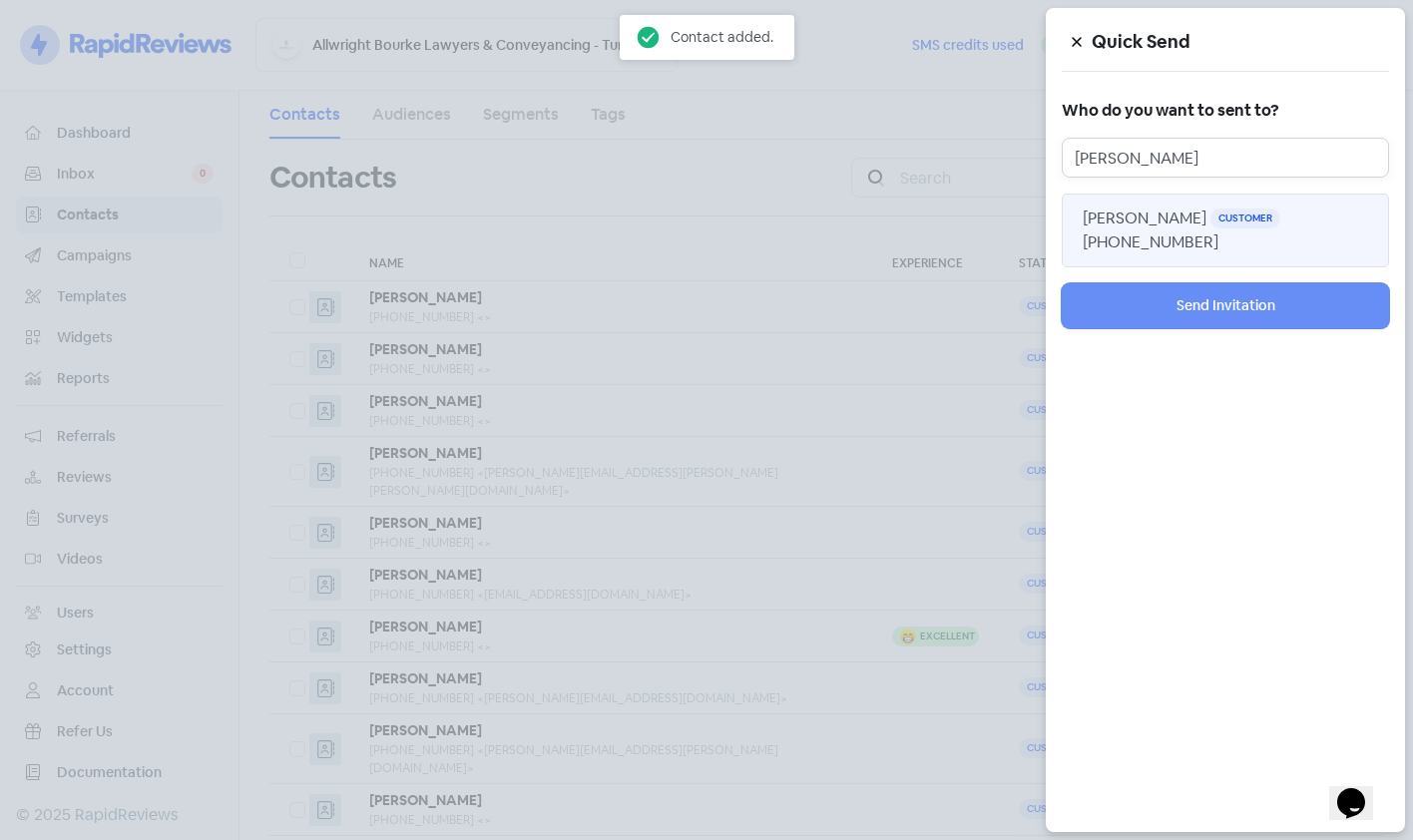 type on "[PERSON_NAME]" 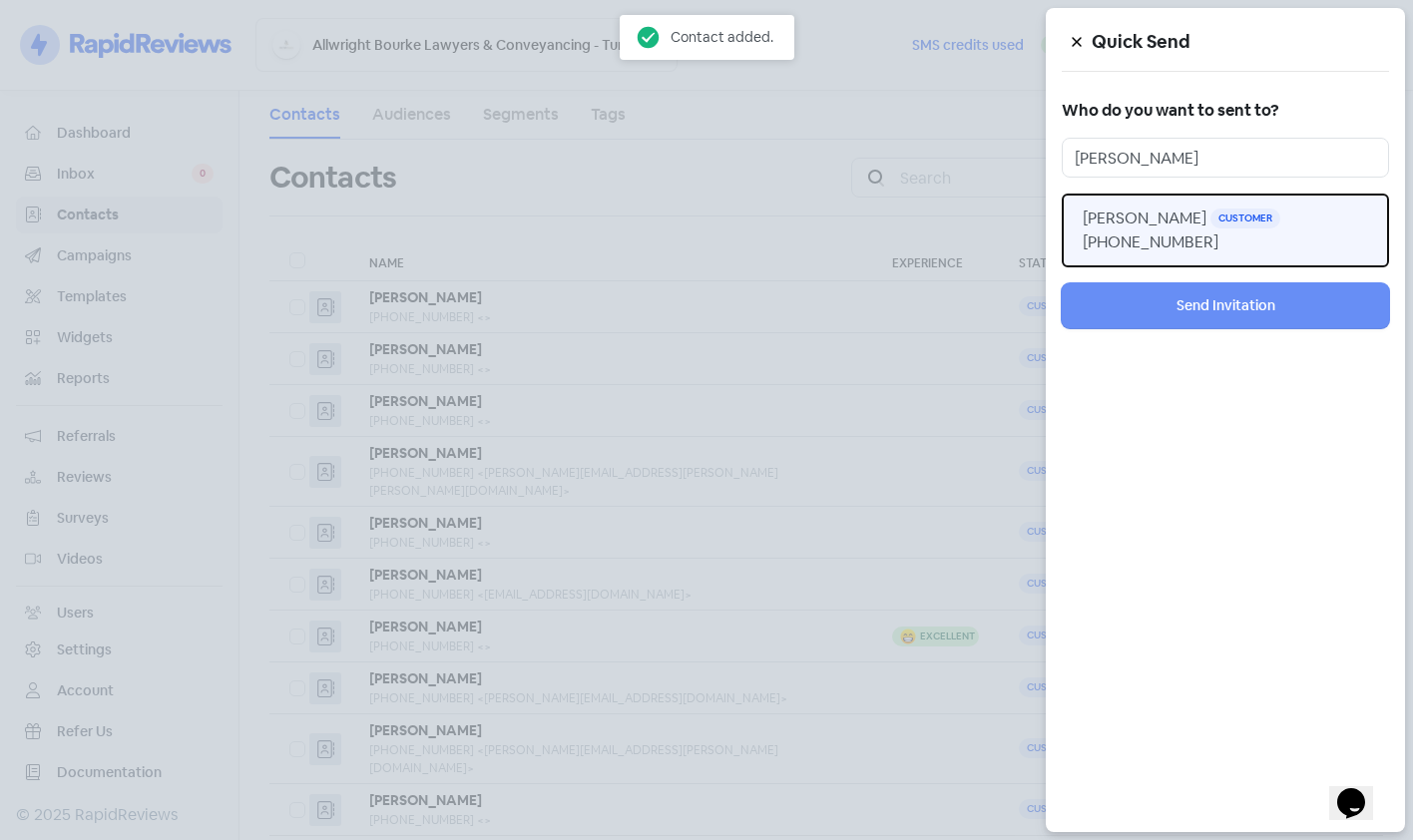 click on "[PHONE_NUMBER]" at bounding box center (1151, 241) 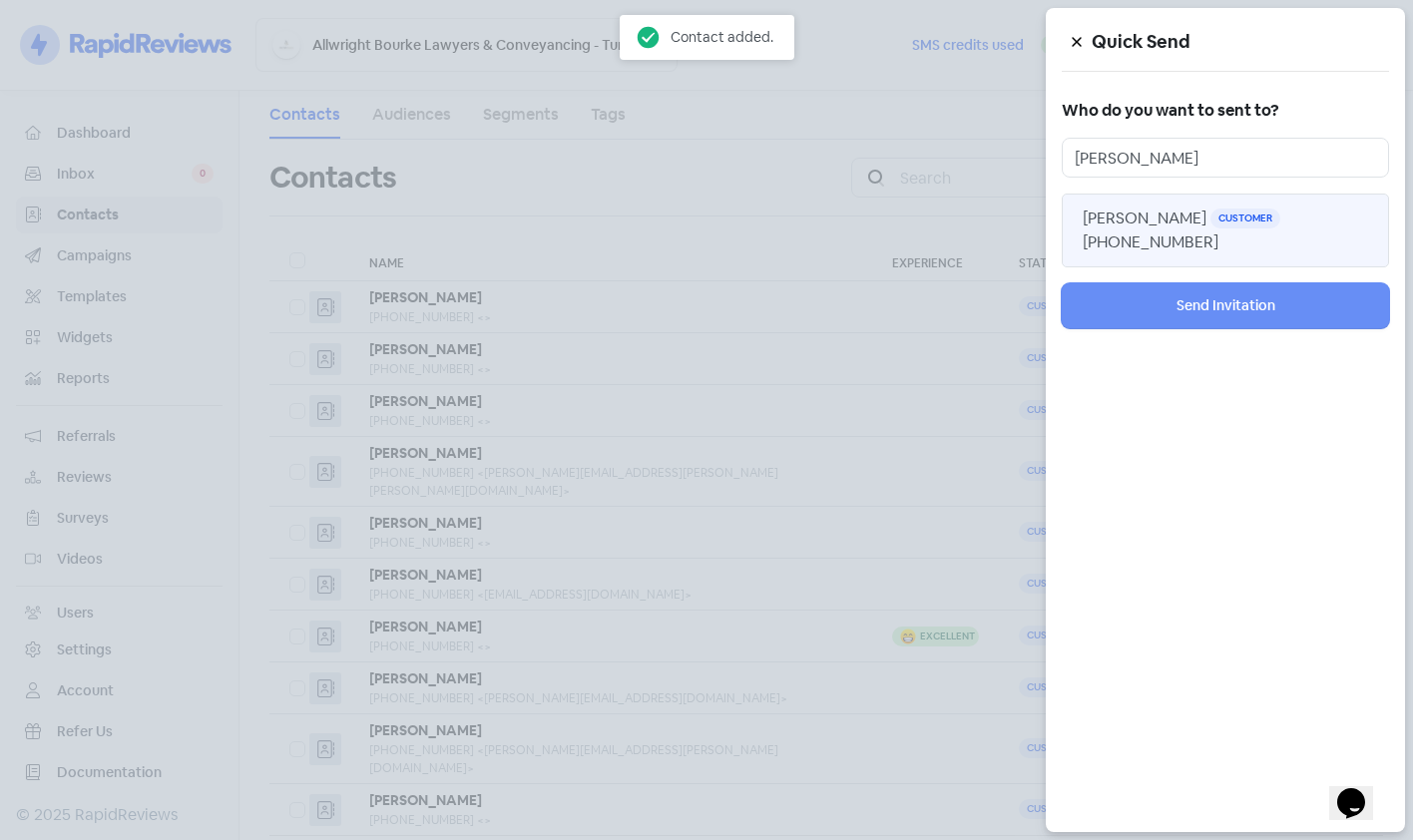 type 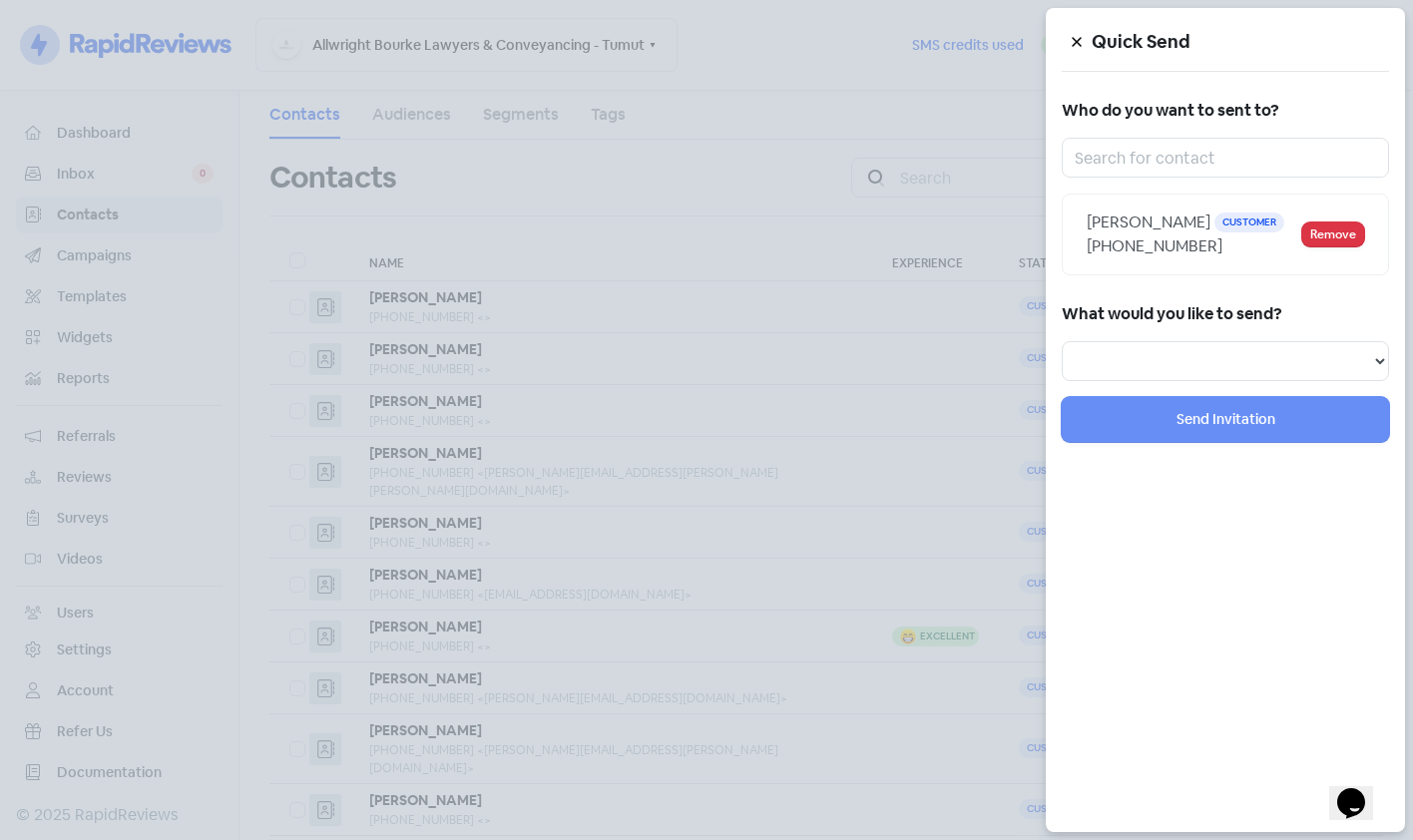 click on "What would you like to send? Review Invitation Referral Invitation Survey Invitation Video Invitation" at bounding box center (1225, 340) 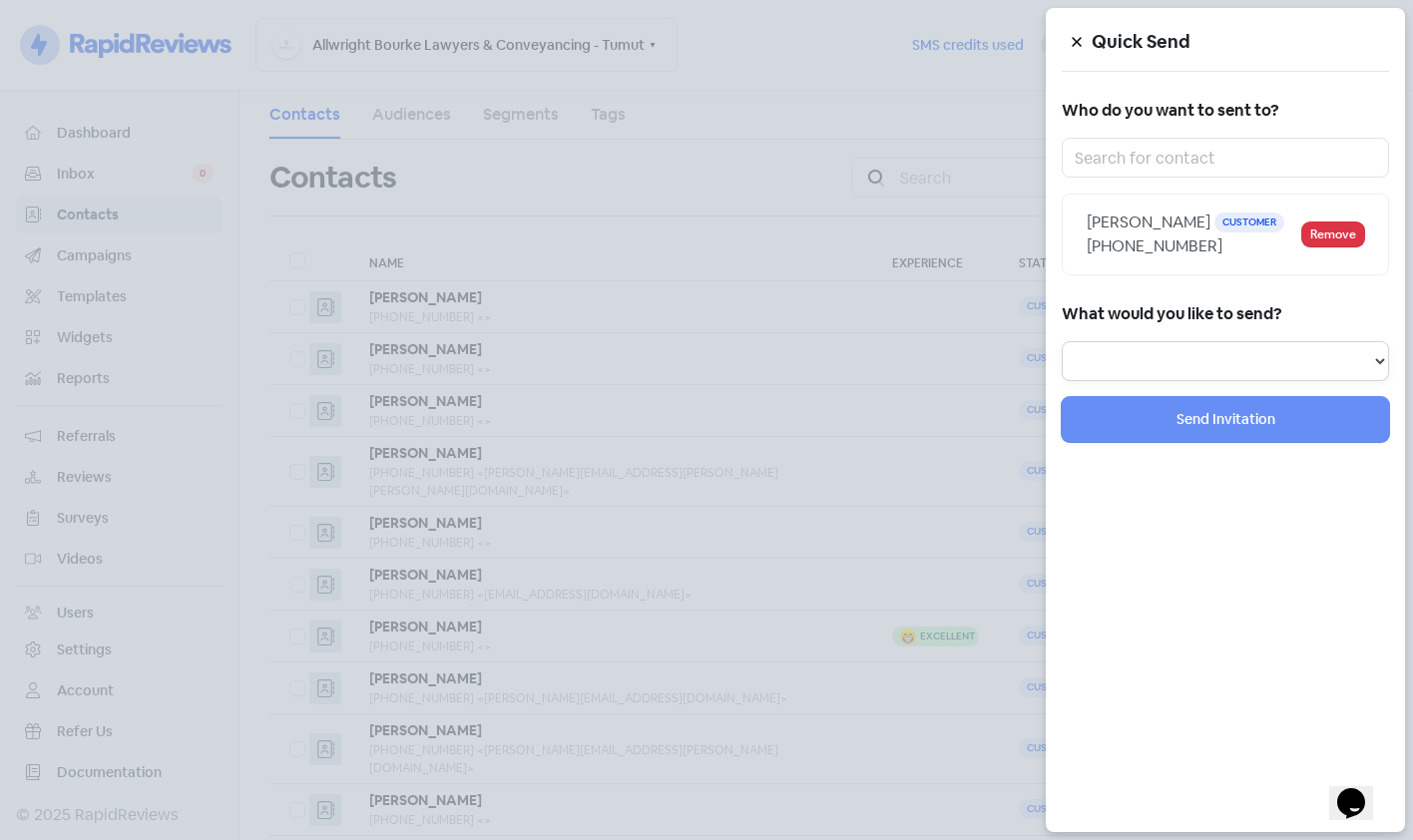 click on "Review Invitation Referral Invitation Survey Invitation Video Invitation" at bounding box center [1225, 361] 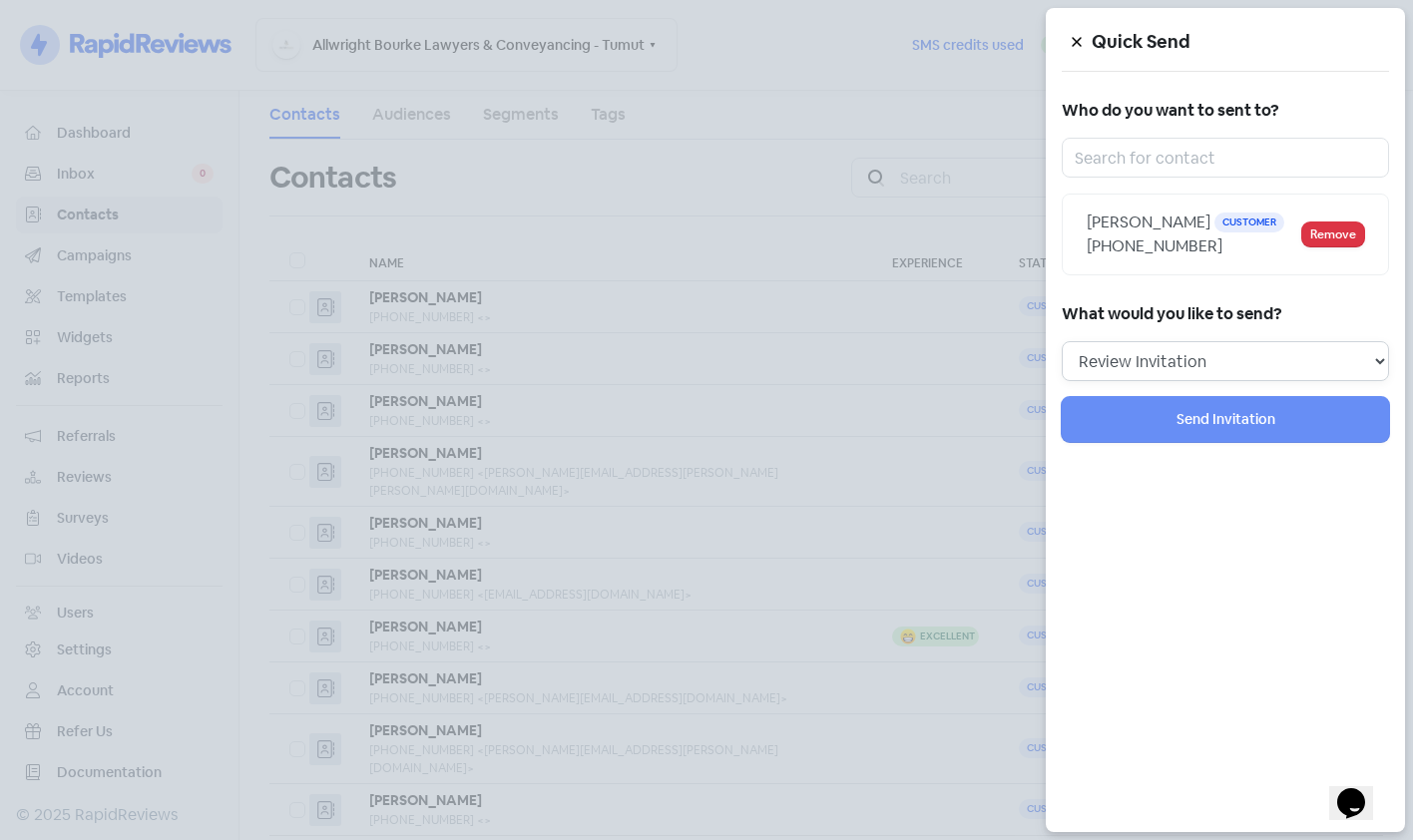 click on "Review Invitation Referral Invitation Survey Invitation Video Invitation" at bounding box center [1225, 361] 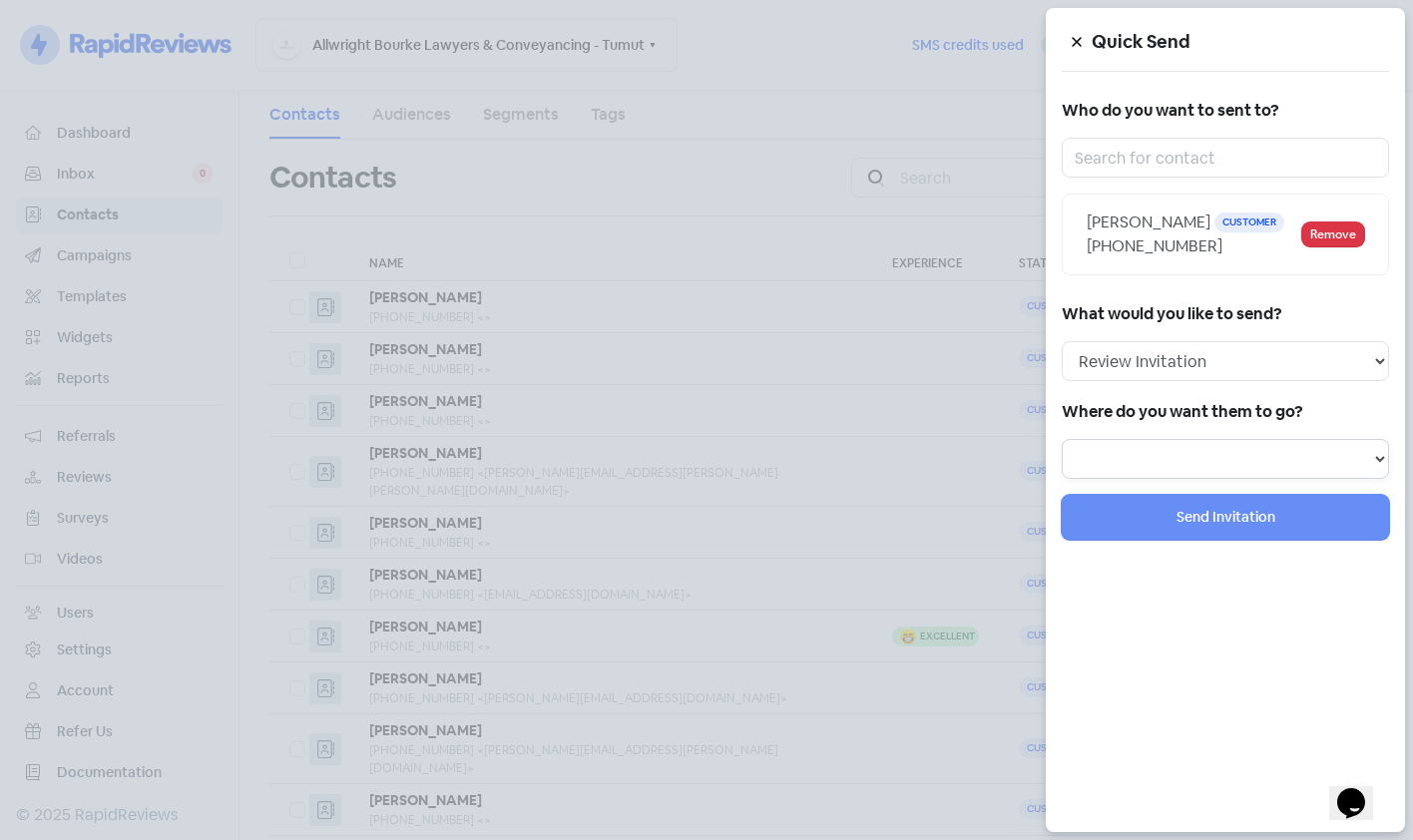 click on "Review form: Client review campaign - review form   Review form: Professionals review campaign - review form" at bounding box center [1225, 459] 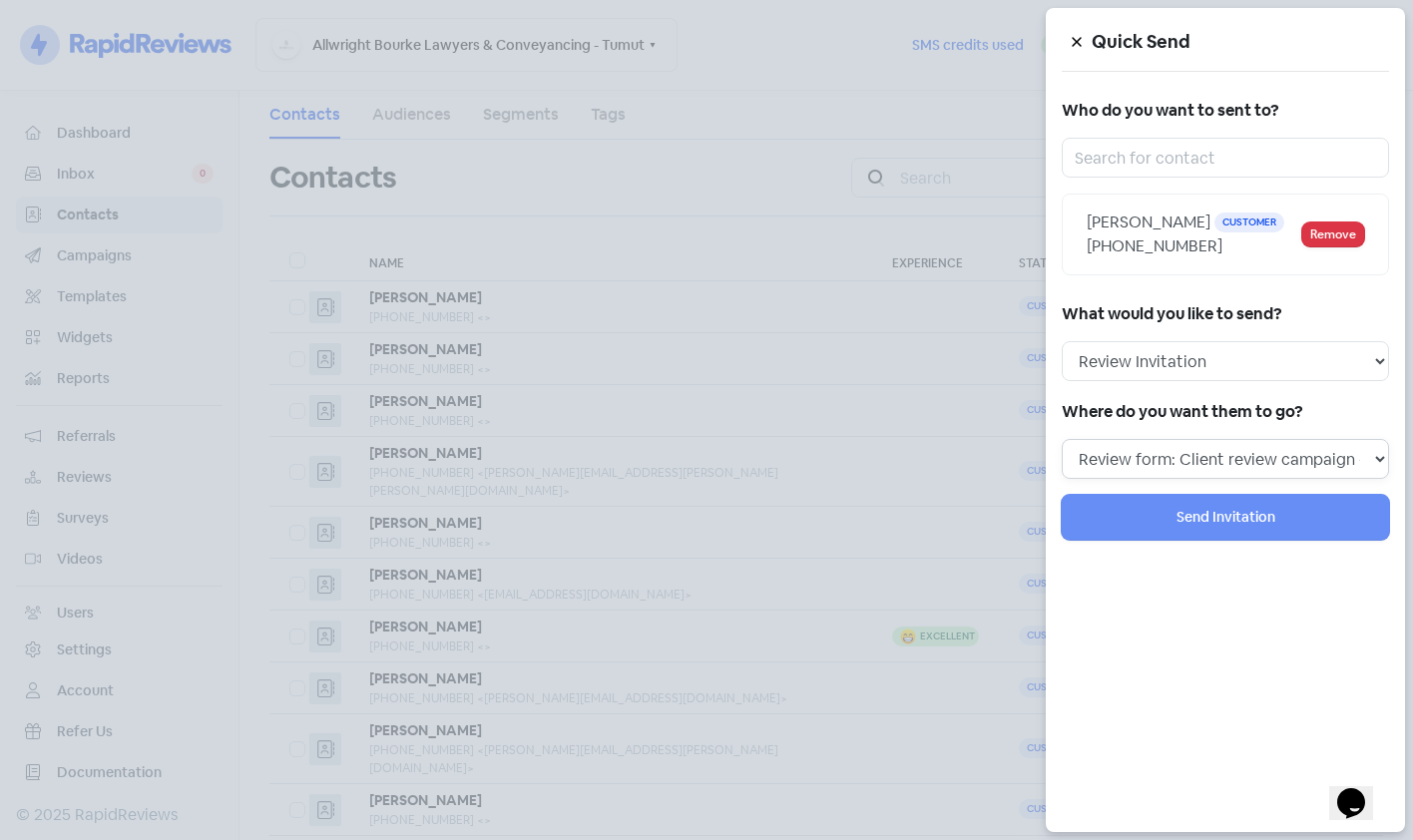 click on "Review form: Client review campaign - review form   Review form: Professionals review campaign - review form" at bounding box center (1225, 459) 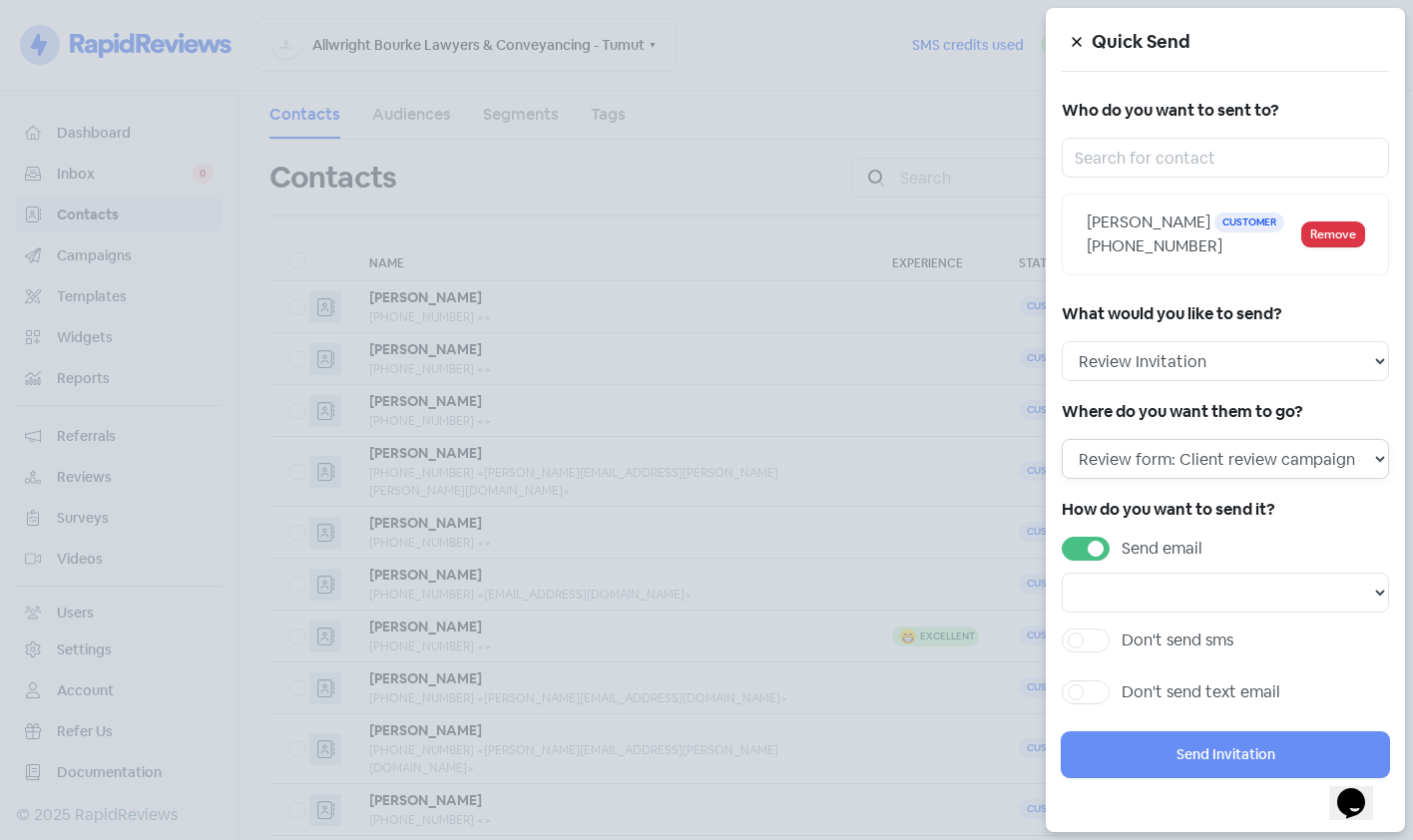 scroll, scrollTop: 9, scrollLeft: 0, axis: vertical 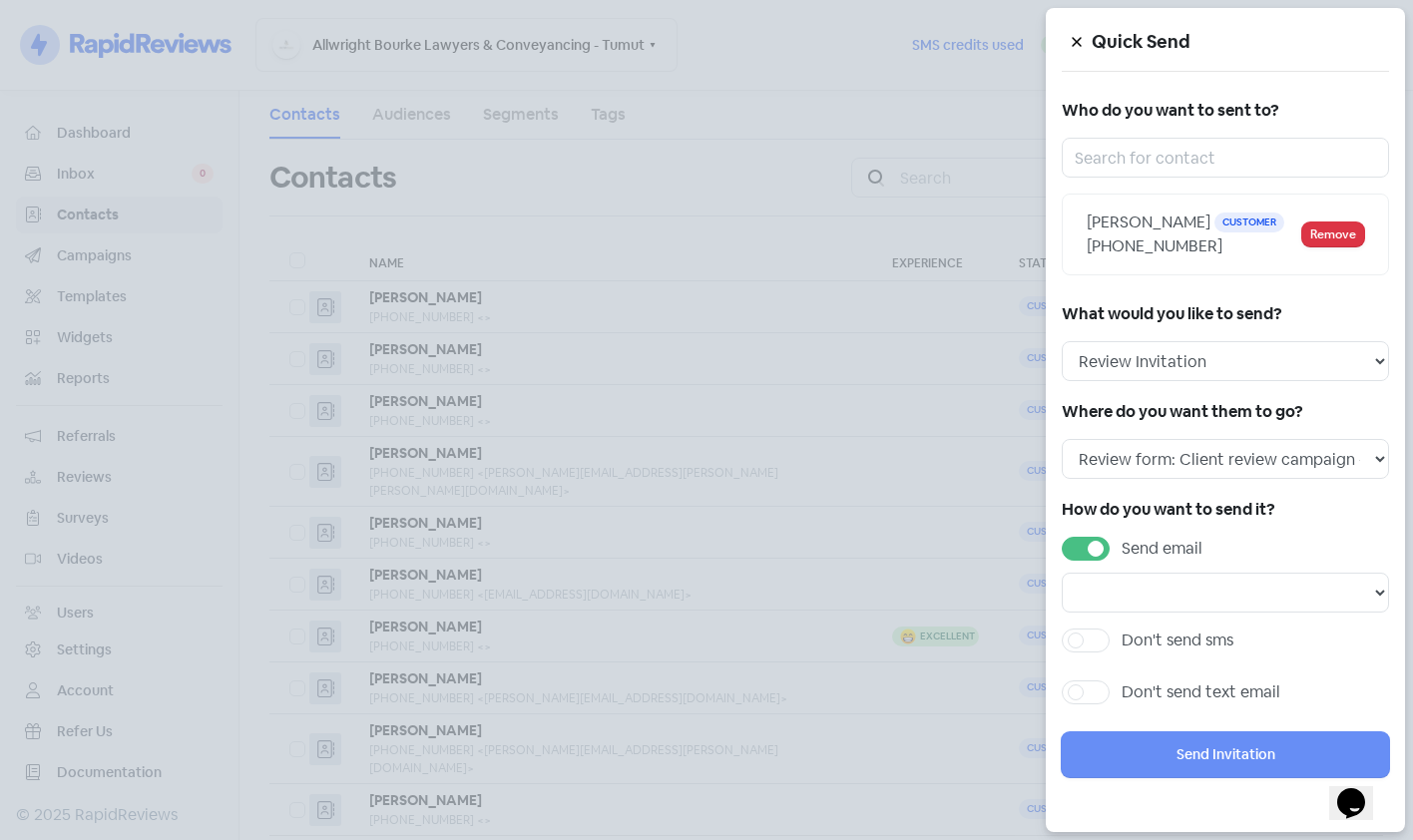 click on "Send email" at bounding box center [1162, 549] 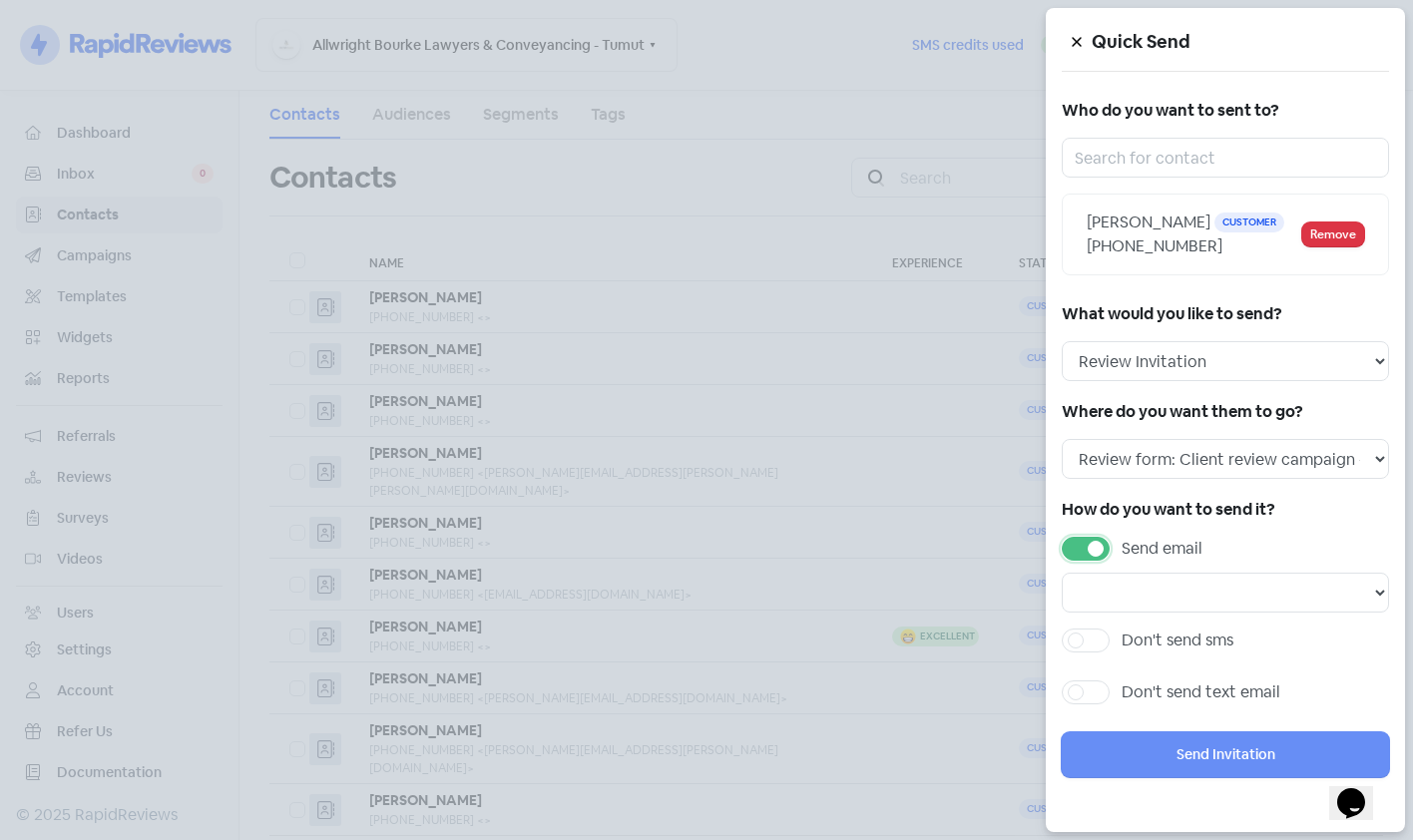 checkbox on "false" 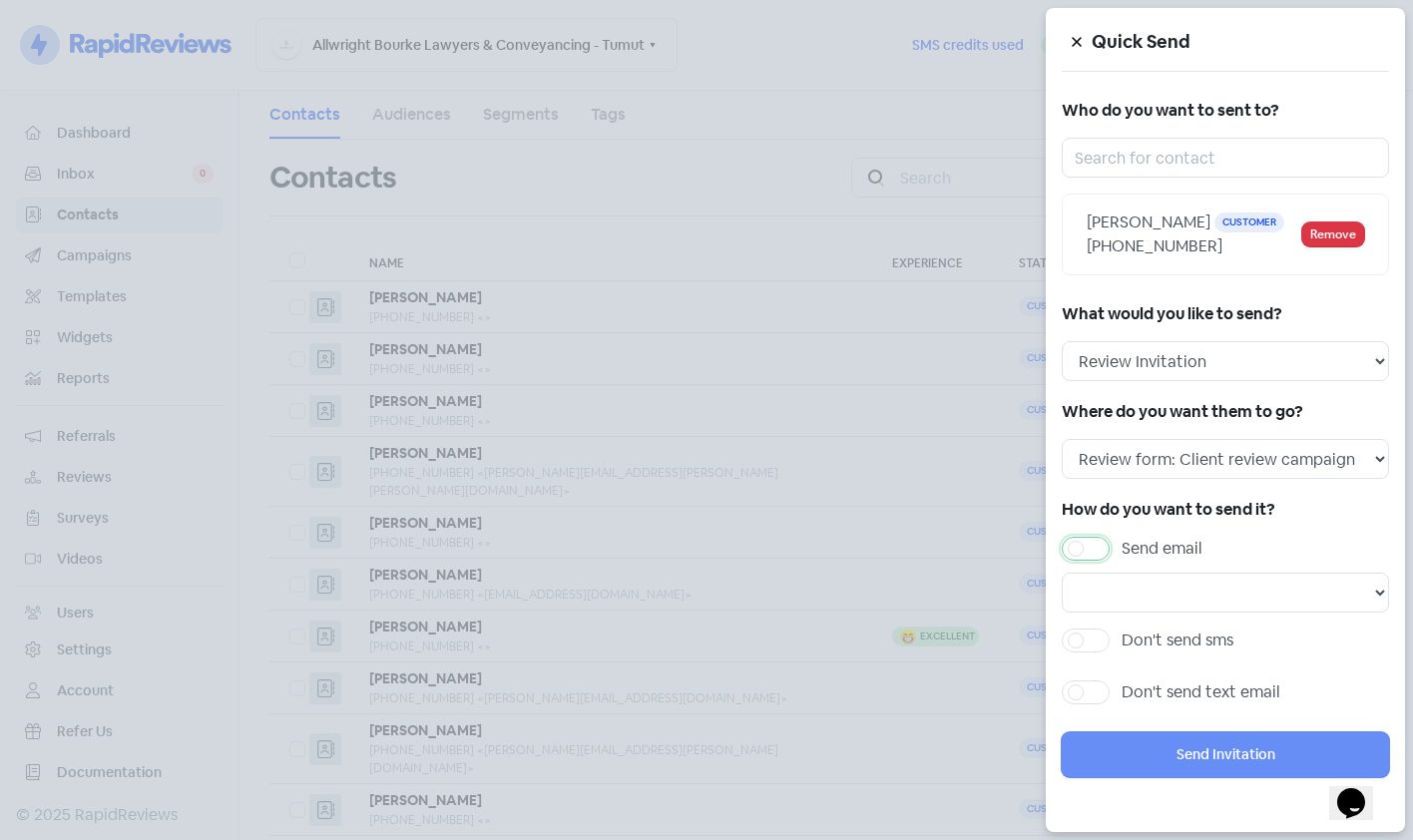 scroll, scrollTop: 0, scrollLeft: 0, axis: both 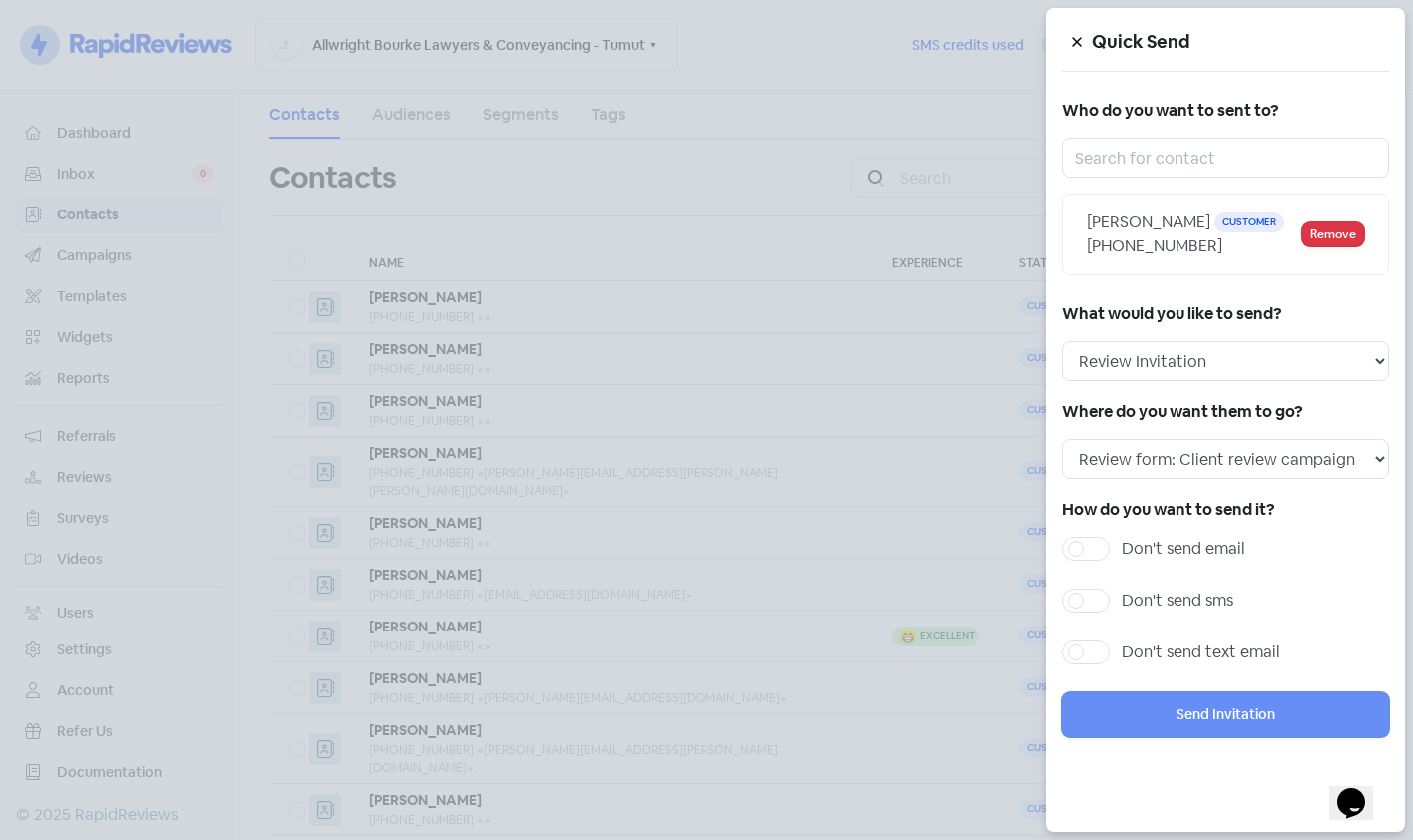 click on "Don't send sms" at bounding box center [1178, 601] 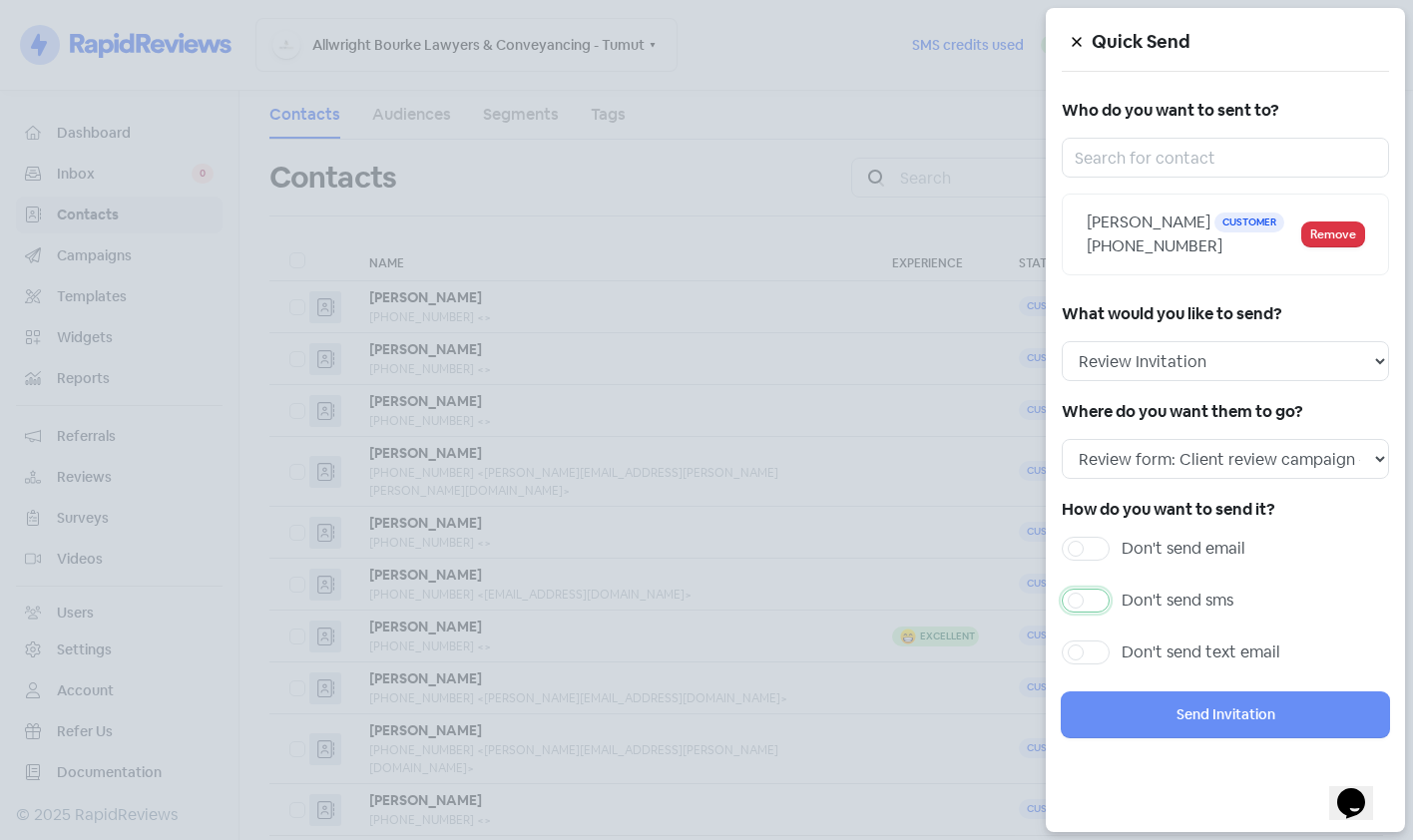 click on "Don't send sms" at bounding box center [1128, 595] 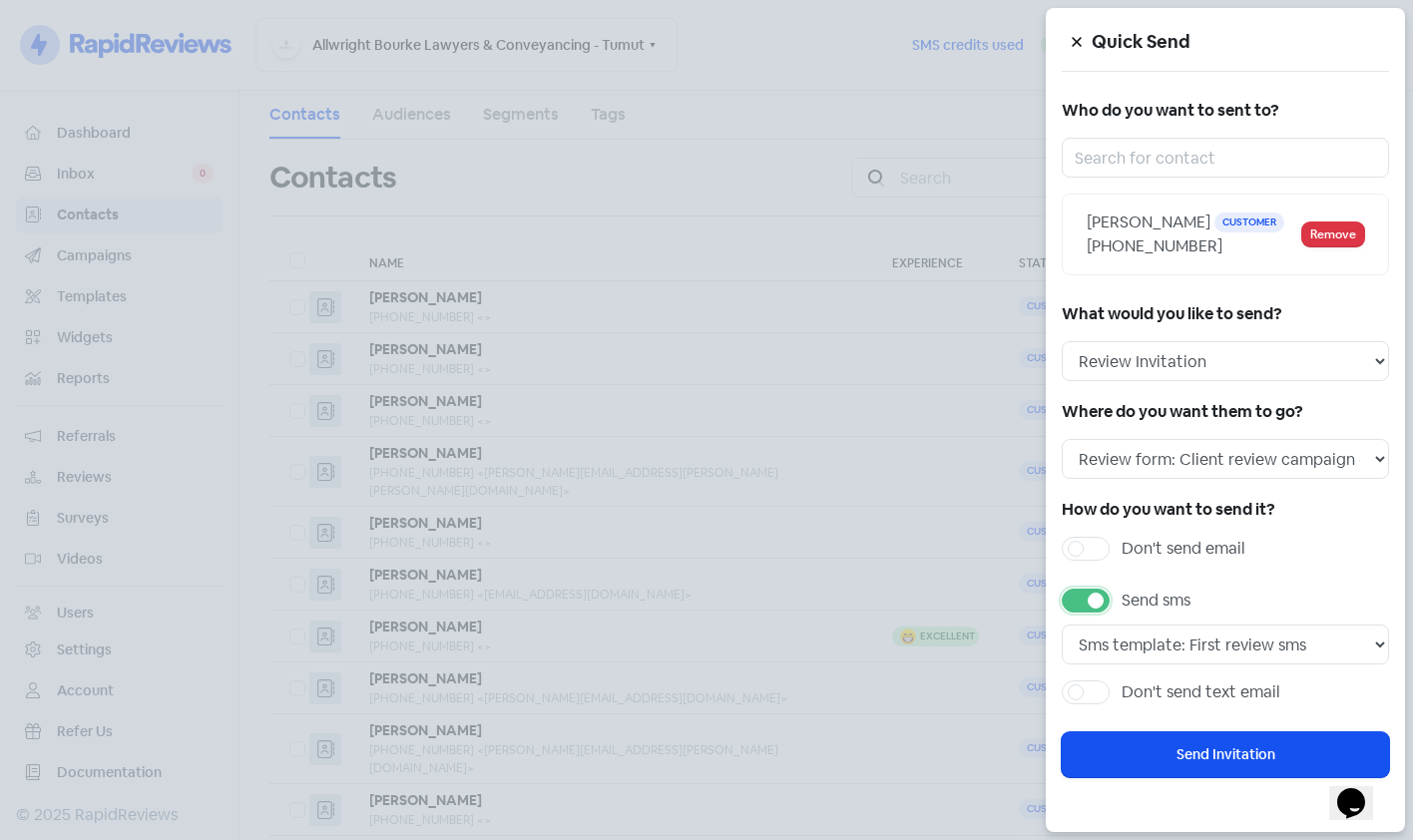 scroll, scrollTop: 9, scrollLeft: 0, axis: vertical 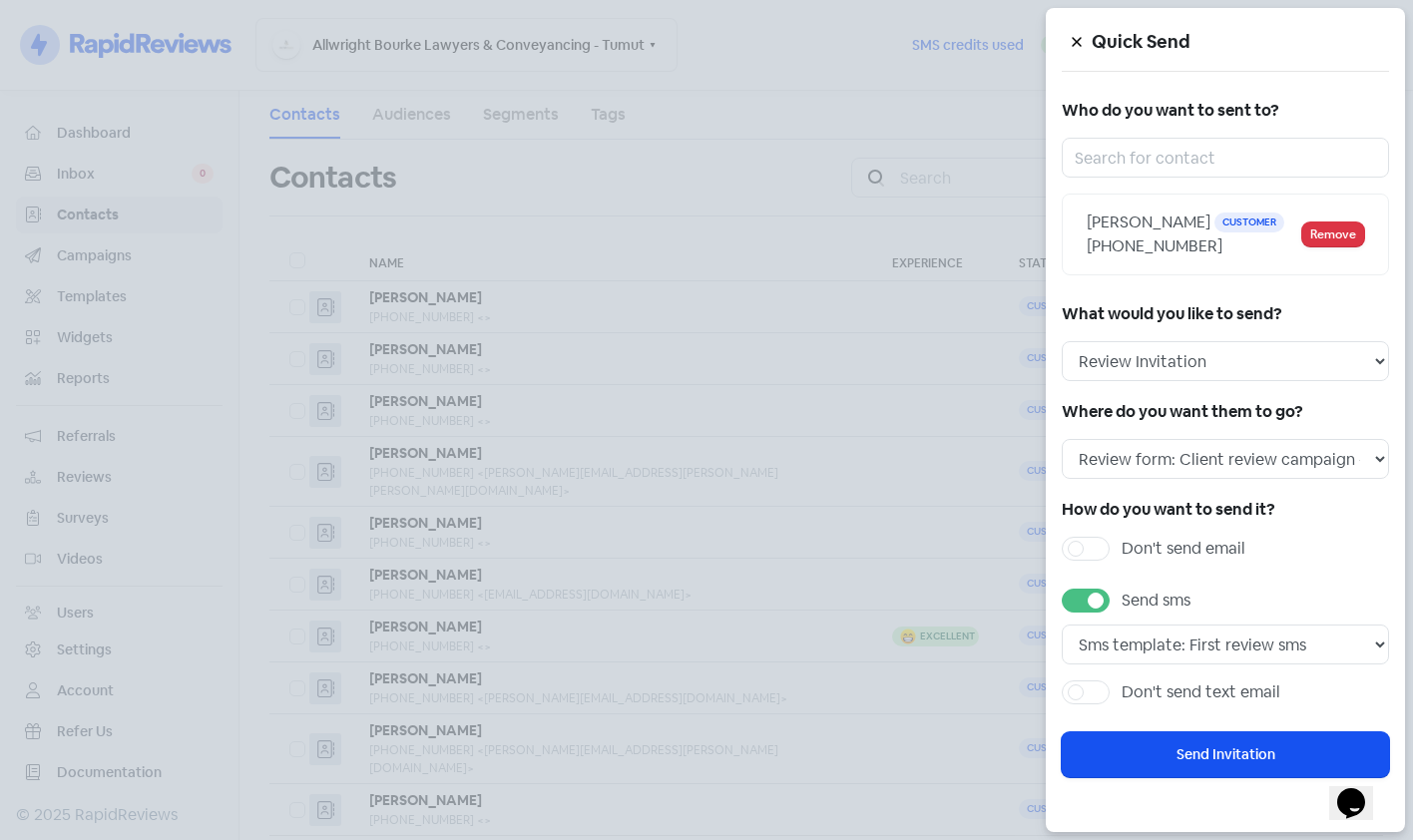 drag, startPoint x: 1222, startPoint y: 769, endPoint x: 1364, endPoint y: 537, distance: 272.00735 